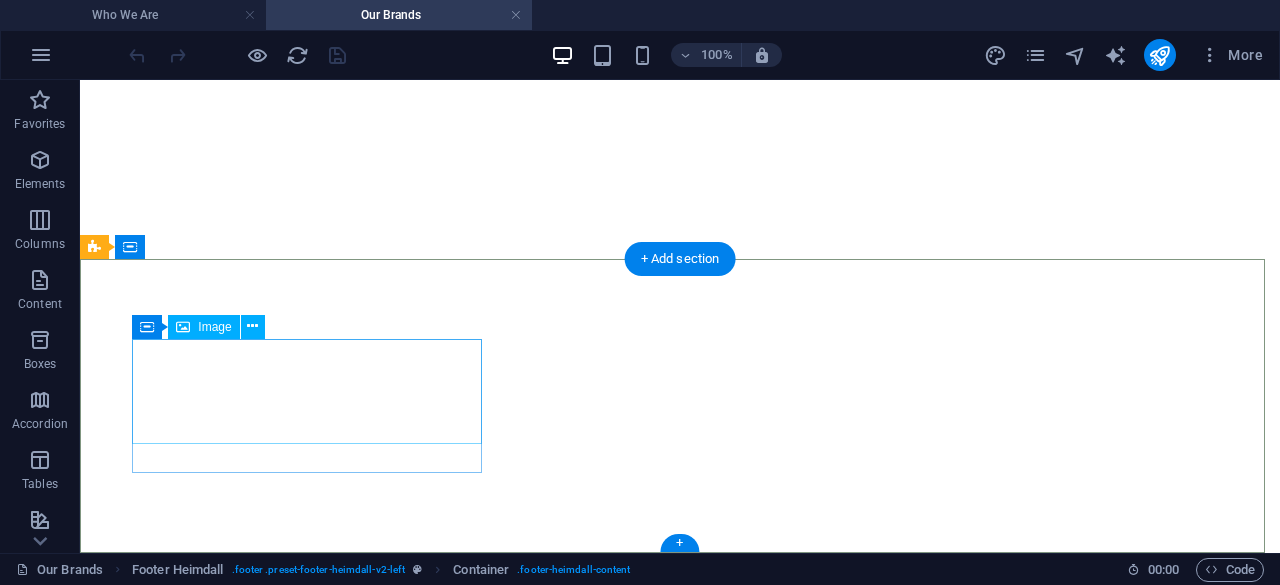 scroll, scrollTop: 0, scrollLeft: 0, axis: both 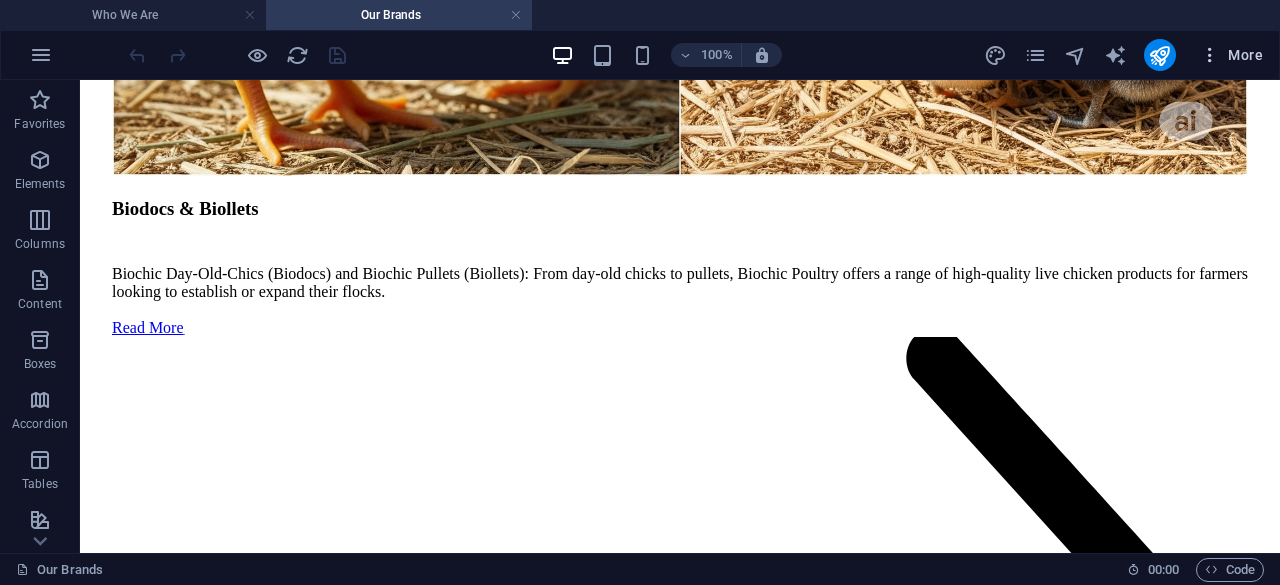 click at bounding box center (1210, 55) 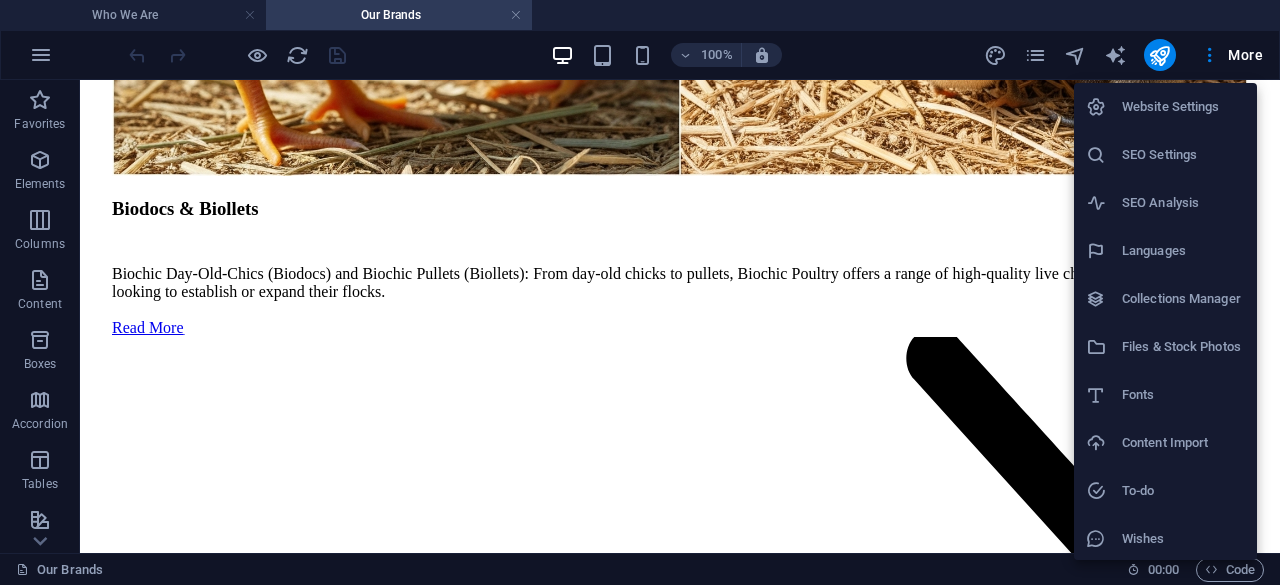 click on "SEO Analysis" at bounding box center (1183, 203) 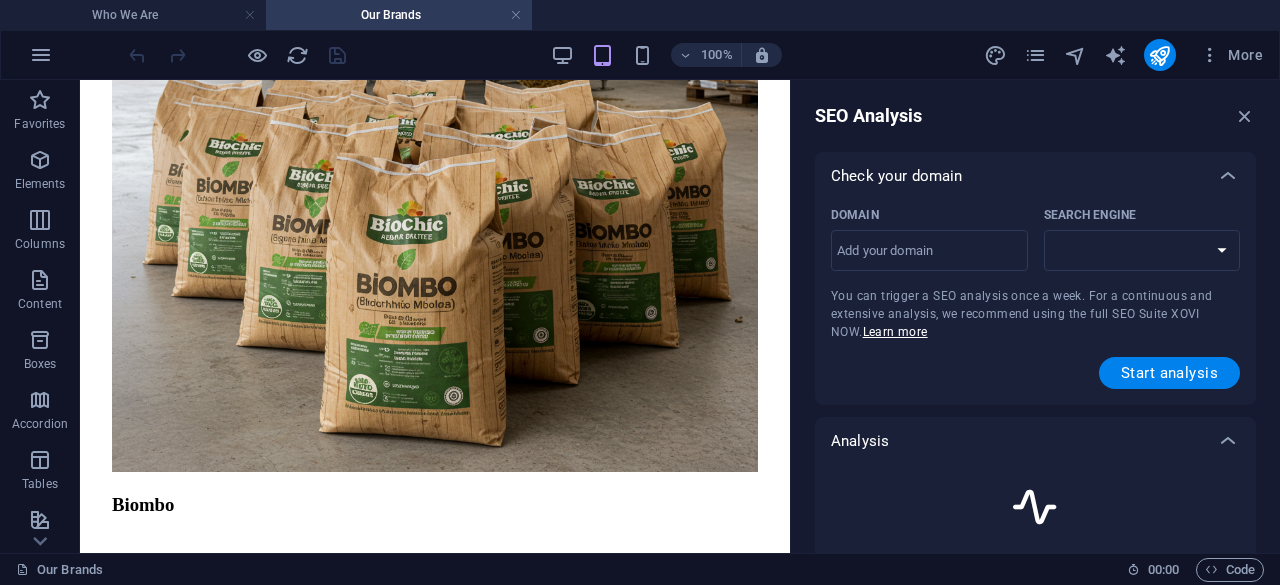scroll, scrollTop: 6978, scrollLeft: 0, axis: vertical 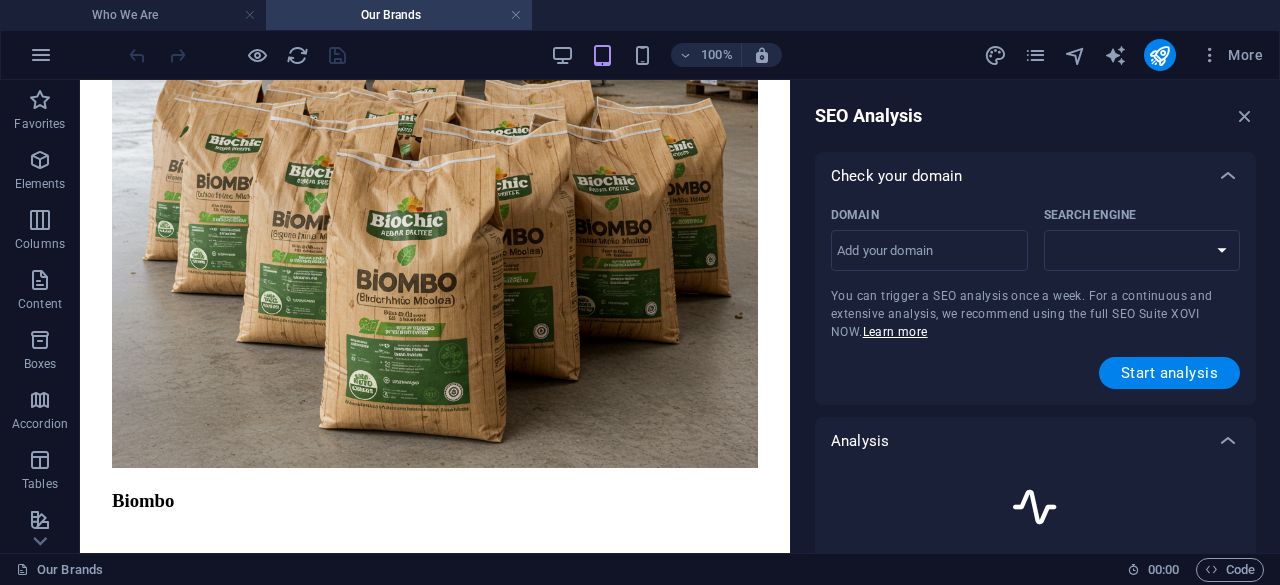 select on "[DOMAIN_NAME]" 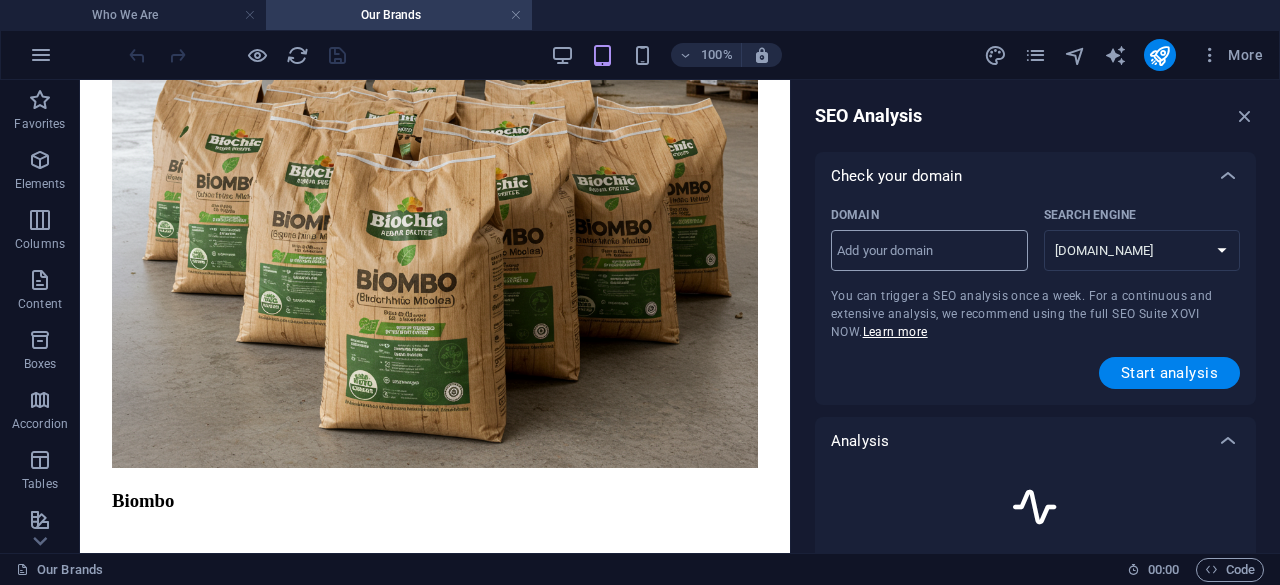 click on "Domain ​" at bounding box center [929, 251] 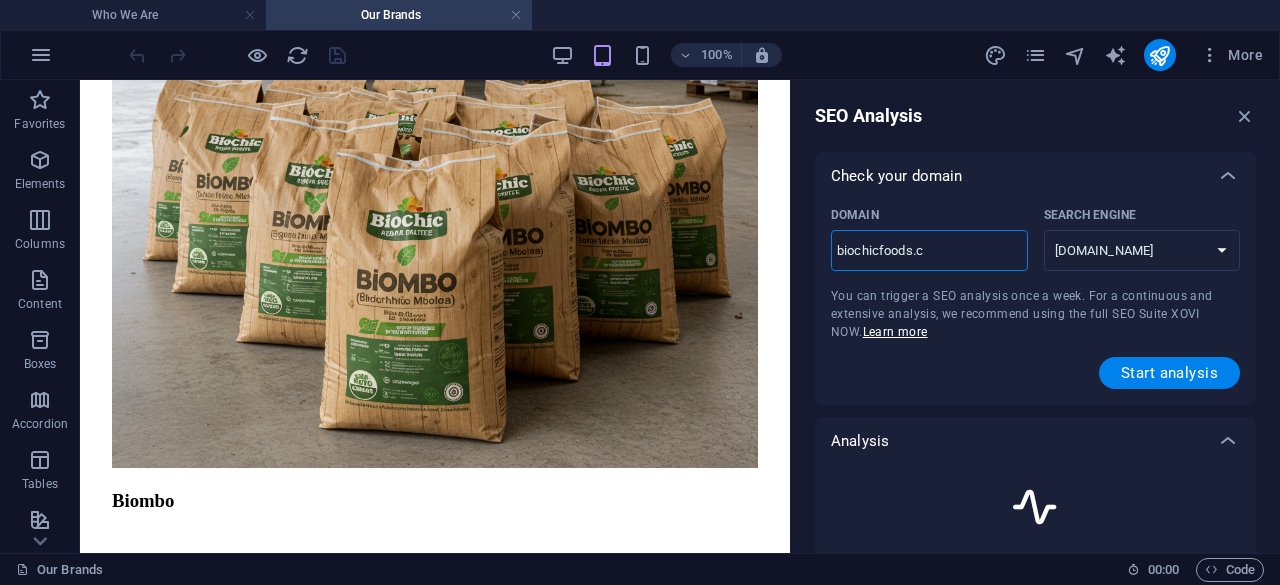 type on "[DOMAIN_NAME]" 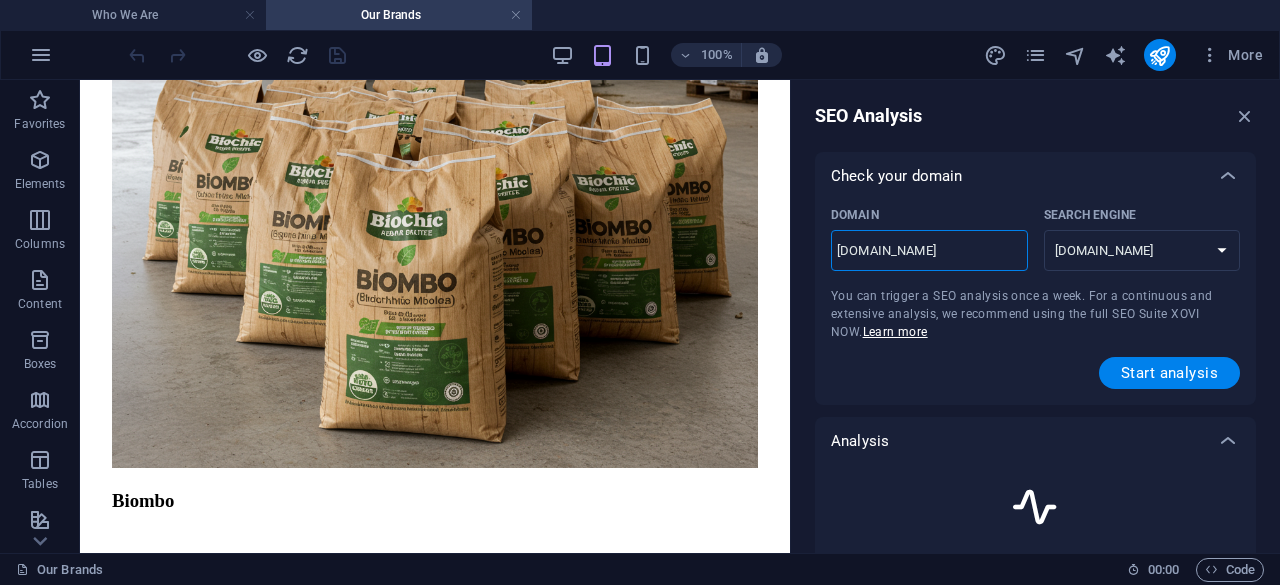 type on "[DOMAIN_NAME]" 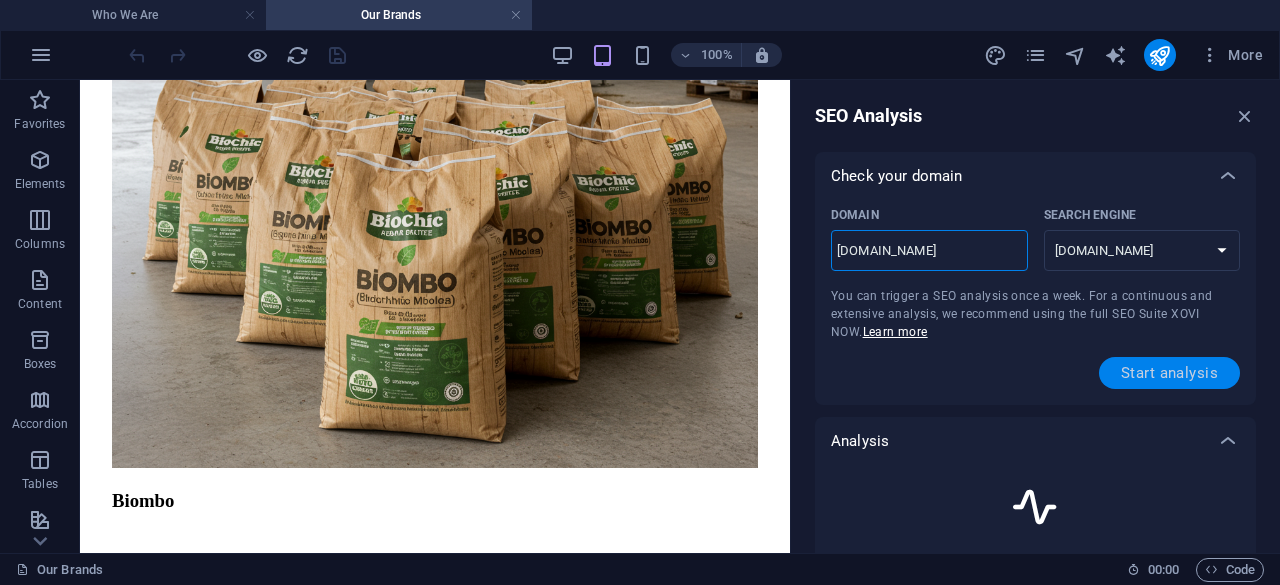 type on "[DOMAIN_NAME]" 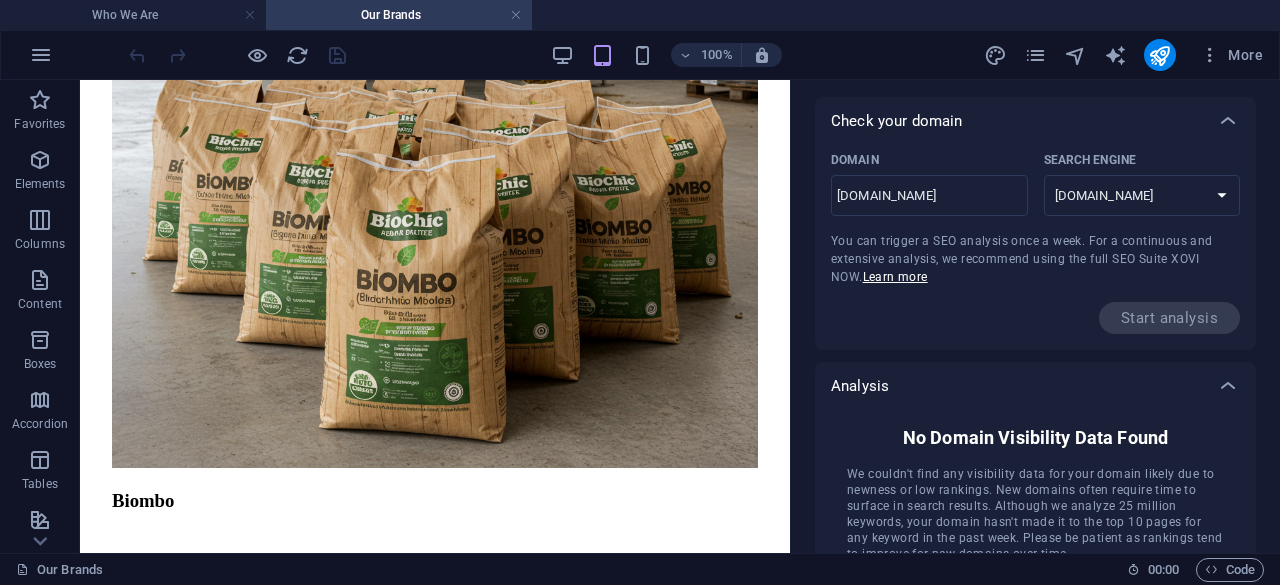 scroll, scrollTop: 0, scrollLeft: 0, axis: both 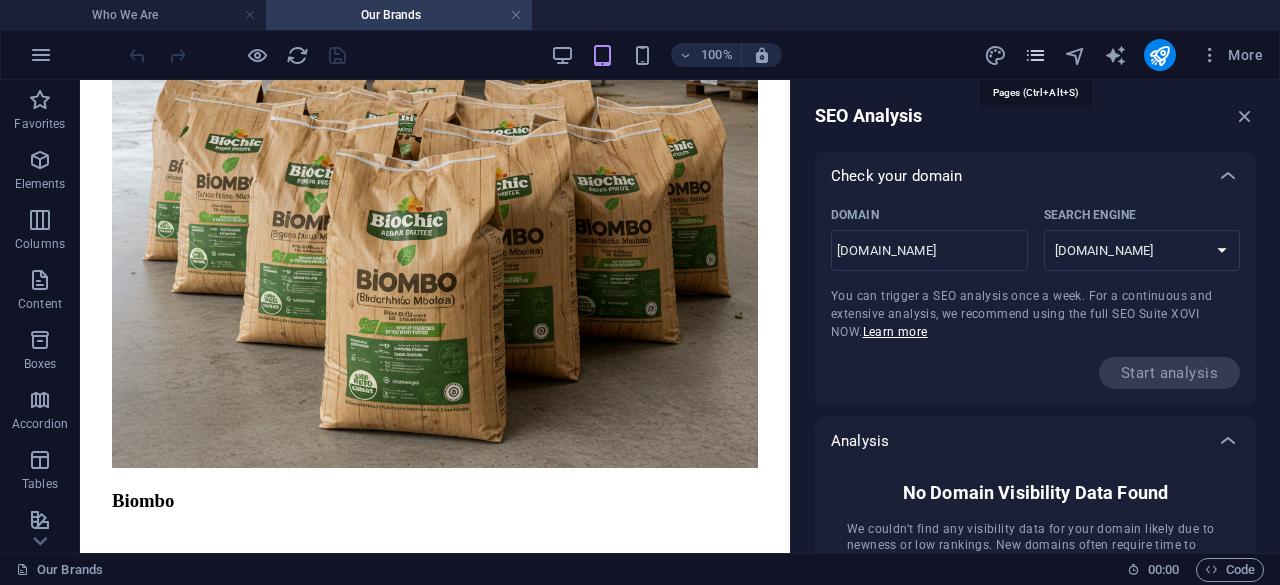 click at bounding box center [1035, 55] 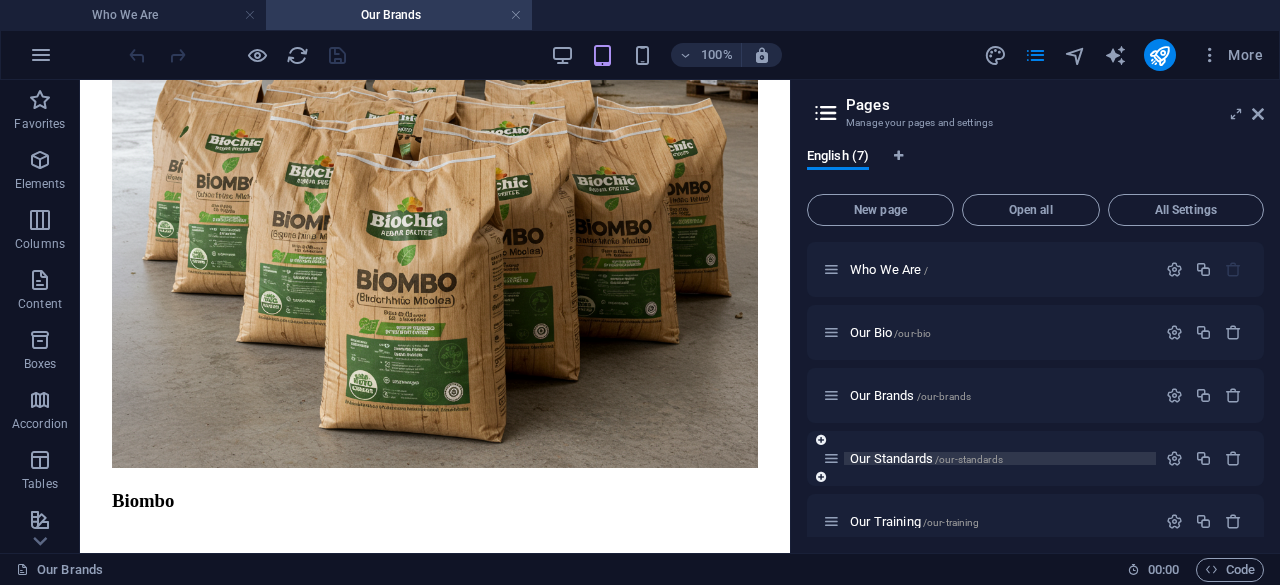 click on "Our Standards /our-standards" at bounding box center [926, 458] 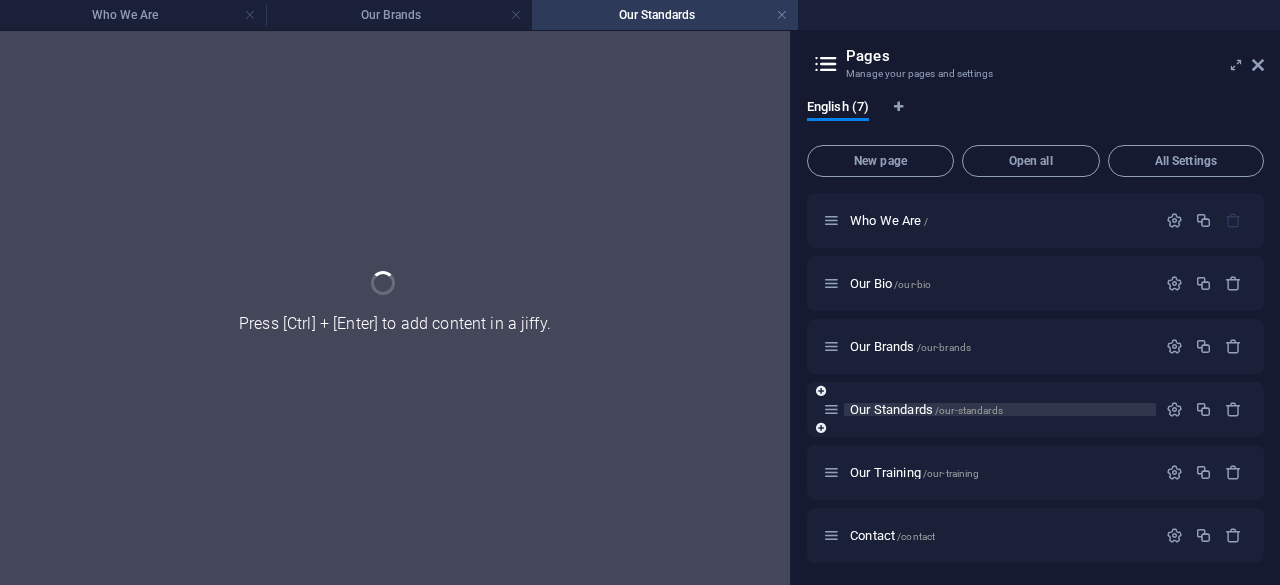 scroll, scrollTop: 0, scrollLeft: 0, axis: both 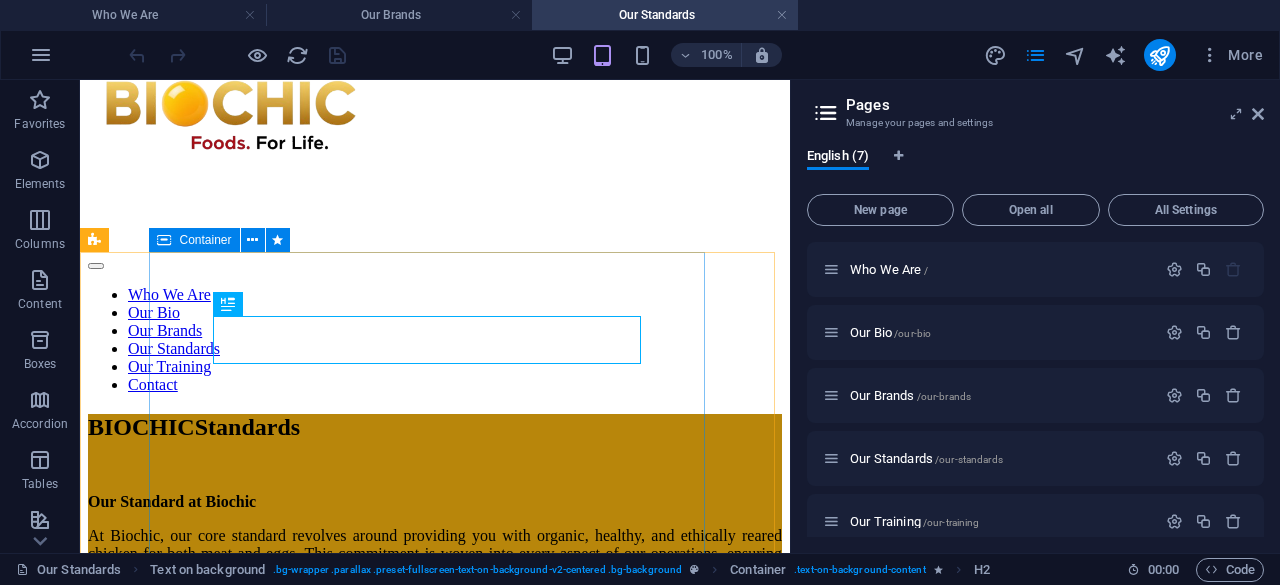 click on "Container" at bounding box center (205, 240) 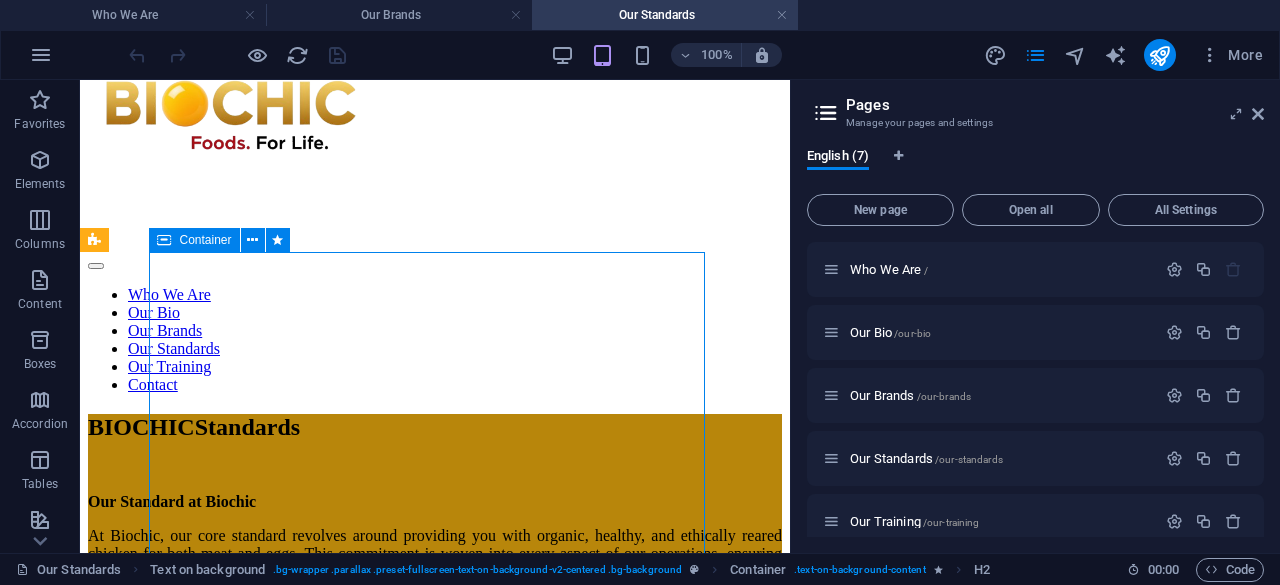 click on "Container" at bounding box center (205, 240) 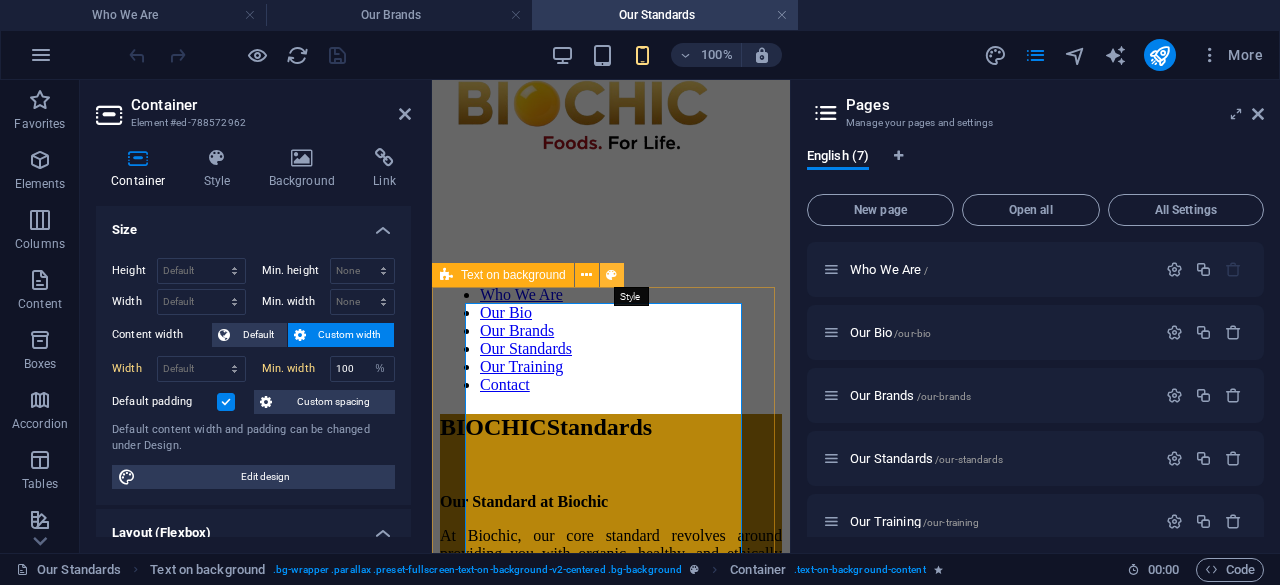 click at bounding box center (611, 275) 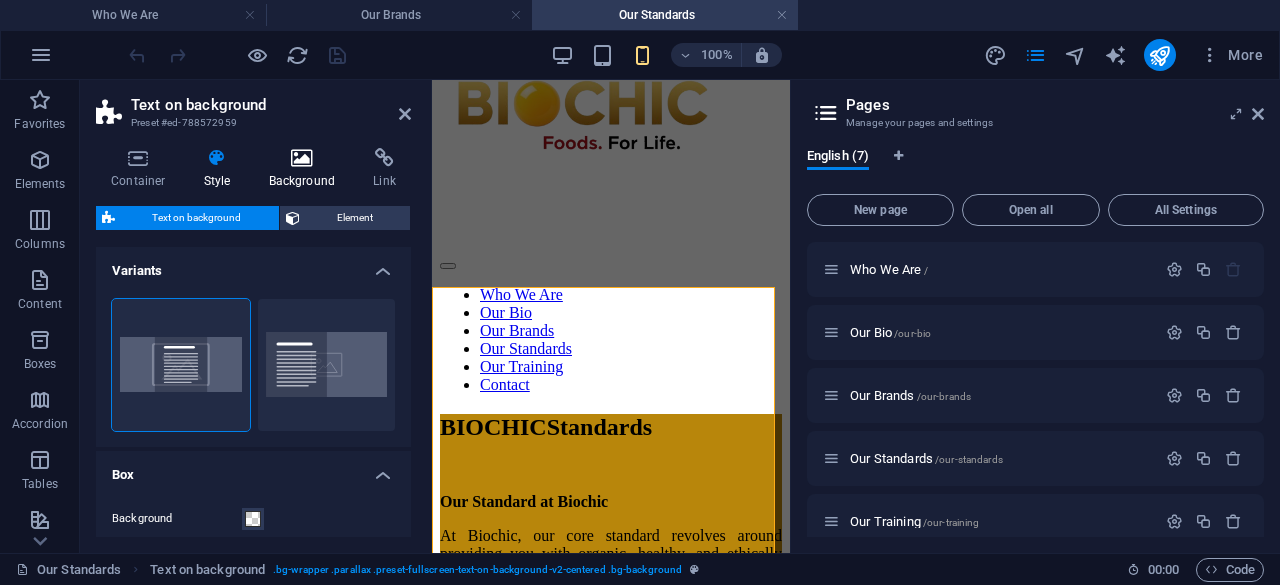 click at bounding box center [302, 158] 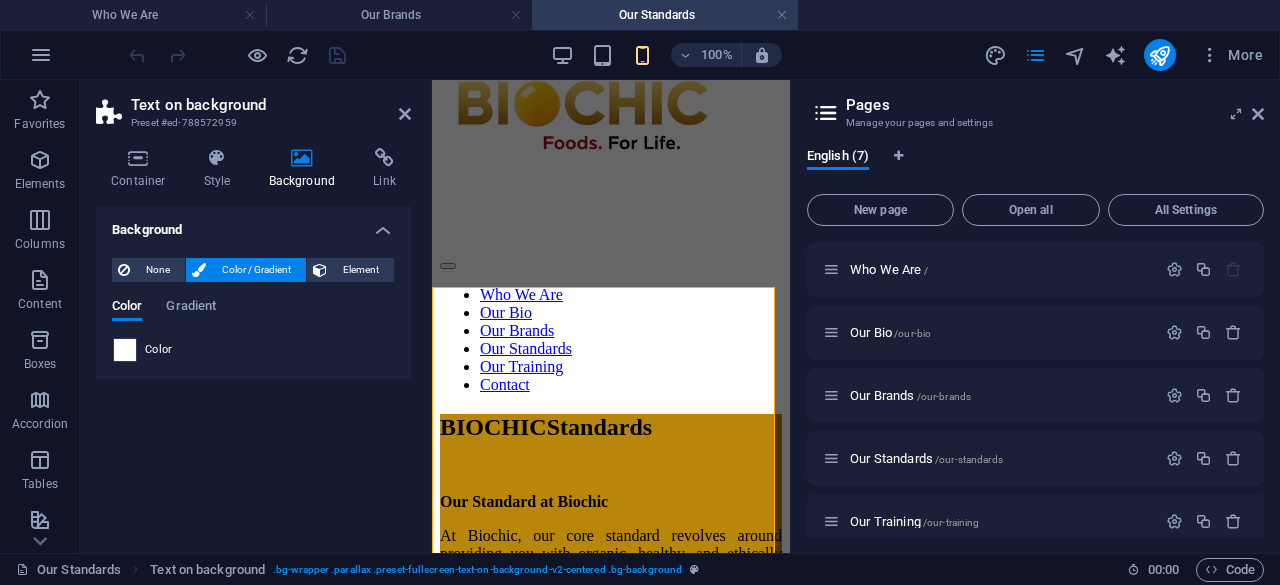 click at bounding box center [125, 350] 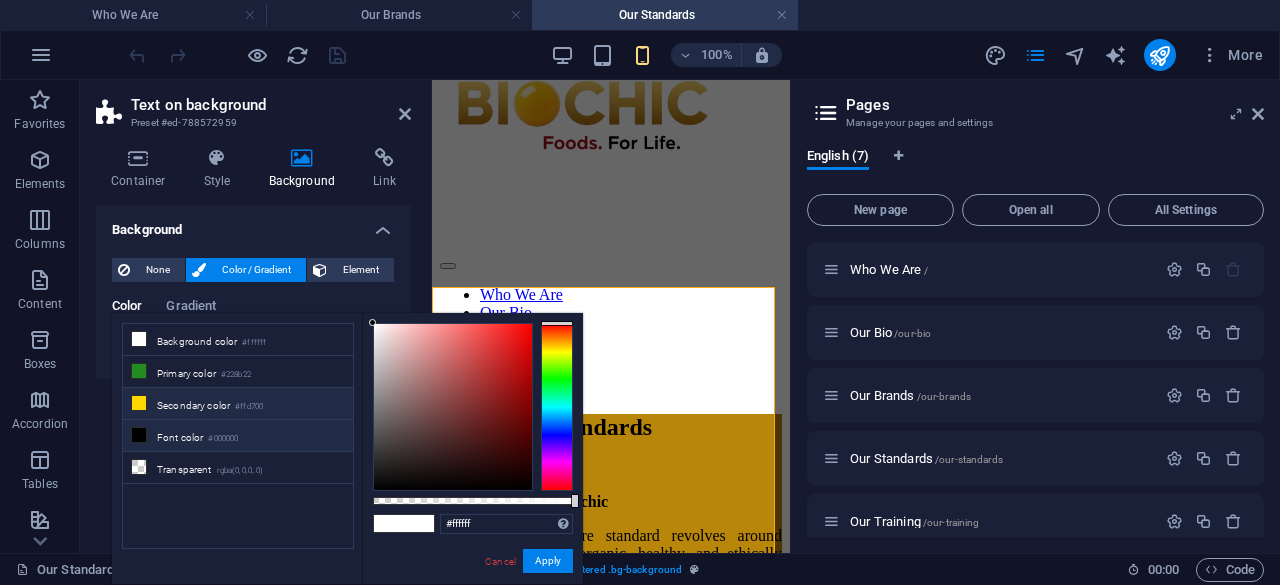 click on "Secondary color
#ffd700" at bounding box center (238, 404) 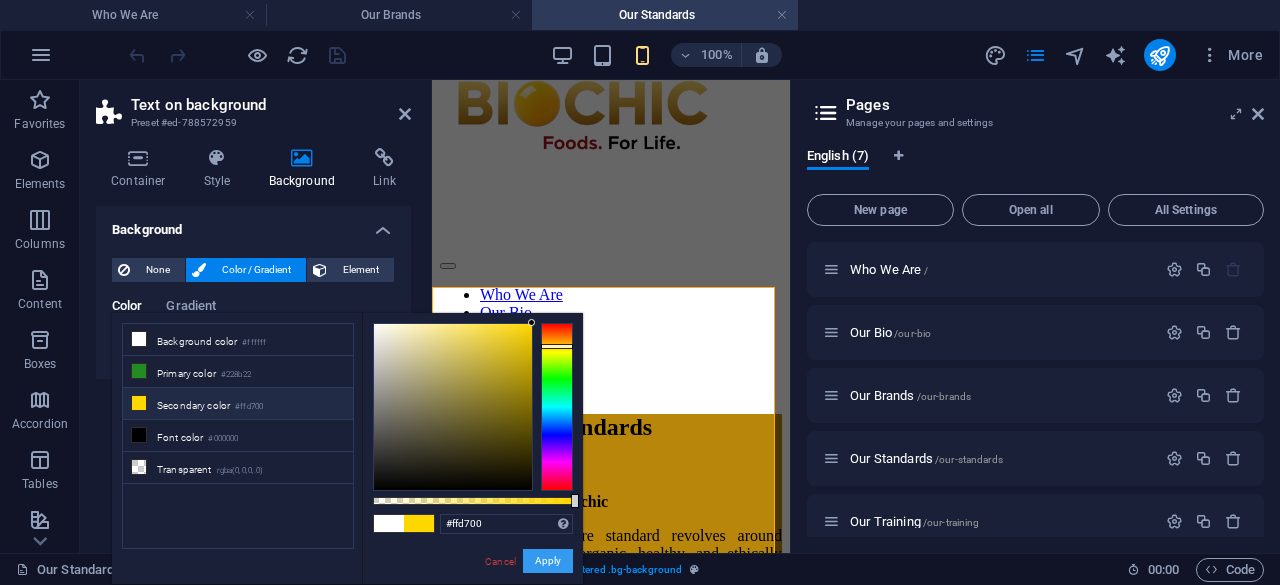 click on "Apply" at bounding box center (548, 561) 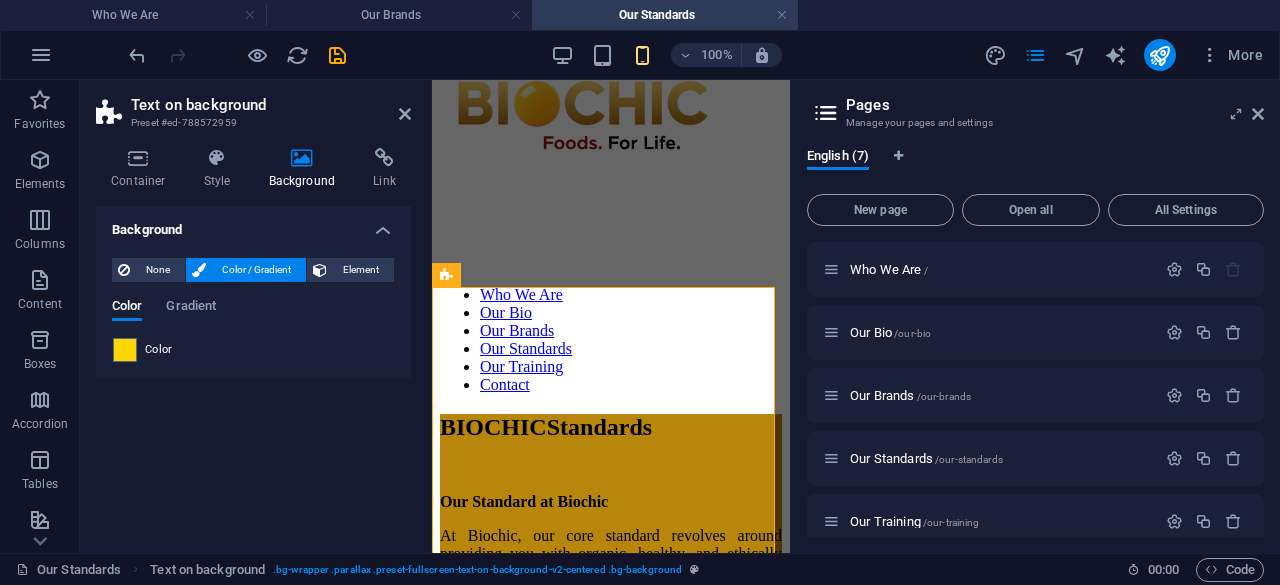 click on "Color" at bounding box center (159, 350) 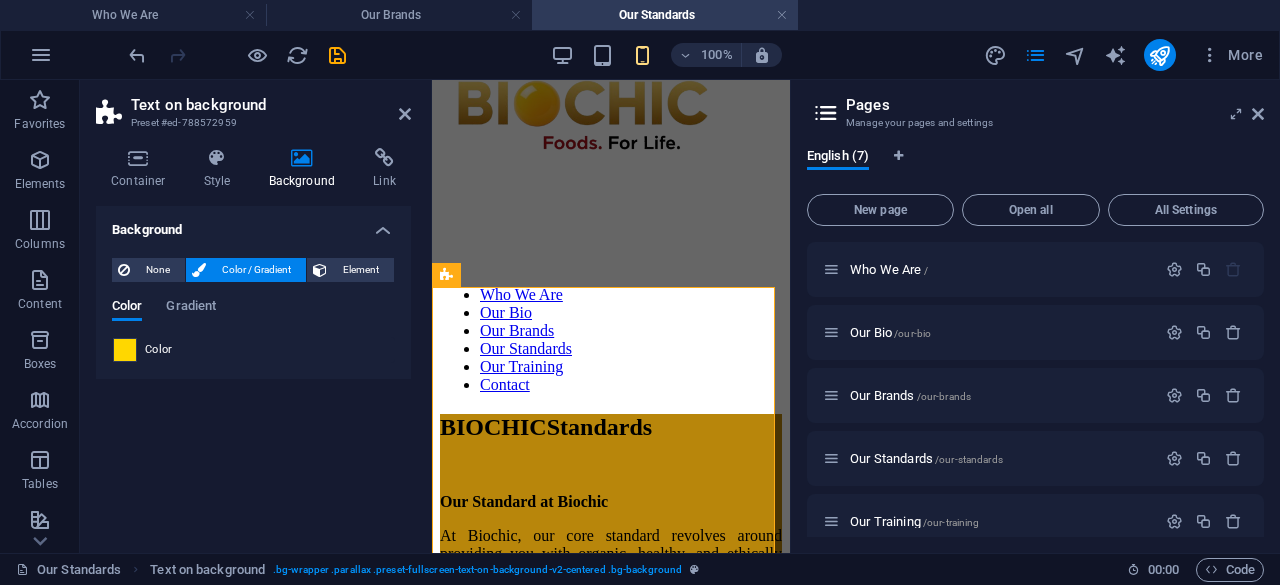 click at bounding box center (125, 350) 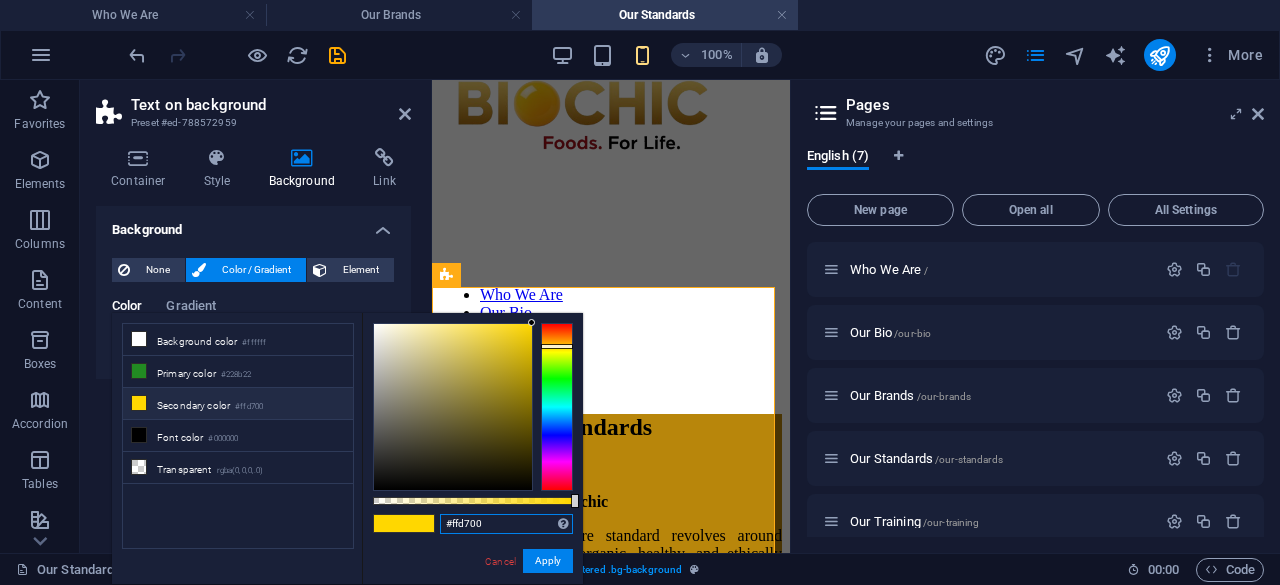 click on "#ffd700" at bounding box center (506, 524) 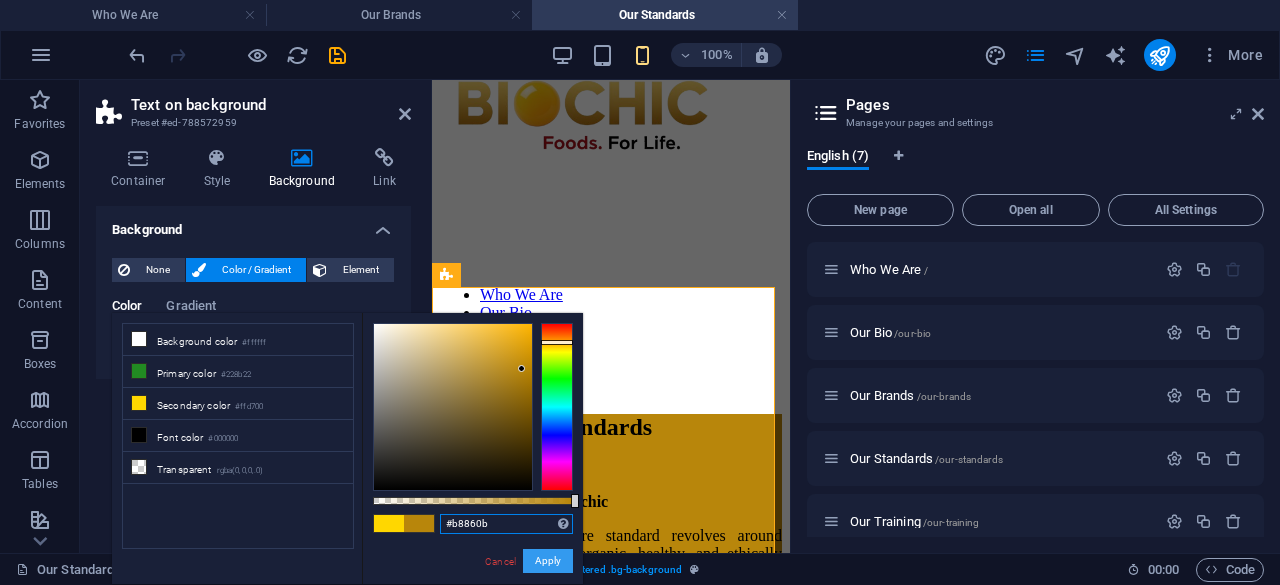 type on "#b8860b" 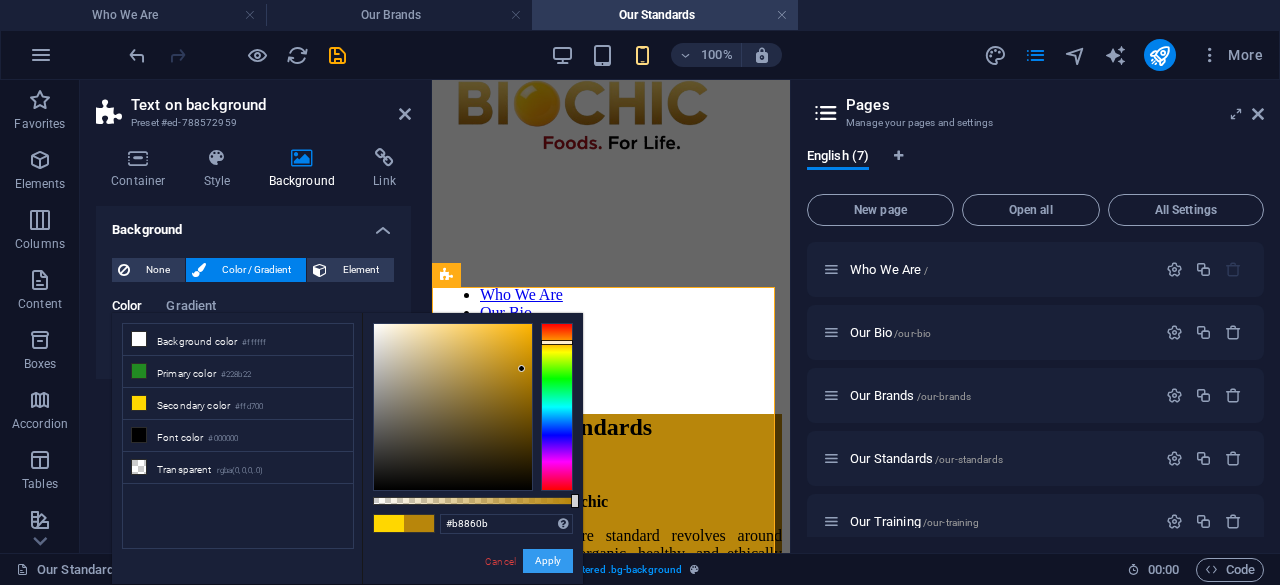 click on "Apply" at bounding box center [548, 561] 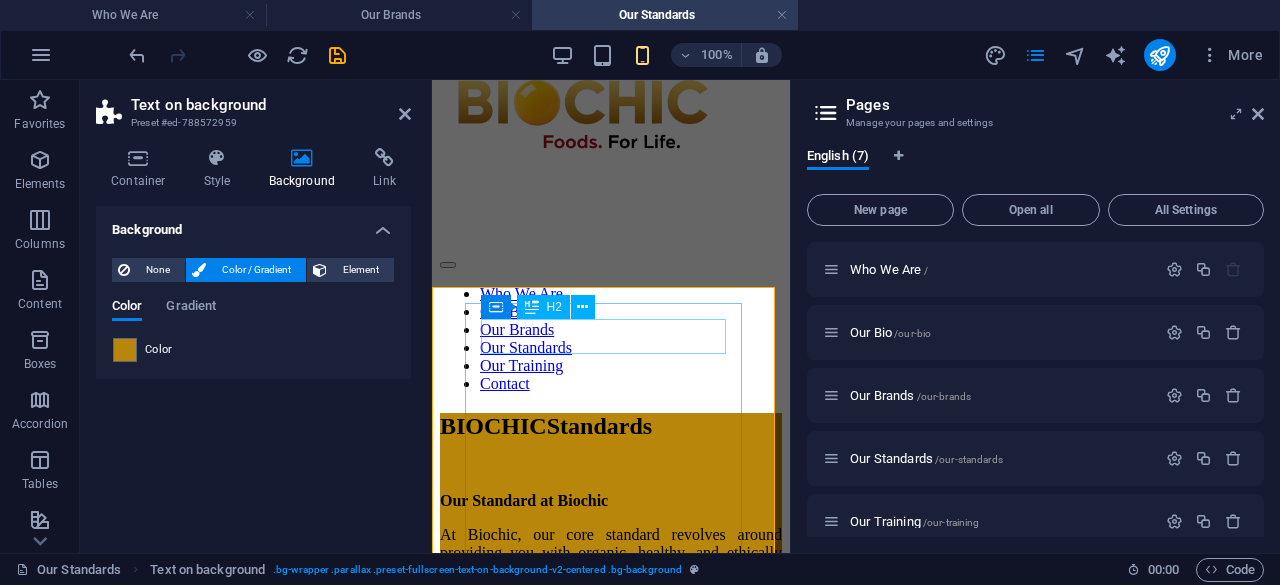 scroll, scrollTop: 144, scrollLeft: 0, axis: vertical 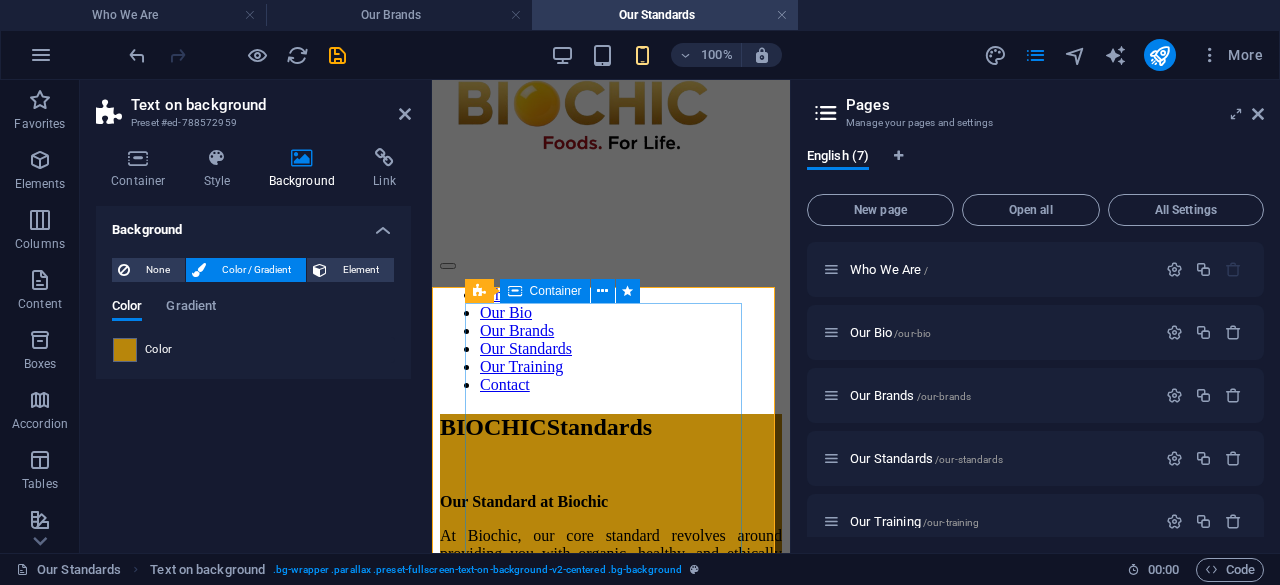 click on "Container" at bounding box center (556, 291) 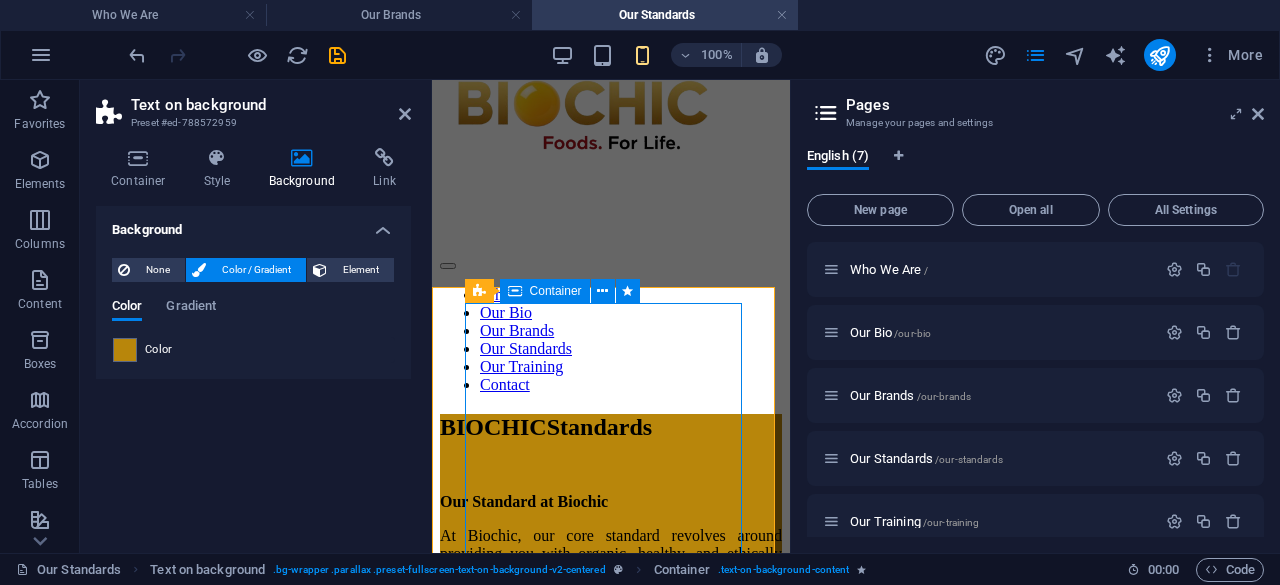 click on "Container" at bounding box center (556, 291) 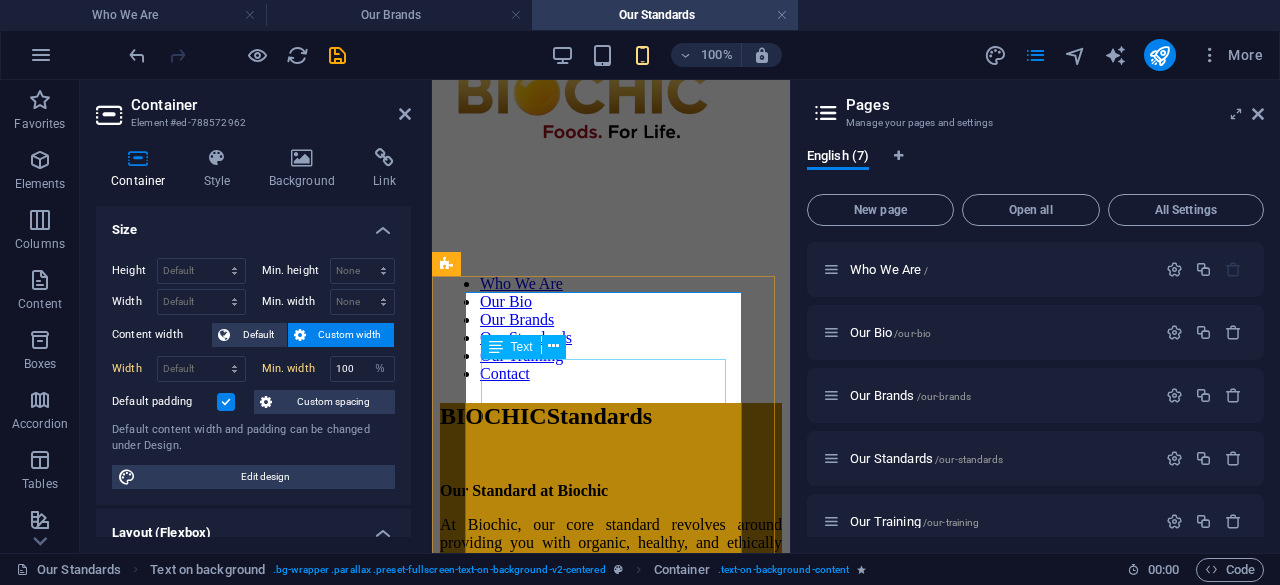 scroll, scrollTop: 156, scrollLeft: 0, axis: vertical 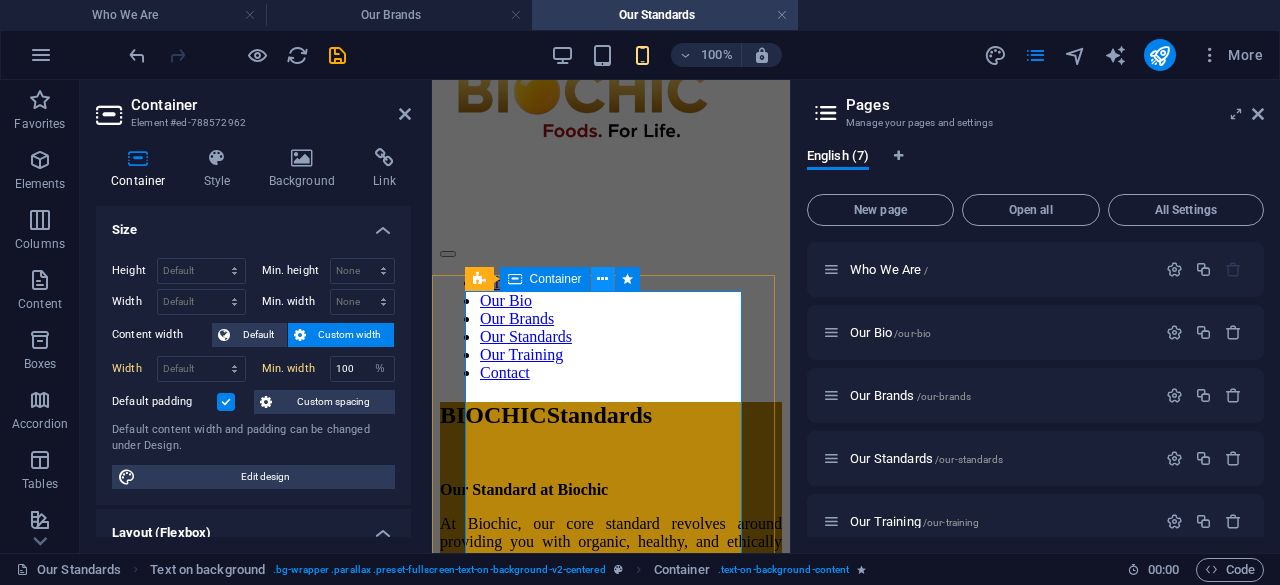 click at bounding box center (602, 279) 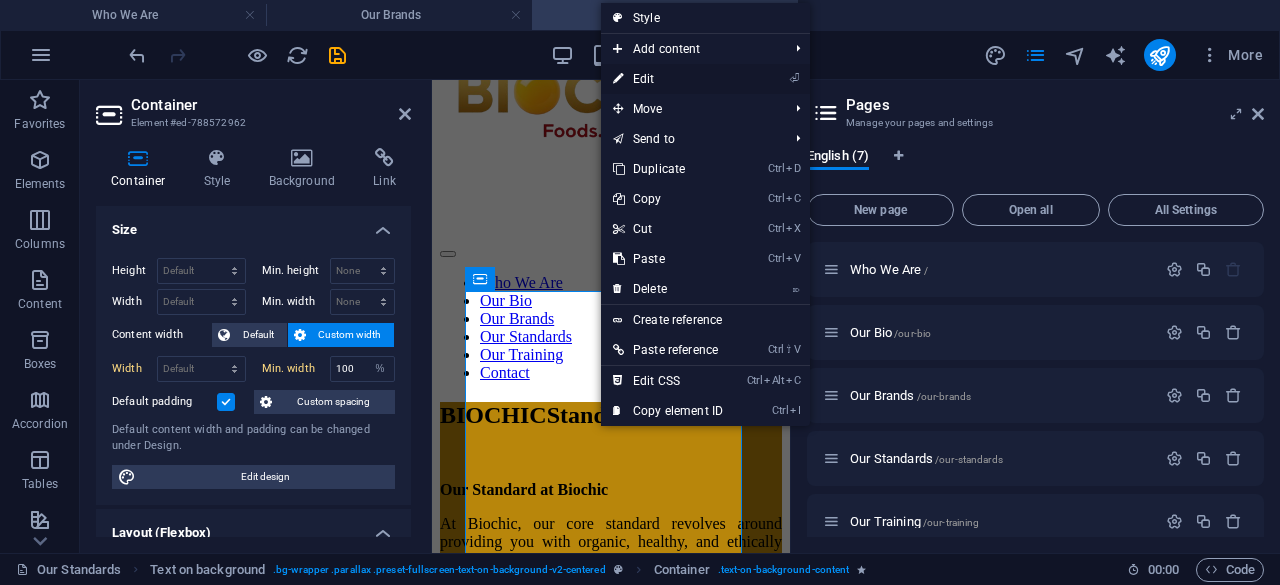 click on "⏎  Edit" at bounding box center [668, 79] 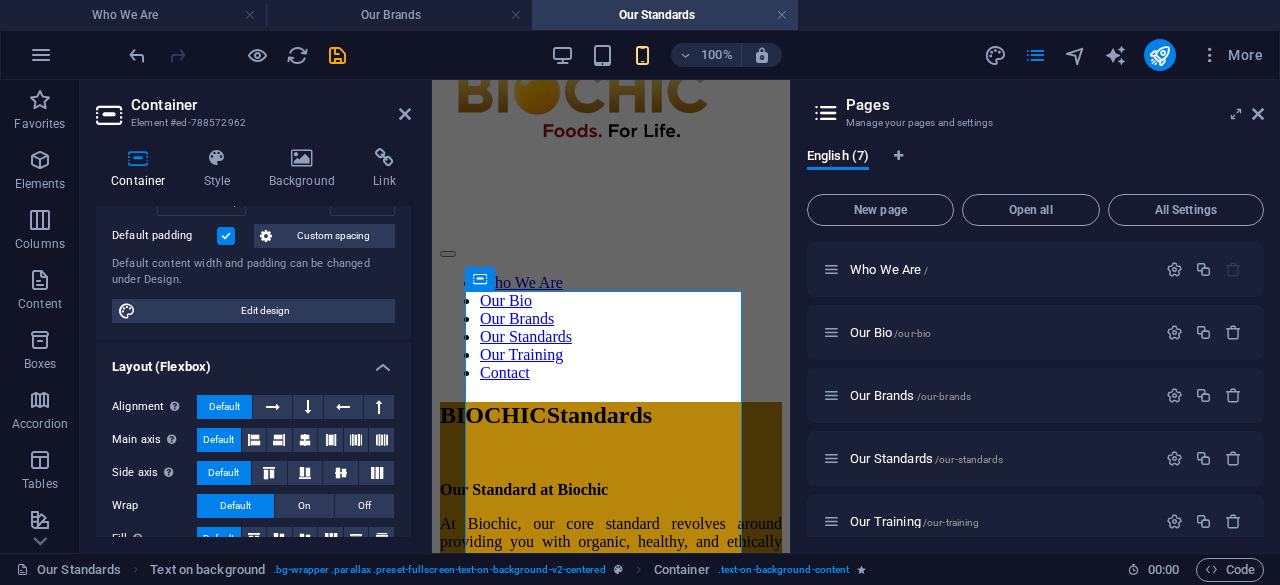 scroll, scrollTop: 0, scrollLeft: 0, axis: both 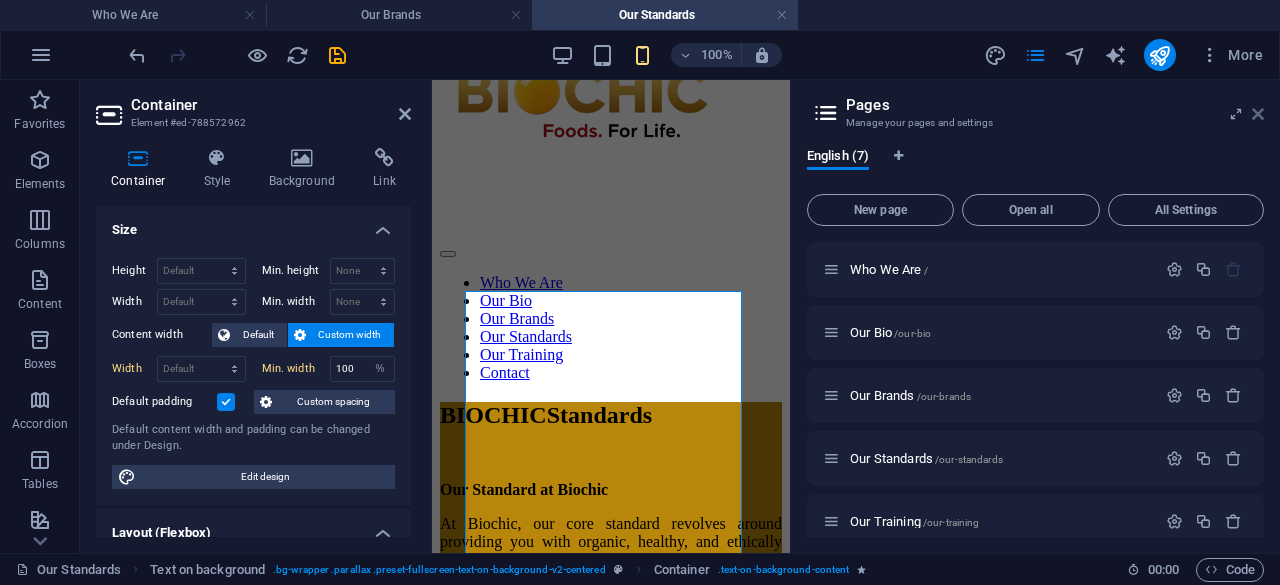 click at bounding box center [1258, 114] 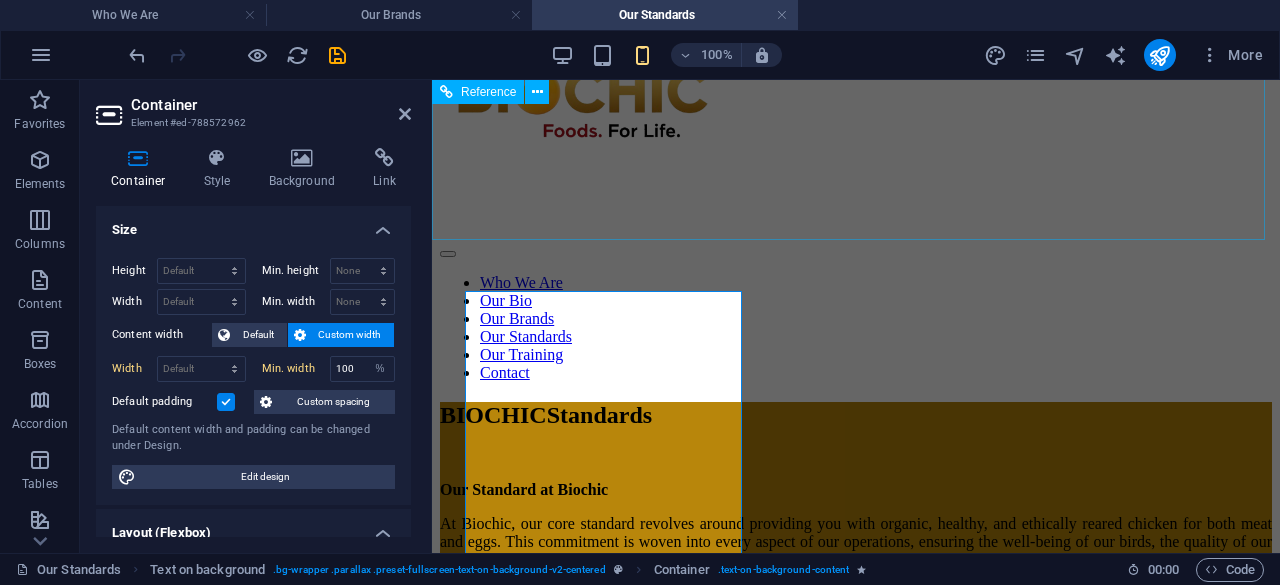 type 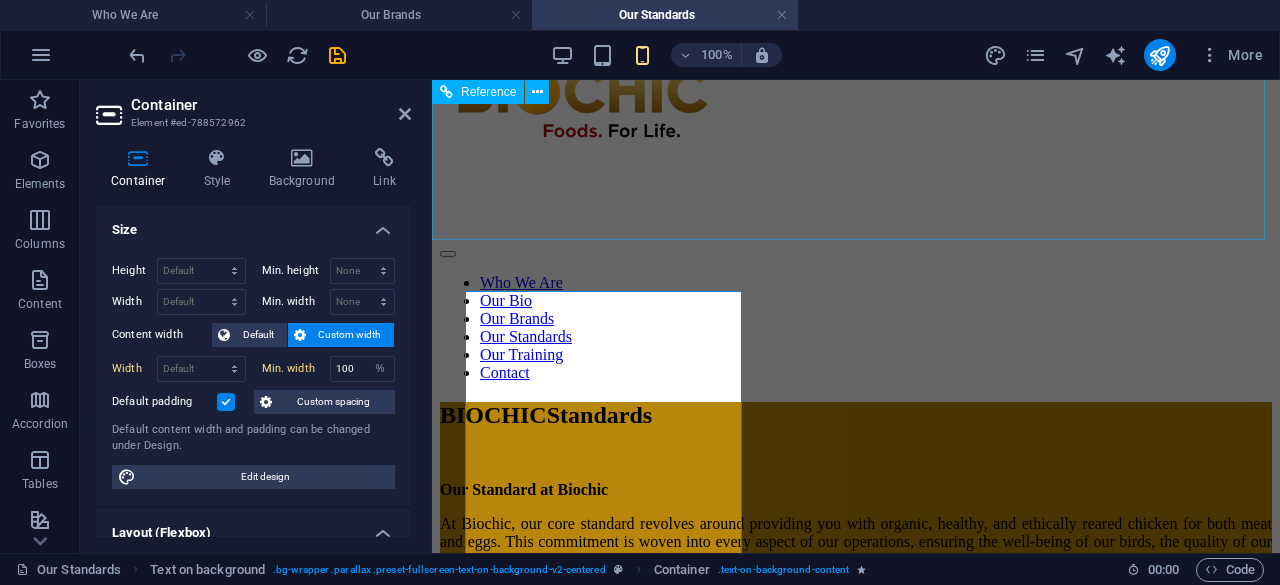 select on "DISABLED_OPTION_VALUE" 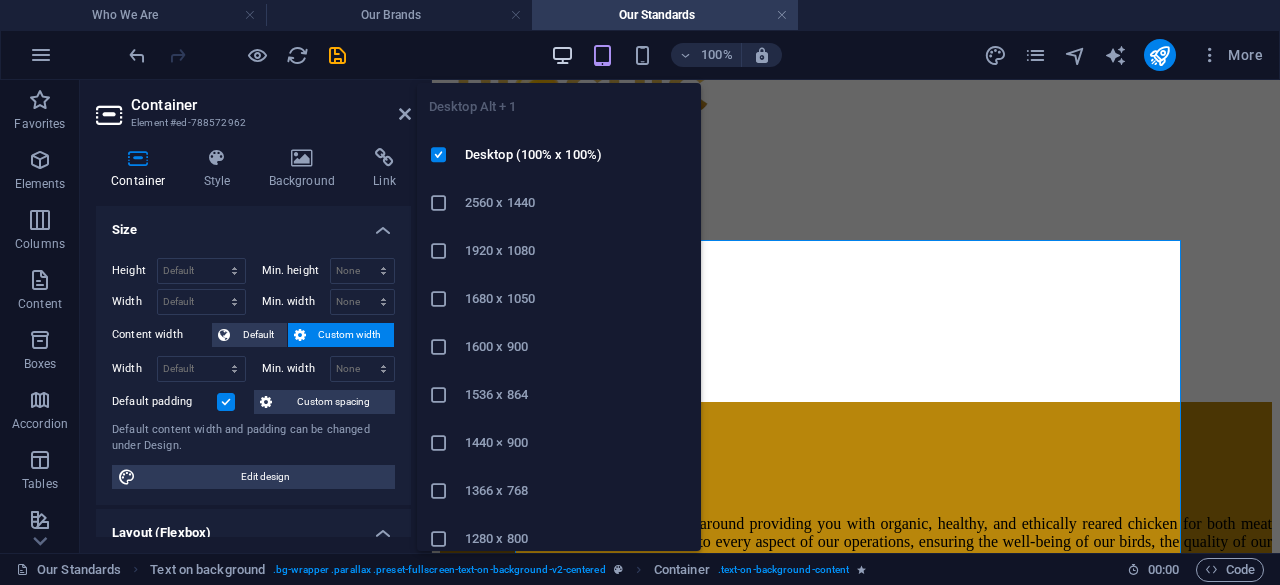 click at bounding box center [562, 55] 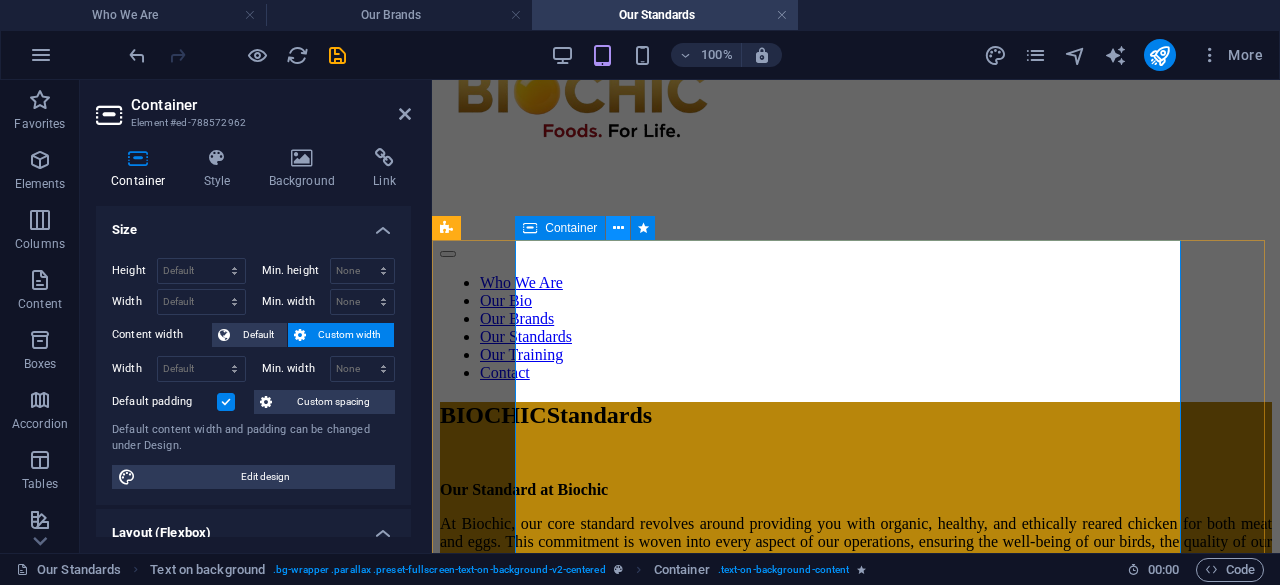 click at bounding box center (618, 228) 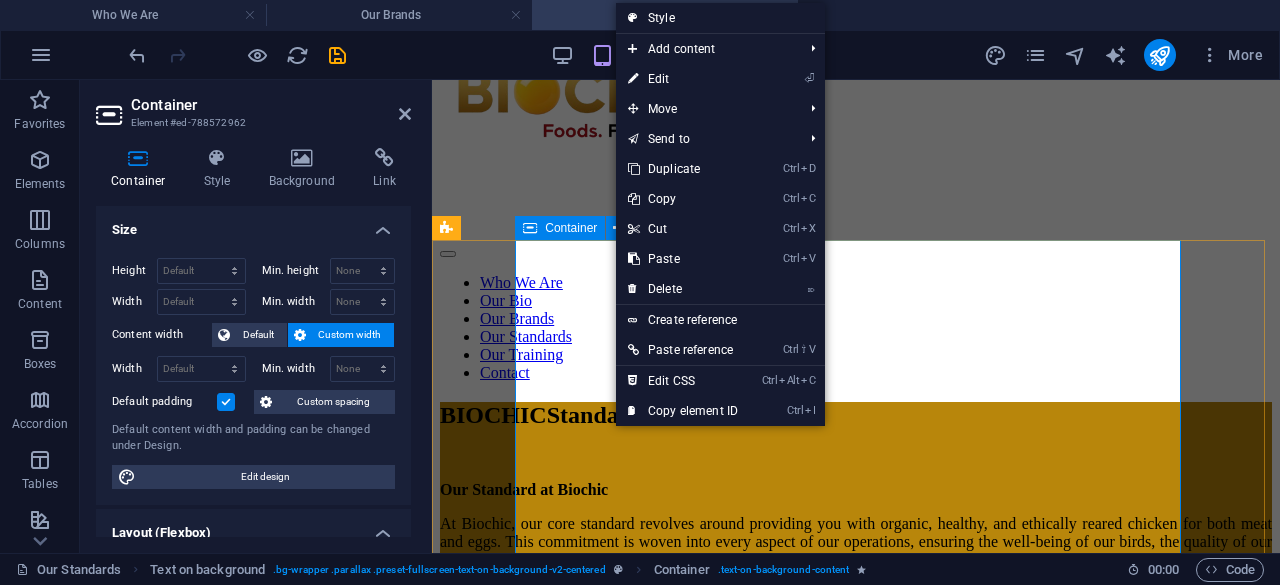 click on "Container" at bounding box center [571, 228] 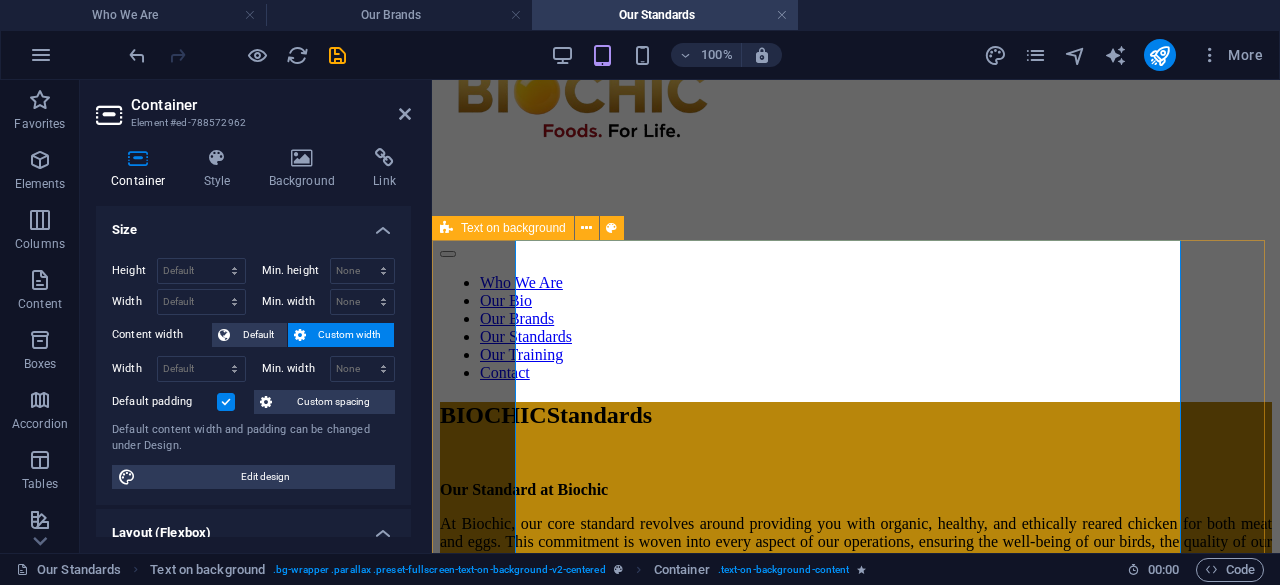 click on "BIOCHIC  Standards Our Standard at Biochic At Biochic, our core standard revolves around providing you with organic, healthy, and ethically reared chicken for both meat and eggs. This commitment is woven into every aspect of our operations, ensuring the well-being of our birds, the quality of our products, and the health of our planet. Human Animal Welfare We believe in treating our animals with the utmost respect and care. Our chickens are raised in spacious, free-range environments that encourage natural behaviors like foraging and dust bathing. We ensure comfortable housing, constant access to fresh water, and a stress-free living experience, because we know that happy, healthy chickens produce the best quality products. Raised without Antibiotics Organic Stewardship Environmental Sustainability Sustainability is the heartbeat of Biochic. We are committed to pioneering environmentally responsible practices that minimize waste, conserve resources, and promote ecological balance: Safety Standards" at bounding box center (856, 930) 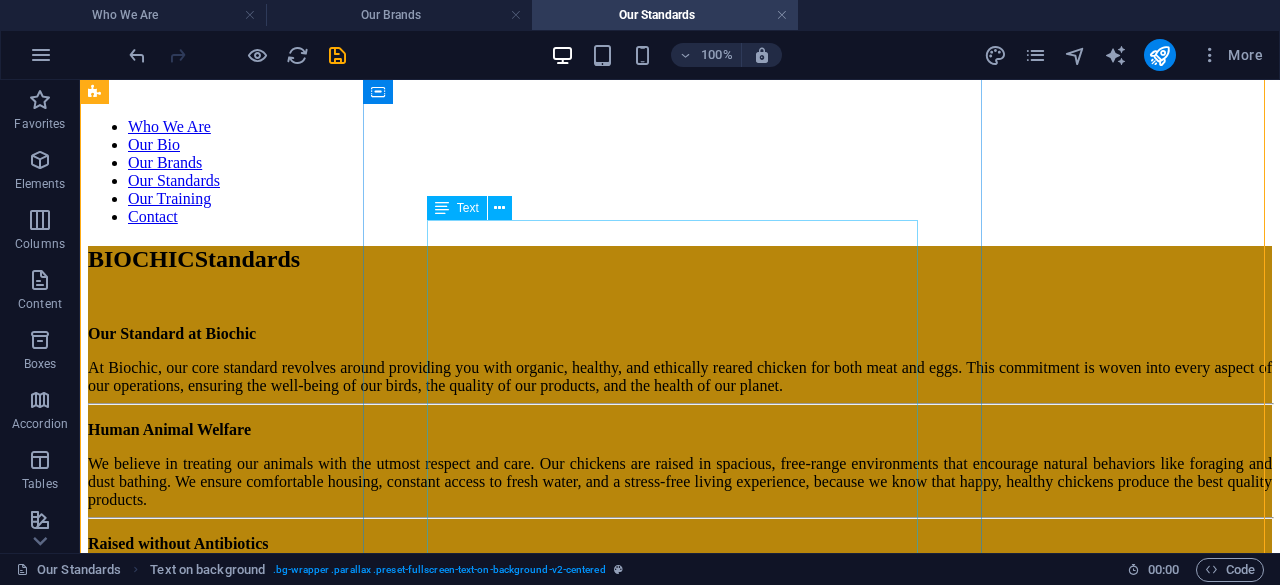 scroll, scrollTop: 0, scrollLeft: 0, axis: both 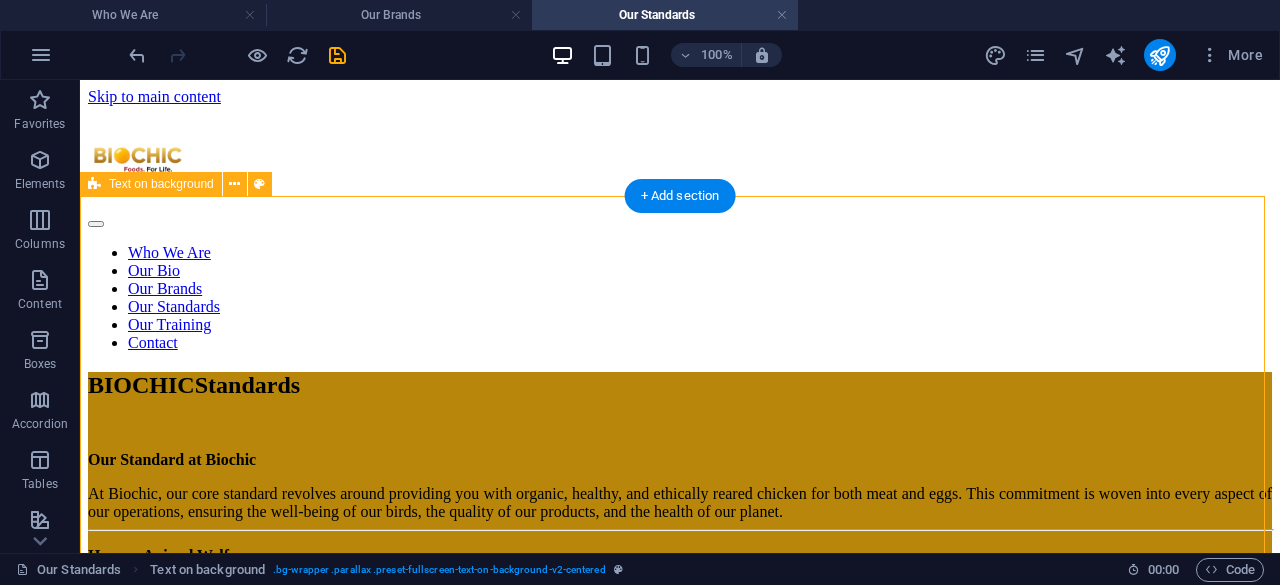 click on "BIOCHIC  Standards Our Standard at Biochic At Biochic, our core standard revolves around providing you with organic, healthy, and ethically reared chicken for both meat and eggs. This commitment is woven into every aspect of our operations, ensuring the well-being of our birds, the quality of our products, and the health of our planet. Human Animal Welfare We believe in treating our animals with the utmost respect and care. Our chickens are raised in spacious, free-range environments that encourage natural behaviors like foraging and dust bathing. We ensure comfortable housing, constant access to fresh water, and a stress-free living experience, because we know that happy, healthy chickens produce the best quality products. Raised without Antibiotics Organic Stewardship Environmental Sustainability Sustainability is the heartbeat of Biochic. We are committed to pioneering environmentally responsible practices that minimize waste, conserve resources, and promote ecological balance: Safety Standards" at bounding box center (680, 837) 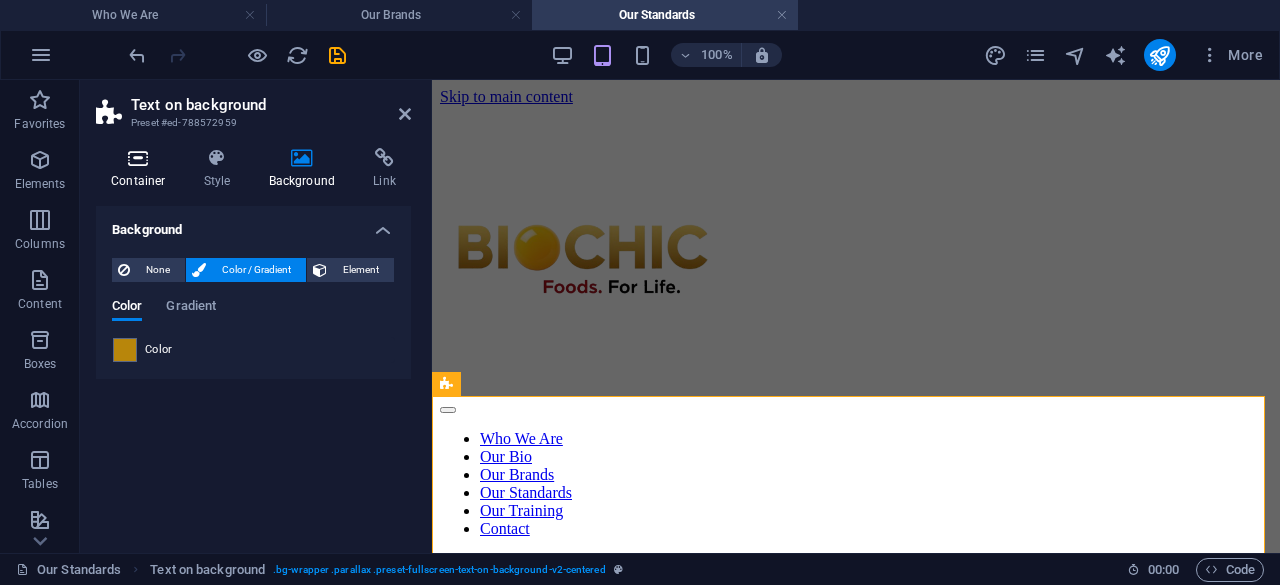 click at bounding box center [138, 158] 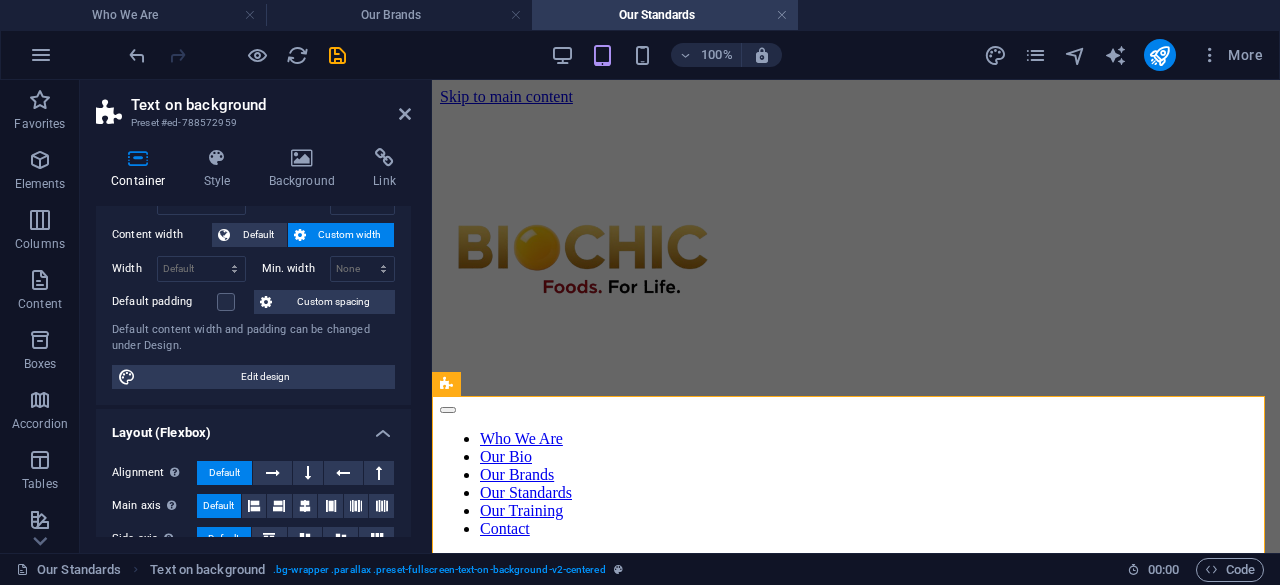 scroll, scrollTop: 0, scrollLeft: 0, axis: both 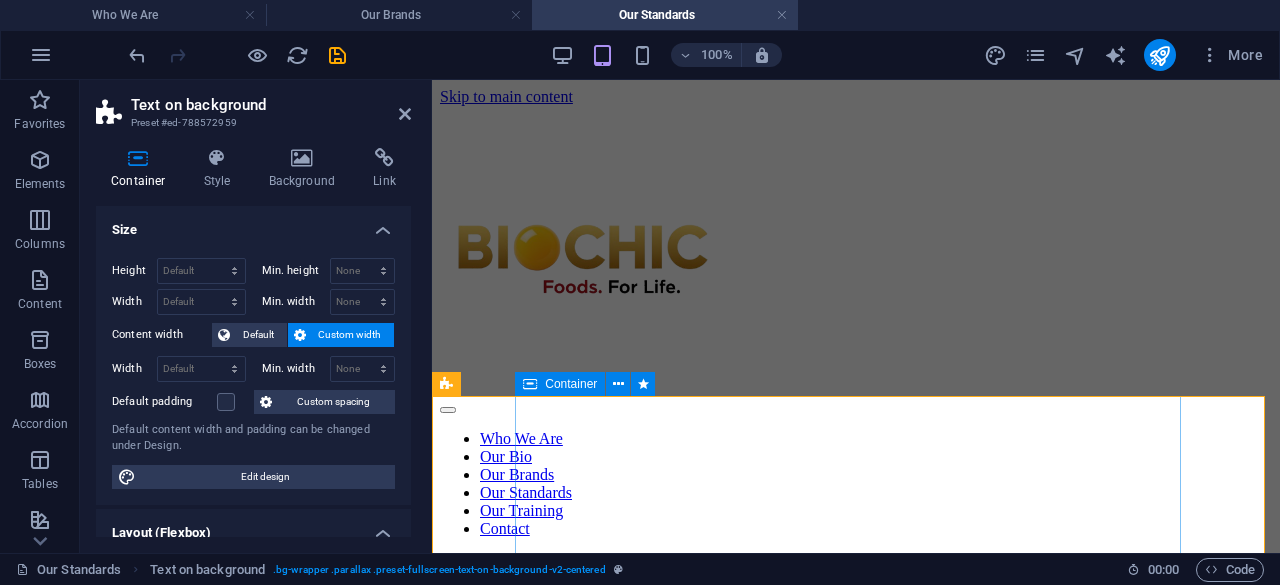 click on "Container" at bounding box center [571, 384] 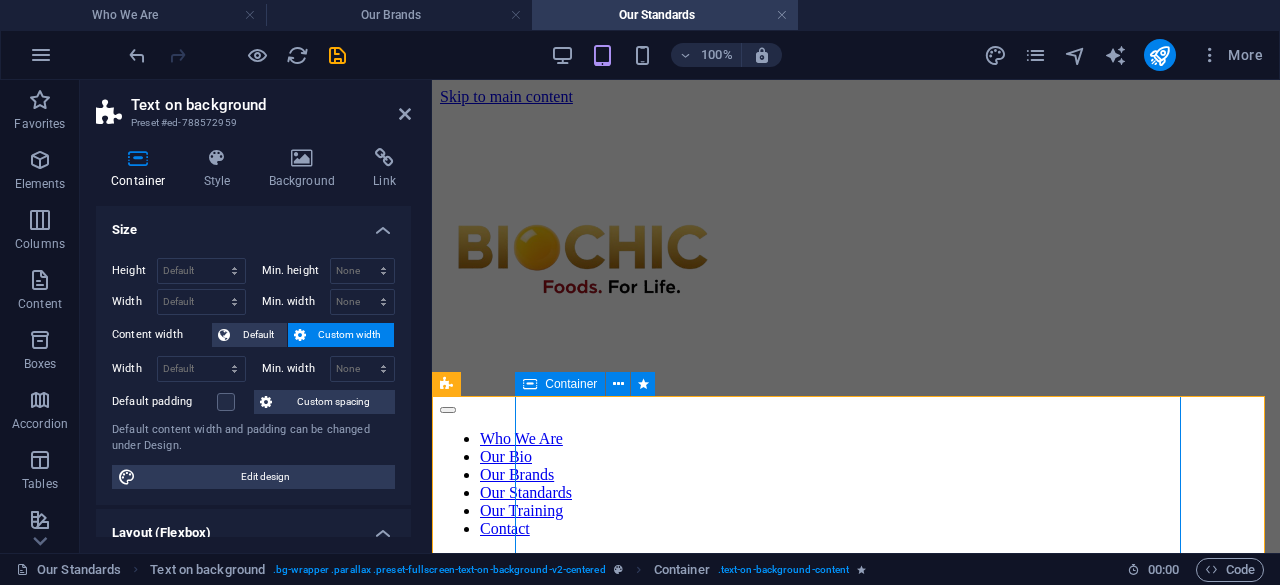 click on "Container" at bounding box center (571, 384) 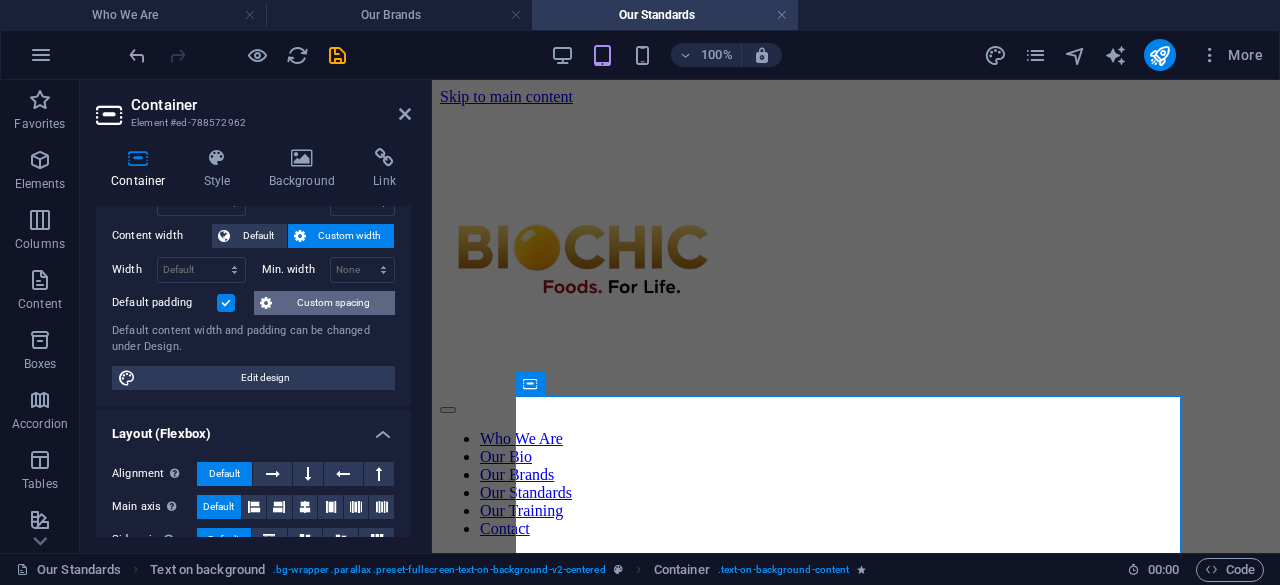 scroll, scrollTop: 100, scrollLeft: 0, axis: vertical 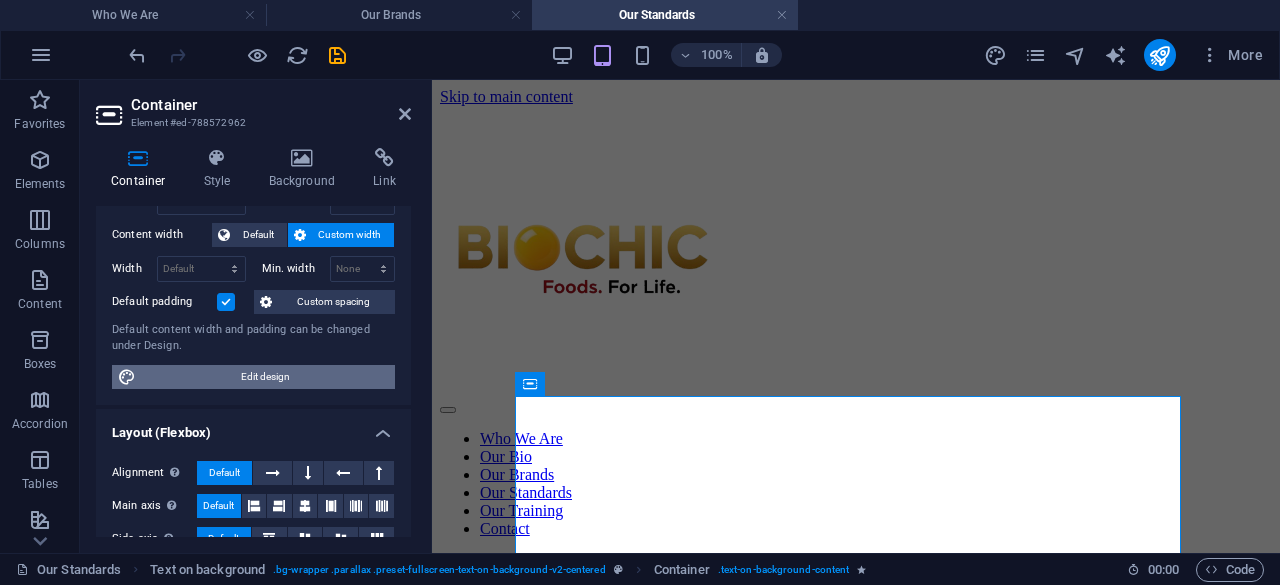 click on "Edit design" at bounding box center (265, 377) 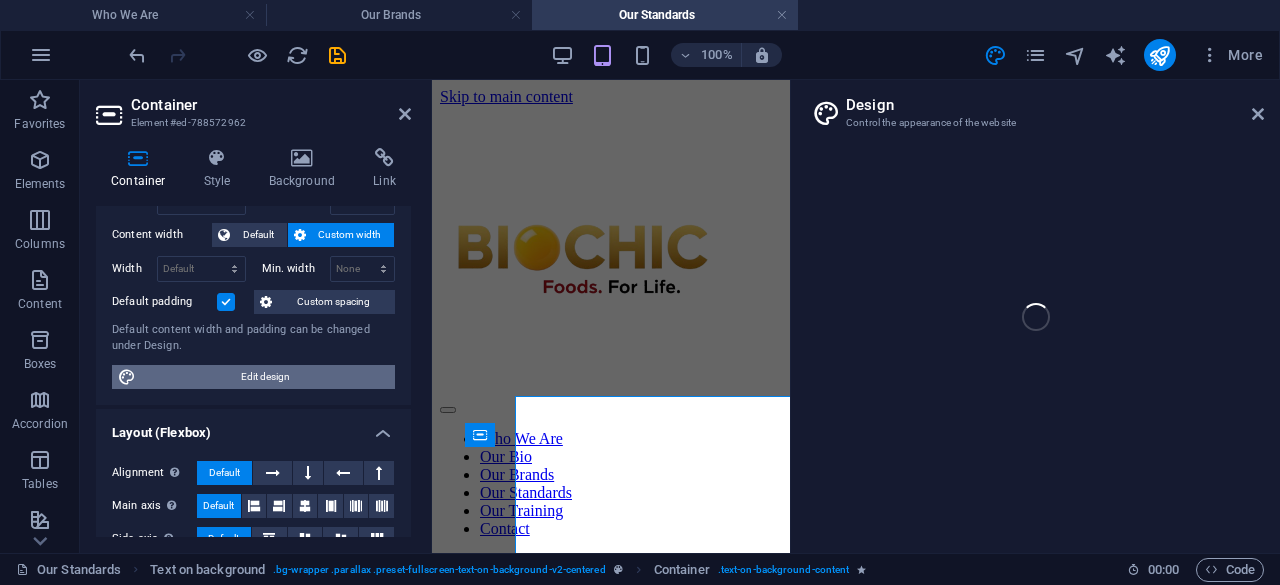 select on "px" 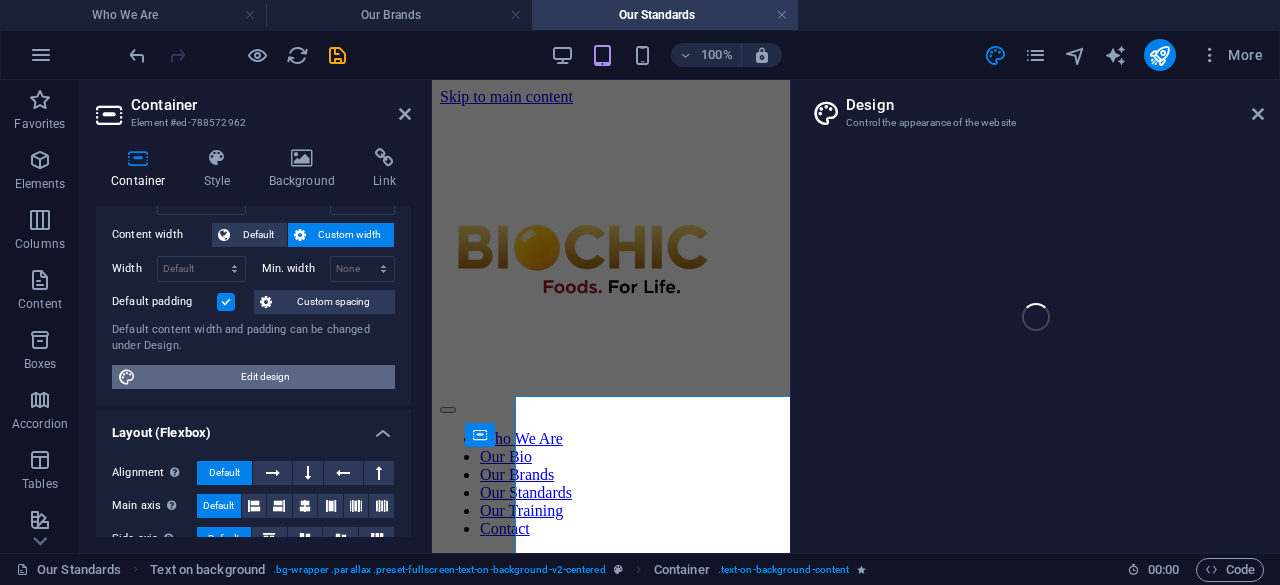 select on "500" 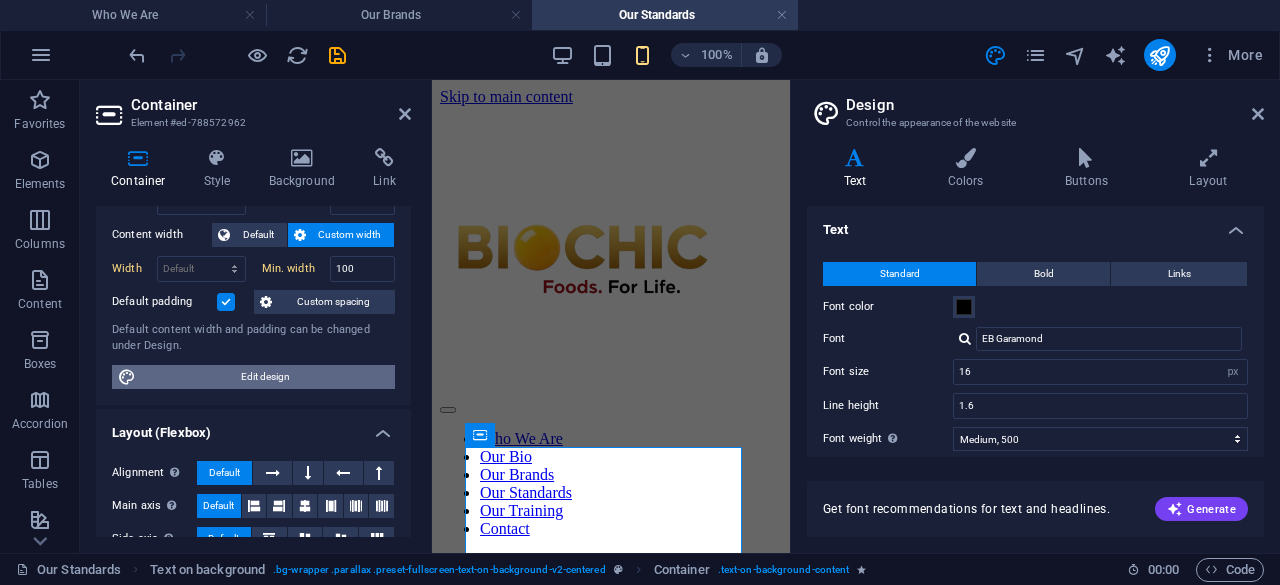 type on "100" 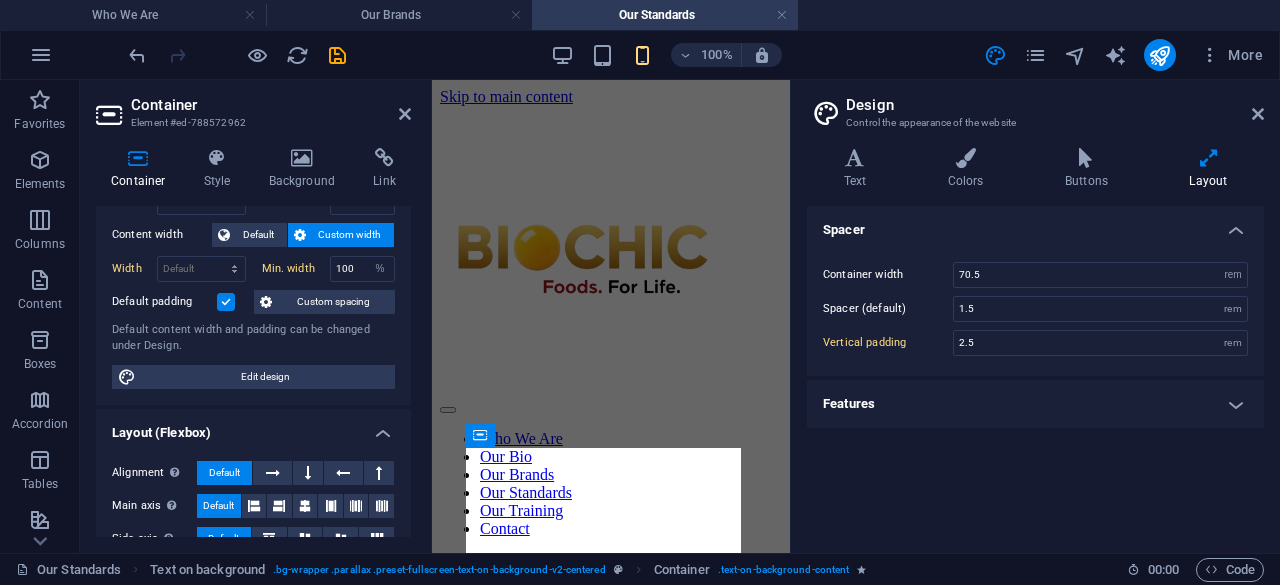 click on "Design Control the appearance of the website" at bounding box center (1037, 106) 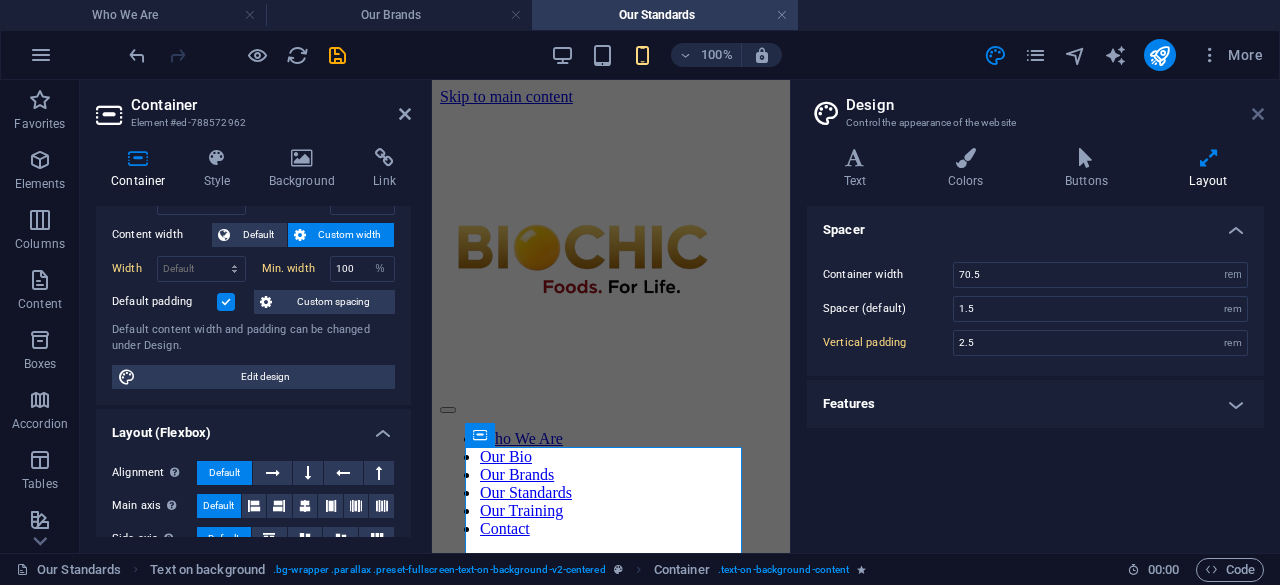 click at bounding box center (1258, 114) 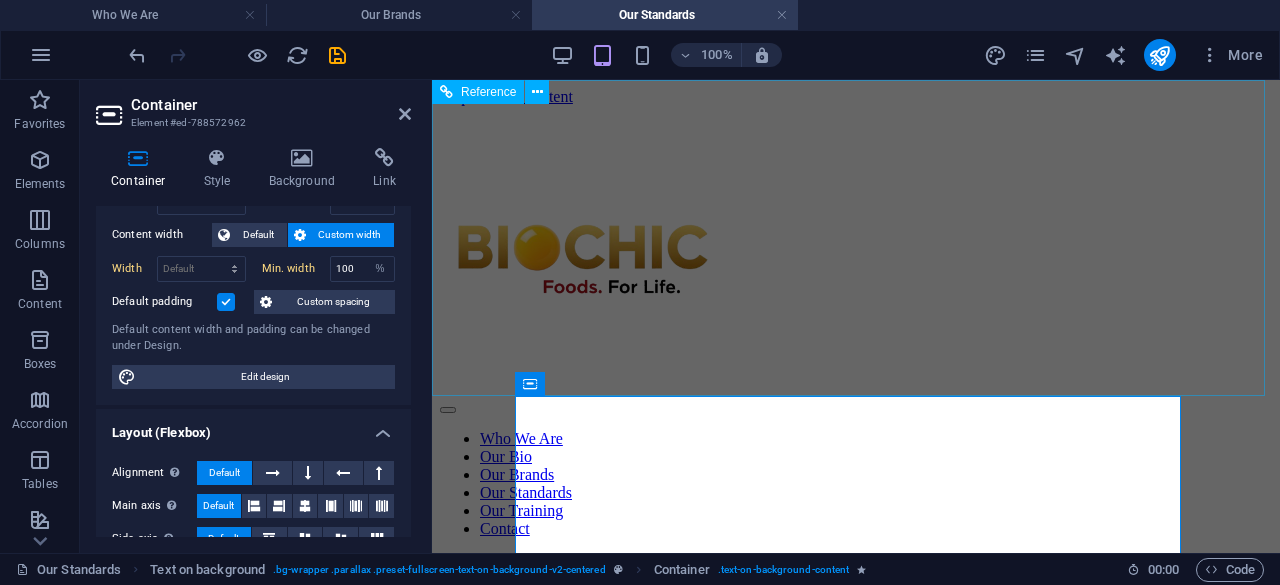 type 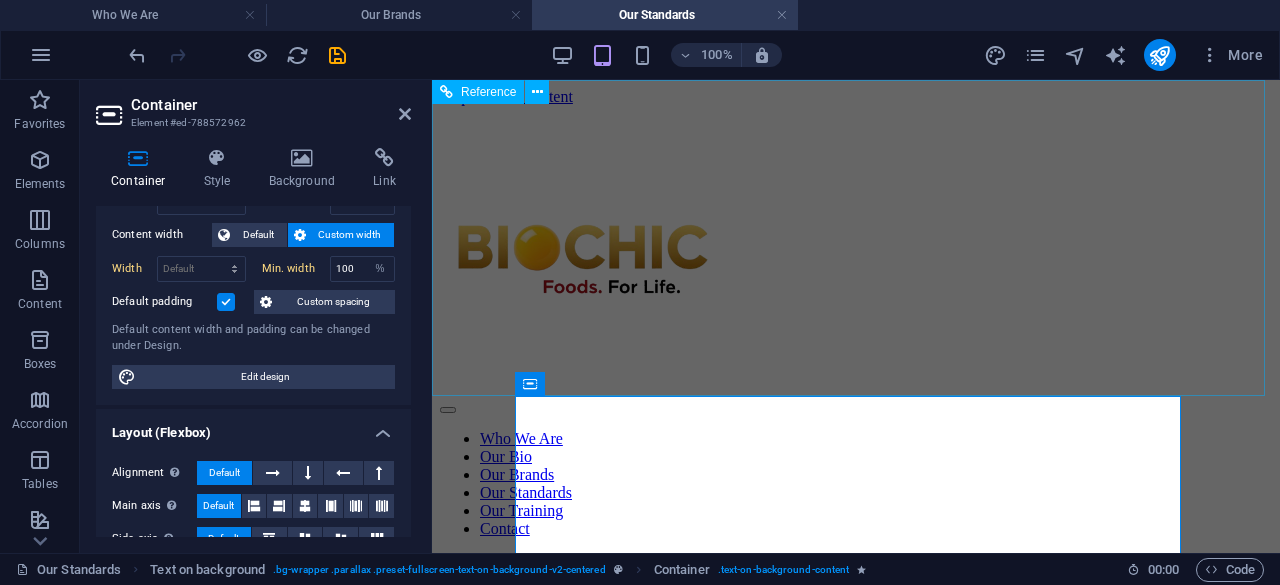 select on "DISABLED_OPTION_VALUE" 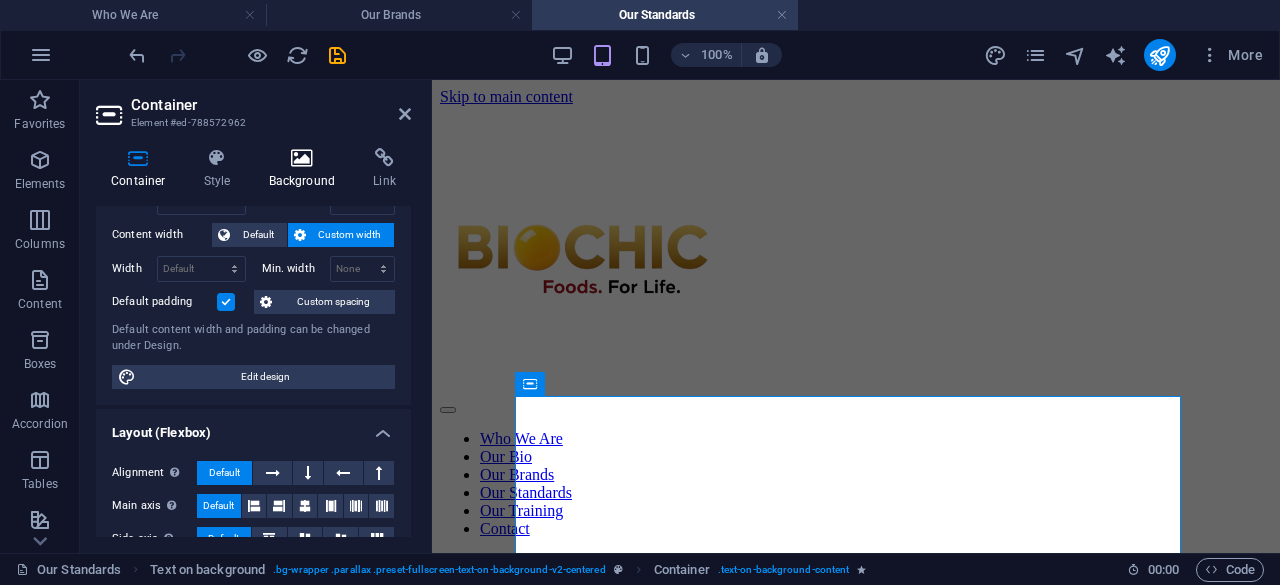click on "Background" at bounding box center (306, 169) 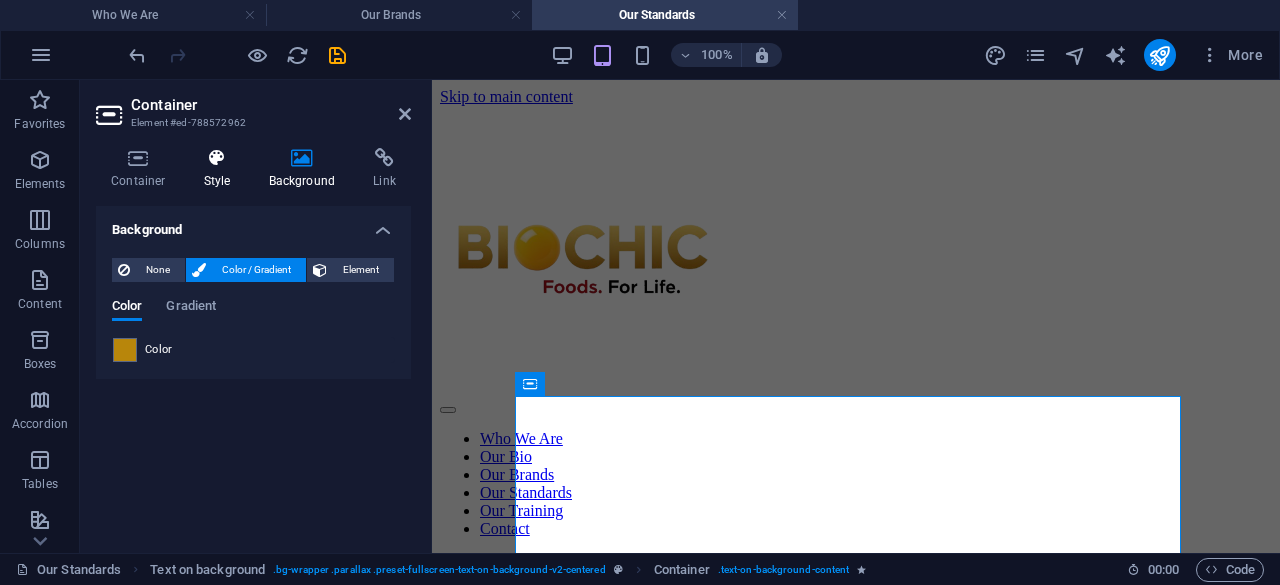 click on "Style" at bounding box center [221, 169] 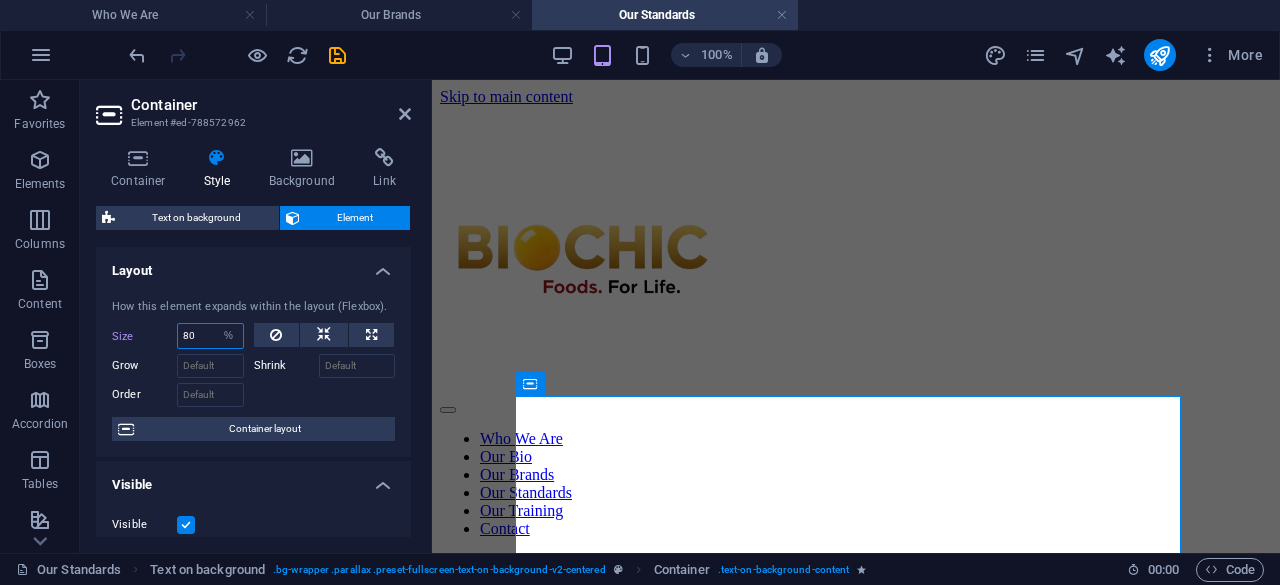click on "80" at bounding box center [210, 336] 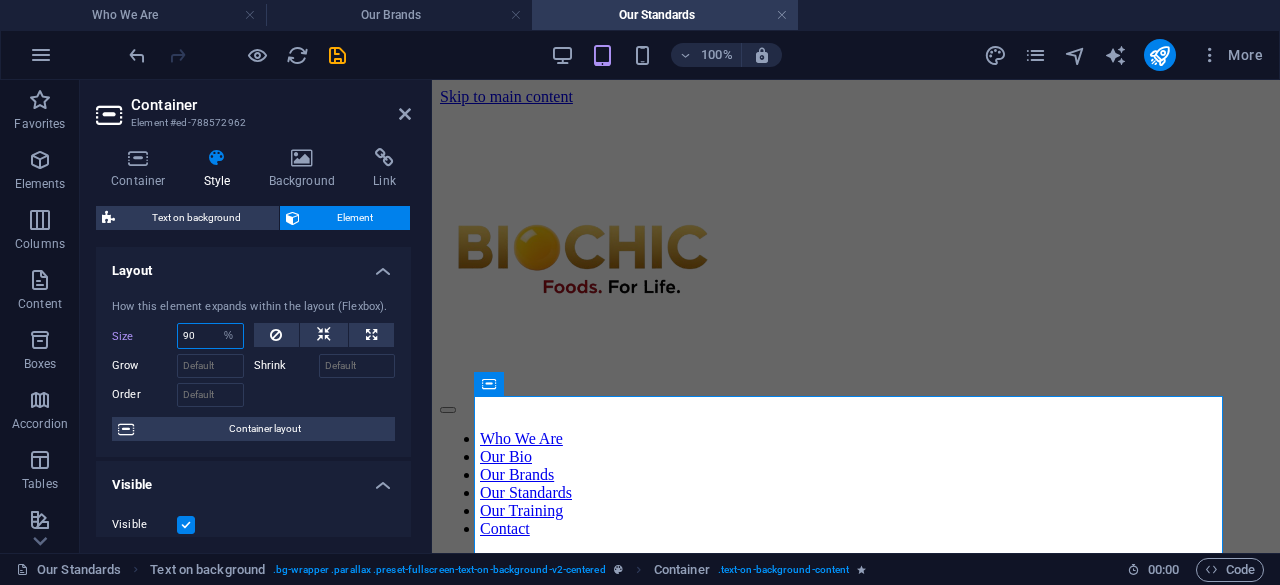 click on "90" at bounding box center [210, 336] 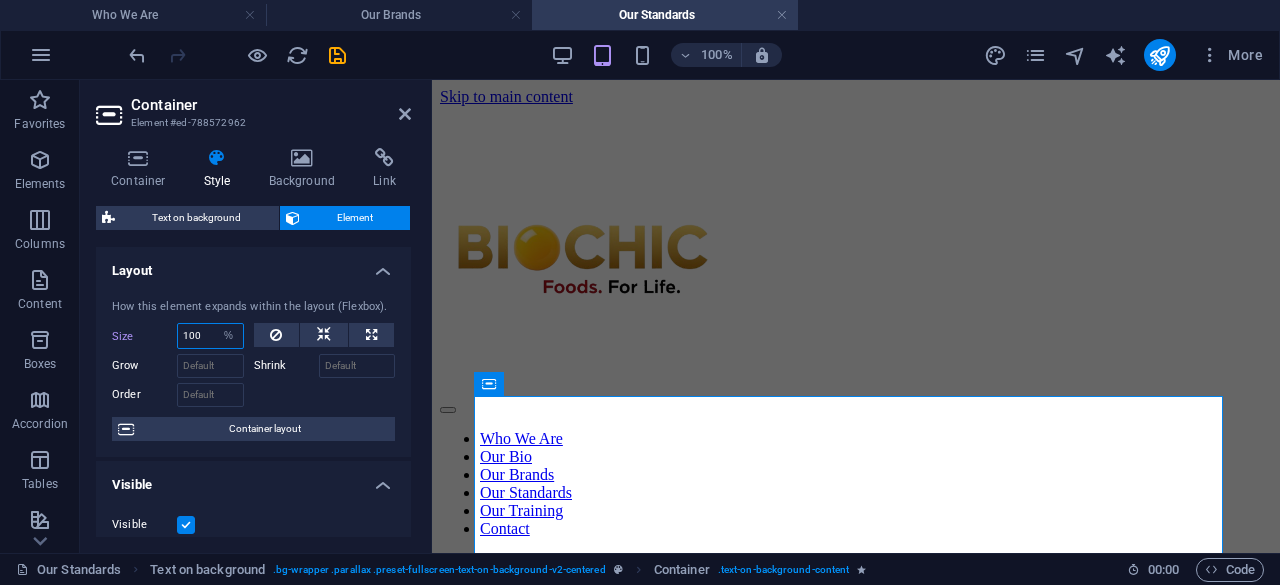 type on "100" 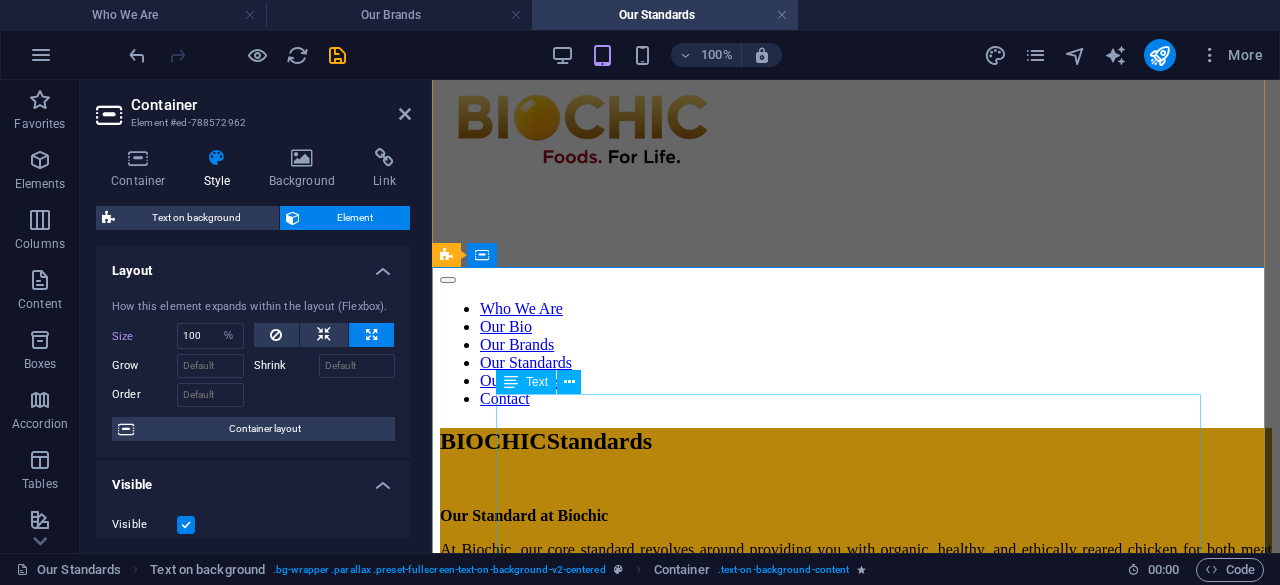 scroll, scrollTop: 129, scrollLeft: 0, axis: vertical 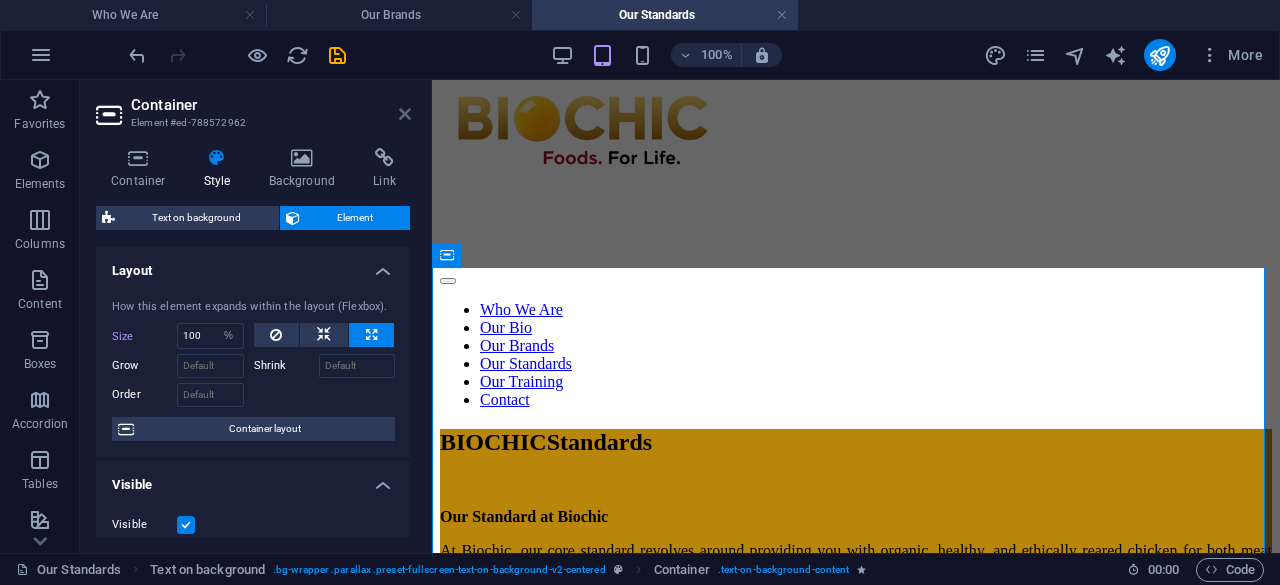 click at bounding box center [405, 114] 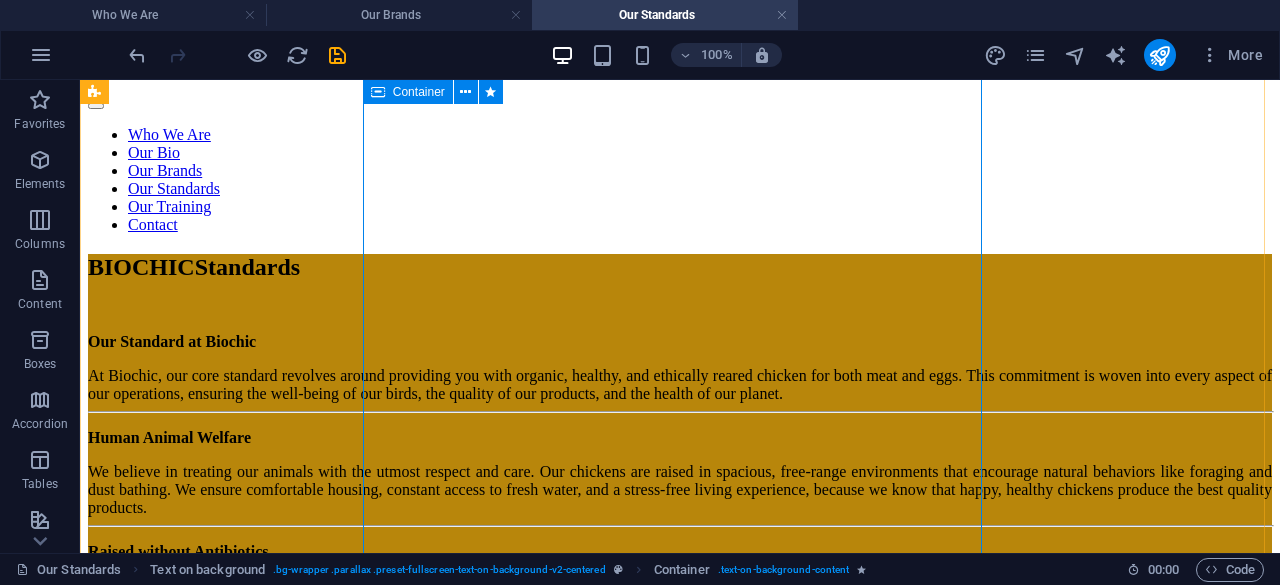 scroll, scrollTop: 0, scrollLeft: 0, axis: both 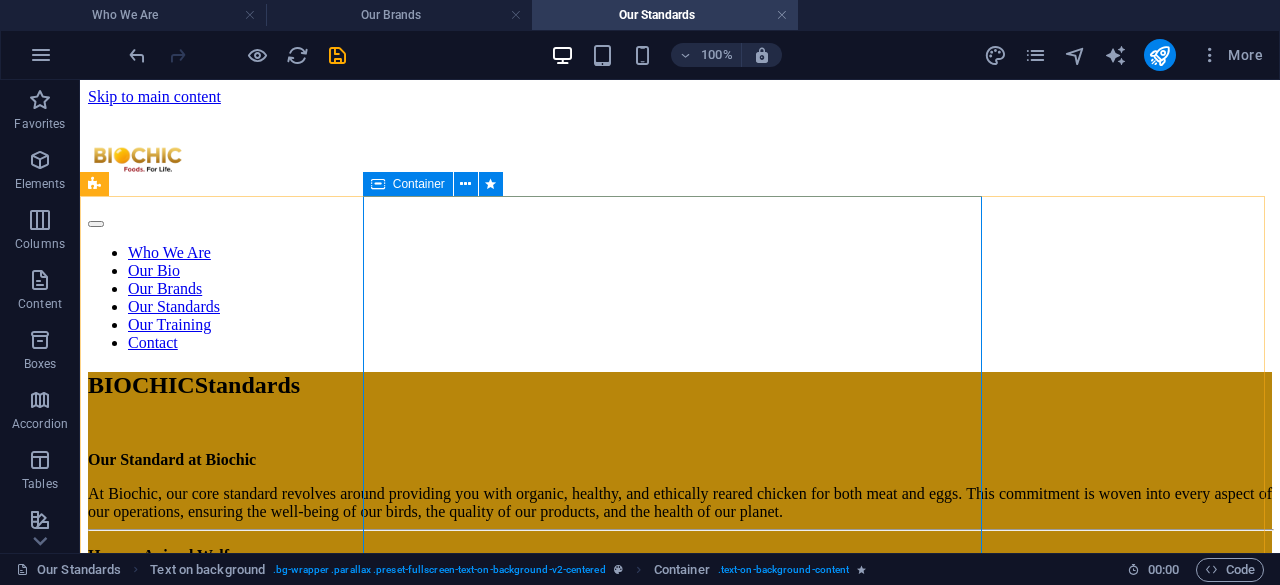 click on "Container" at bounding box center (419, 184) 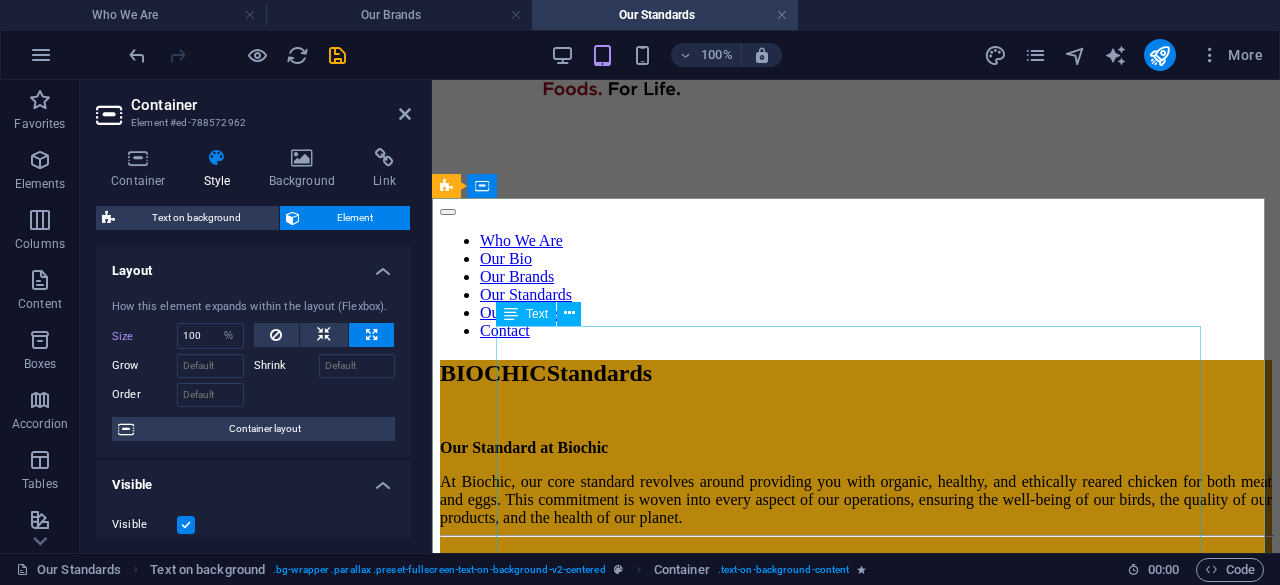 scroll, scrollTop: 285, scrollLeft: 0, axis: vertical 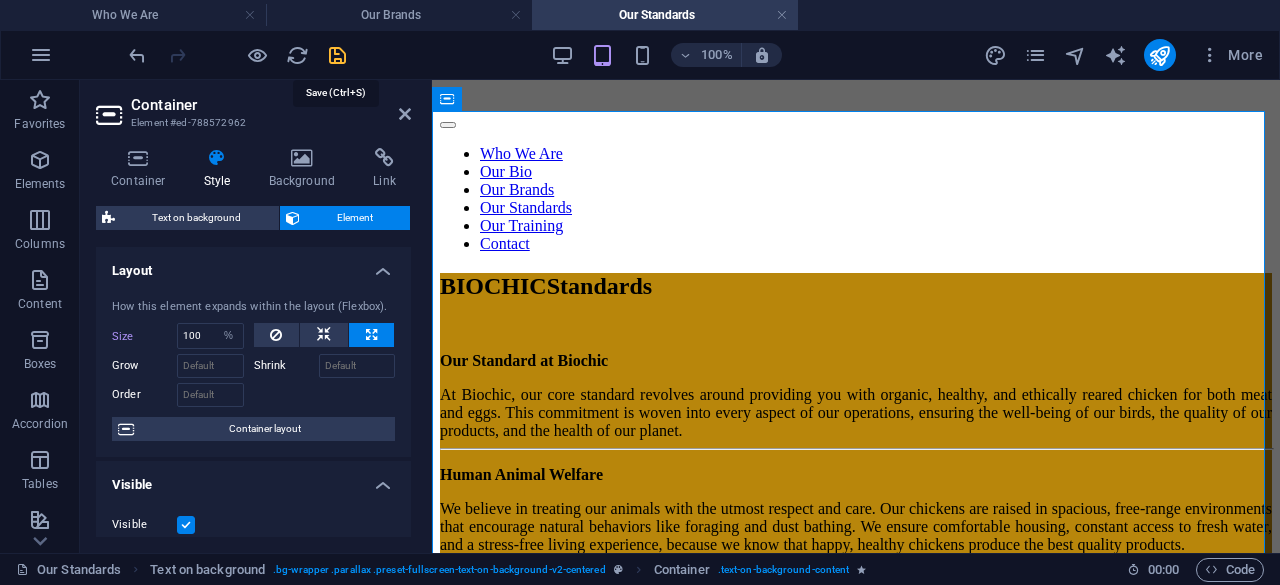 click at bounding box center (337, 55) 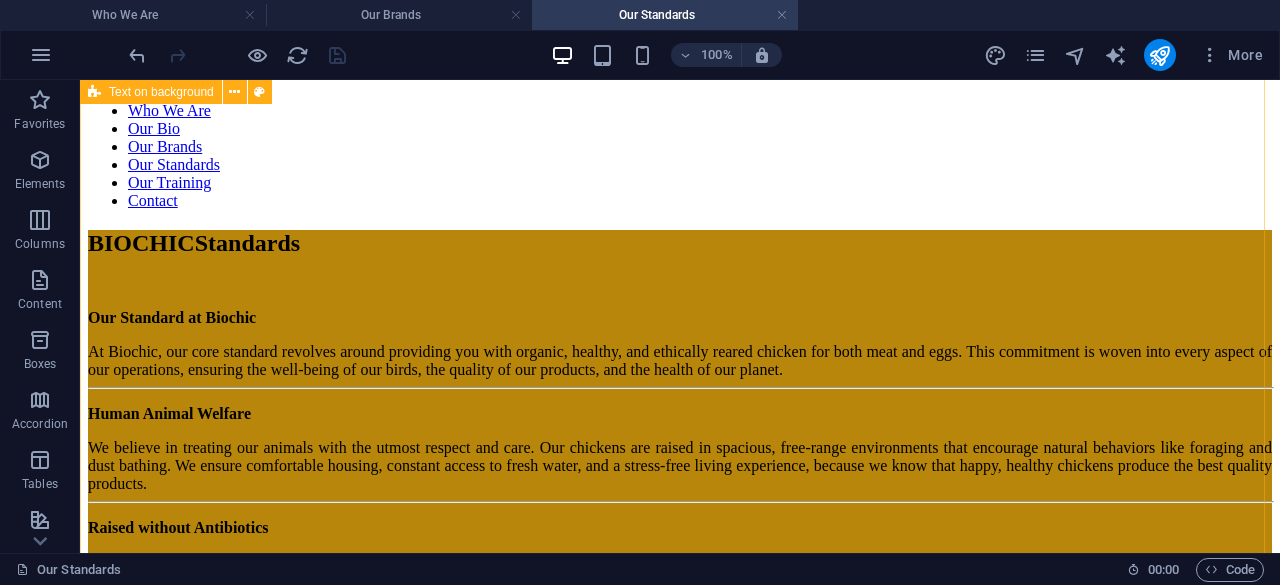 scroll, scrollTop: 0, scrollLeft: 0, axis: both 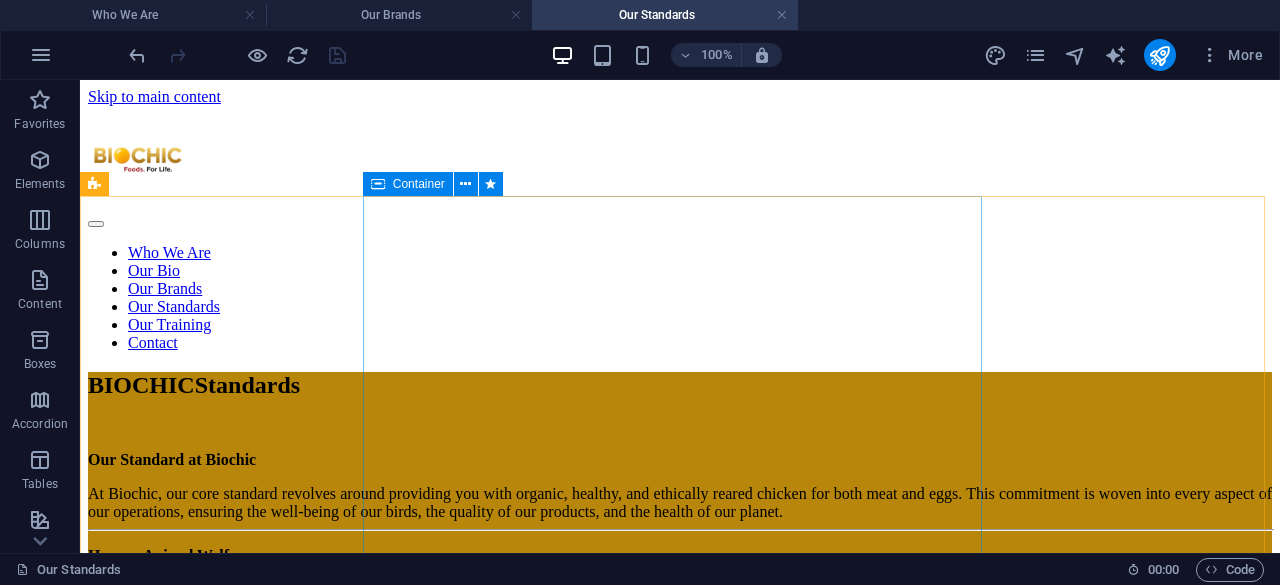 click on "Container" at bounding box center (408, 184) 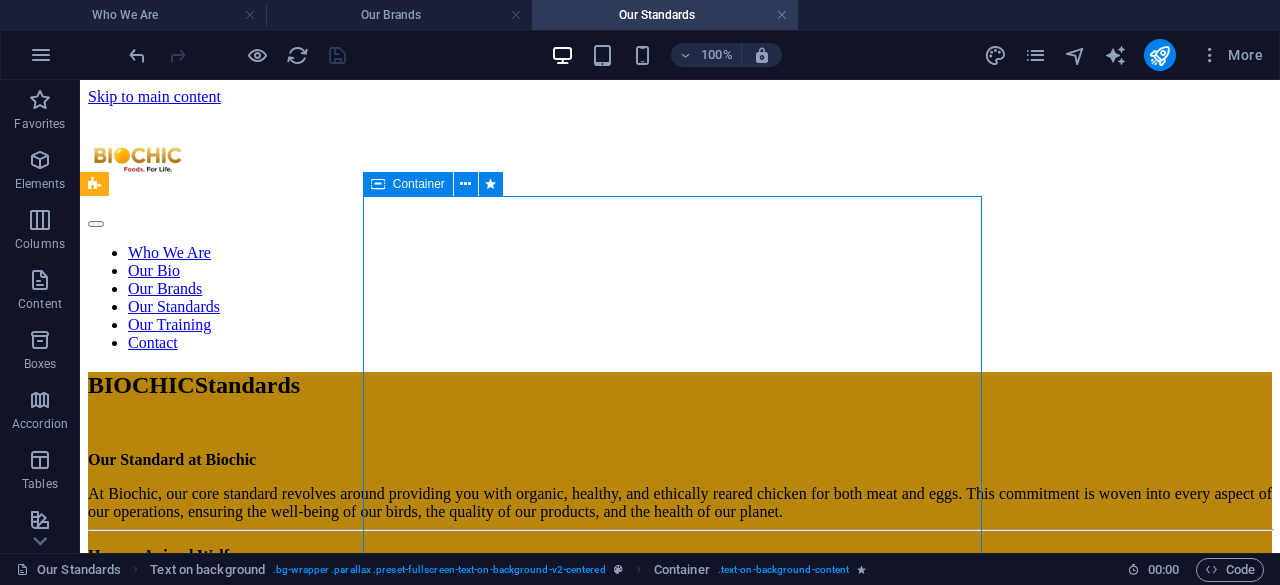 click on "Container" at bounding box center (408, 184) 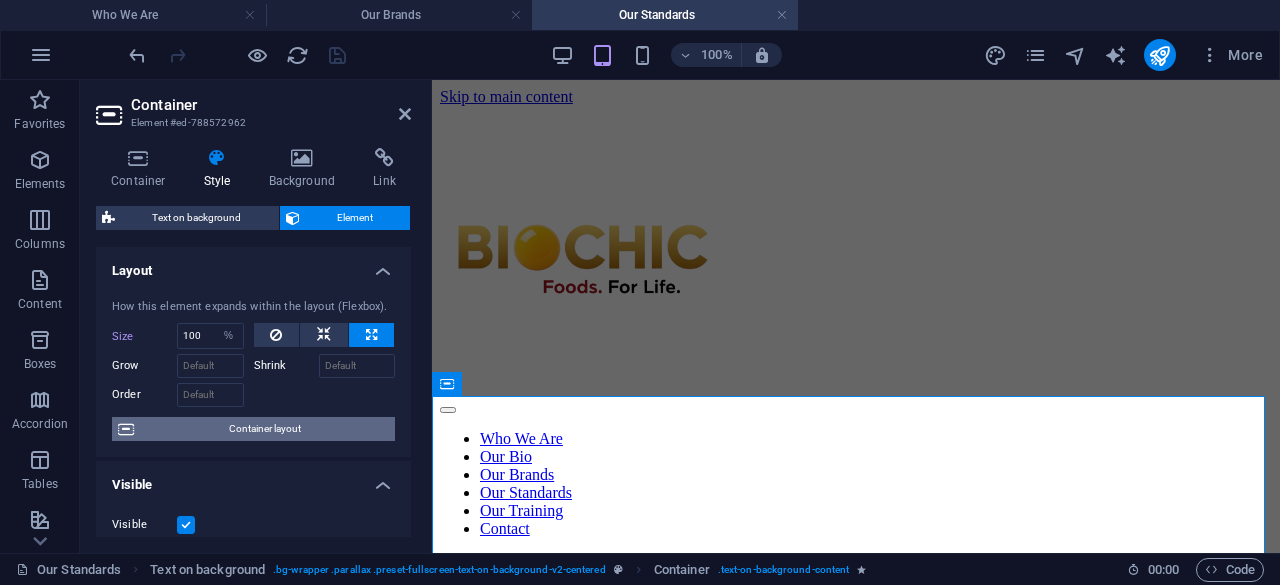 click on "Container layout" at bounding box center [264, 429] 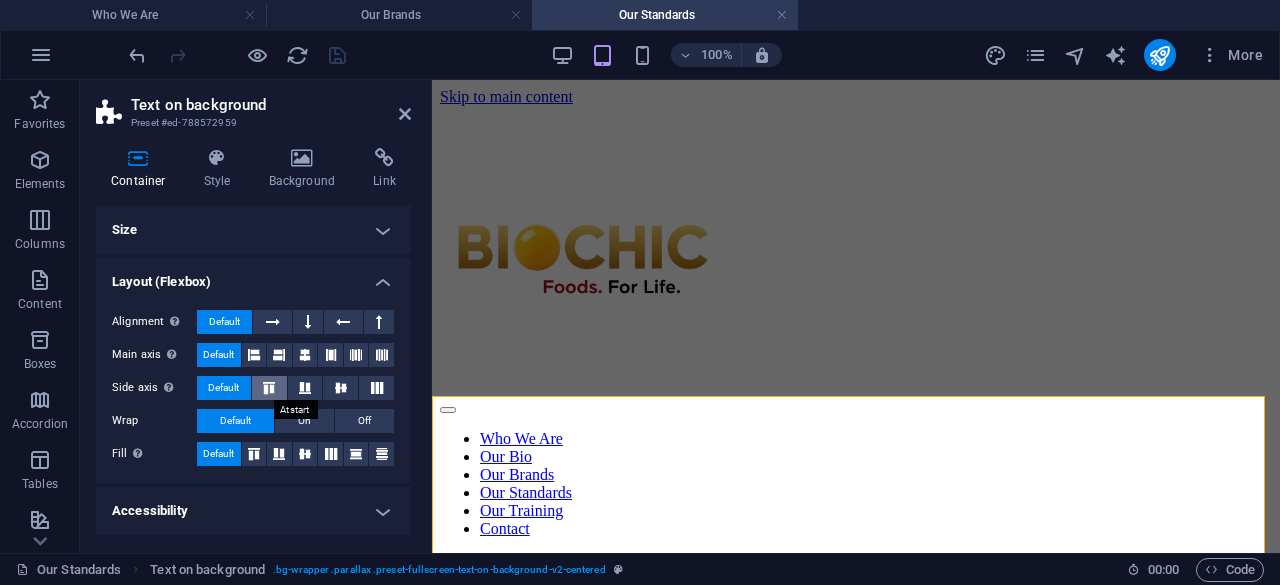 click at bounding box center [269, 388] 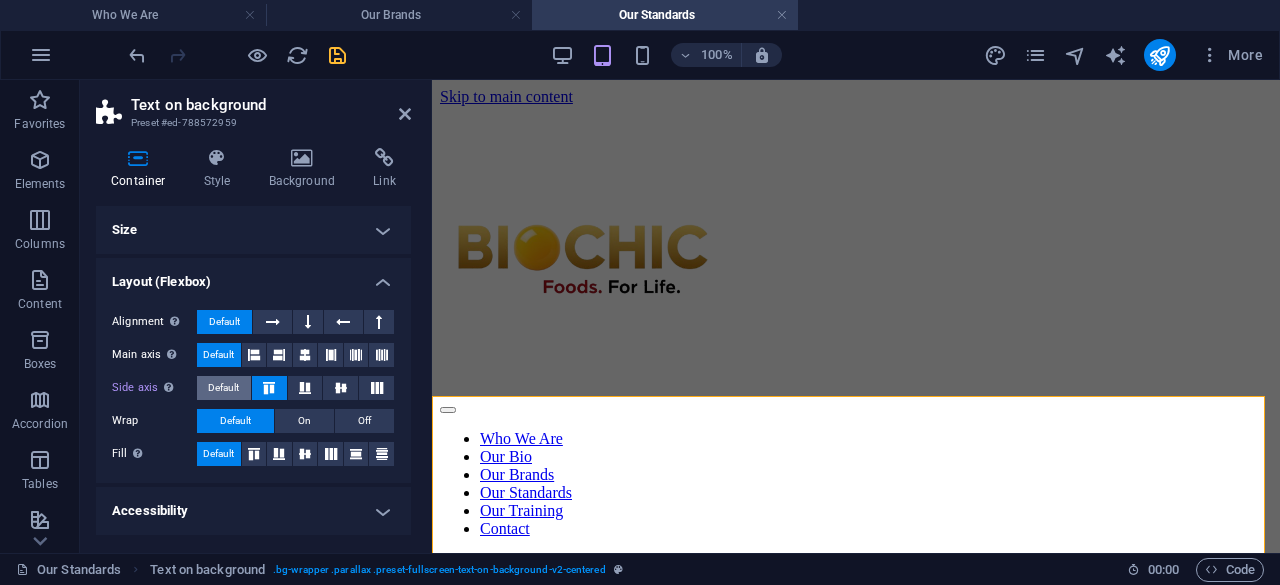 click on "Default" at bounding box center [223, 388] 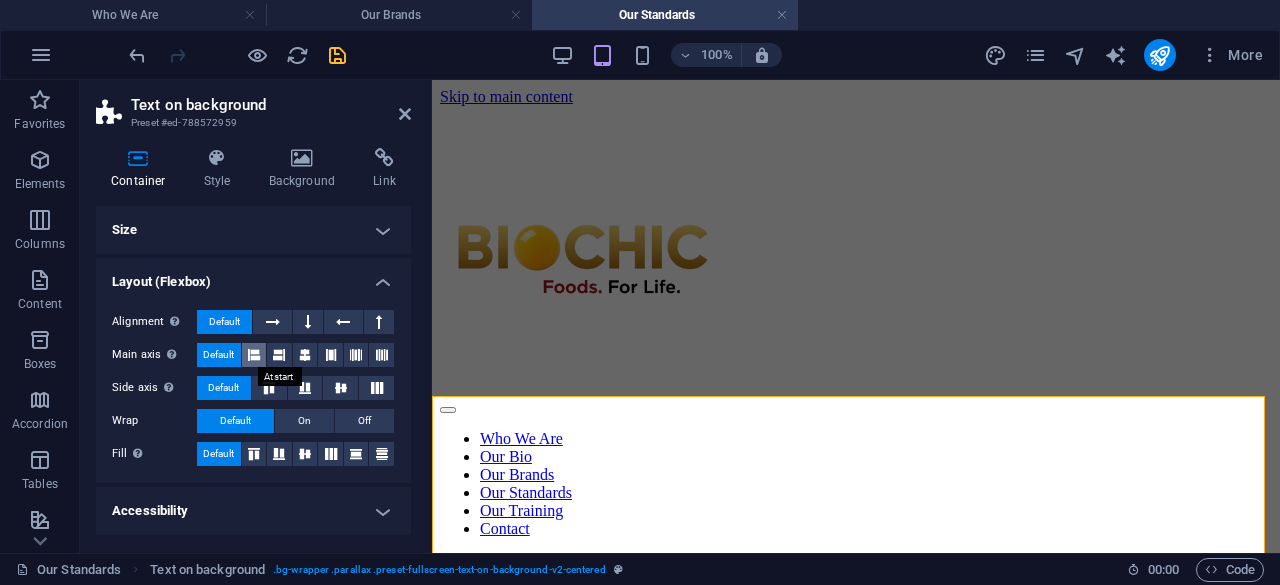 click at bounding box center (254, 355) 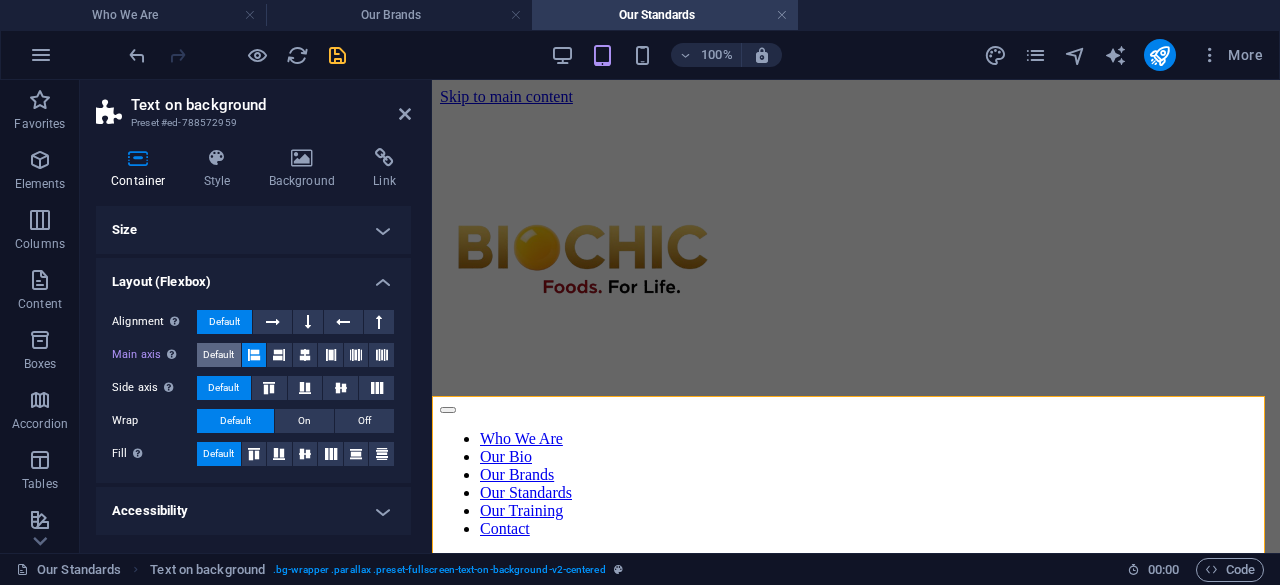 click on "Default" at bounding box center [218, 355] 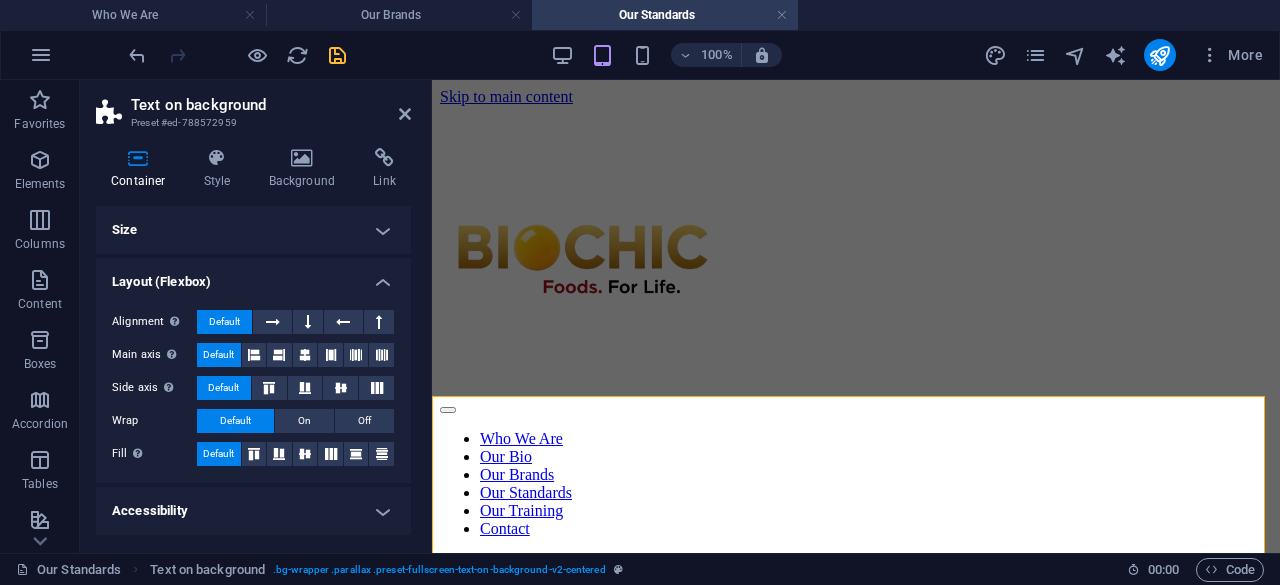 click on "Size" at bounding box center [253, 230] 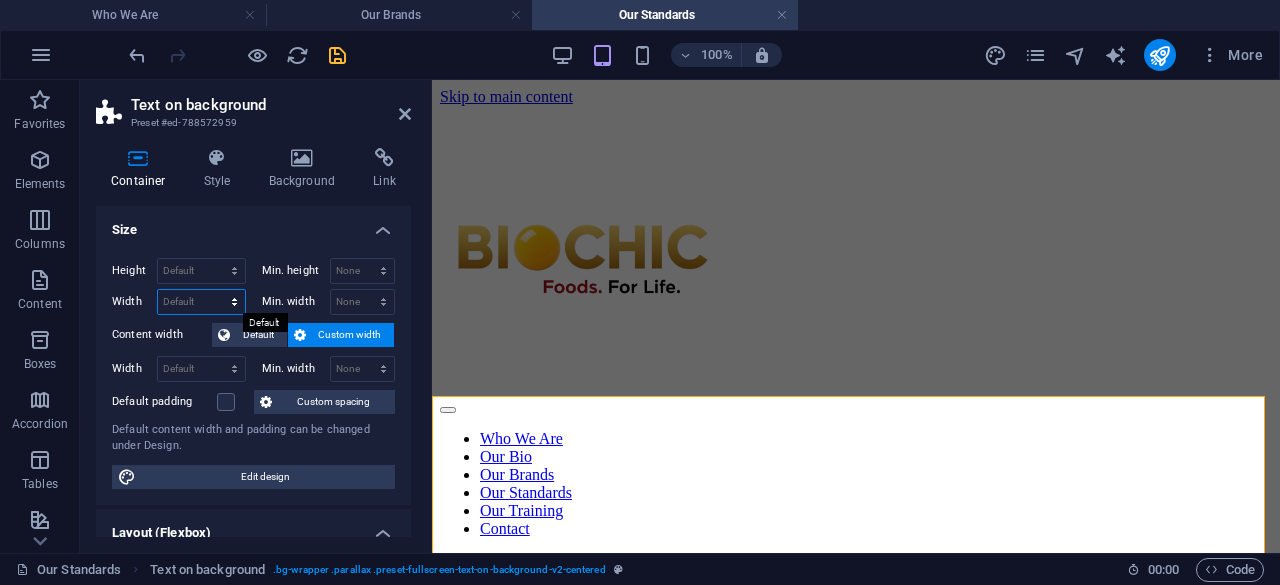 click on "Default px rem % em vh vw" at bounding box center (201, 302) 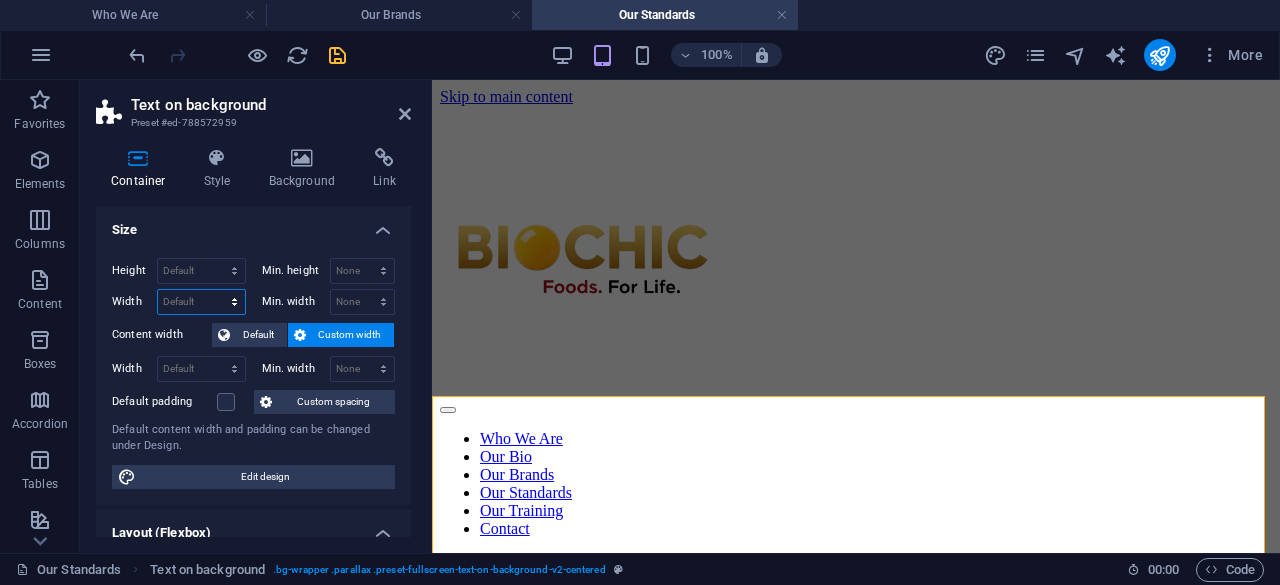 select on "%" 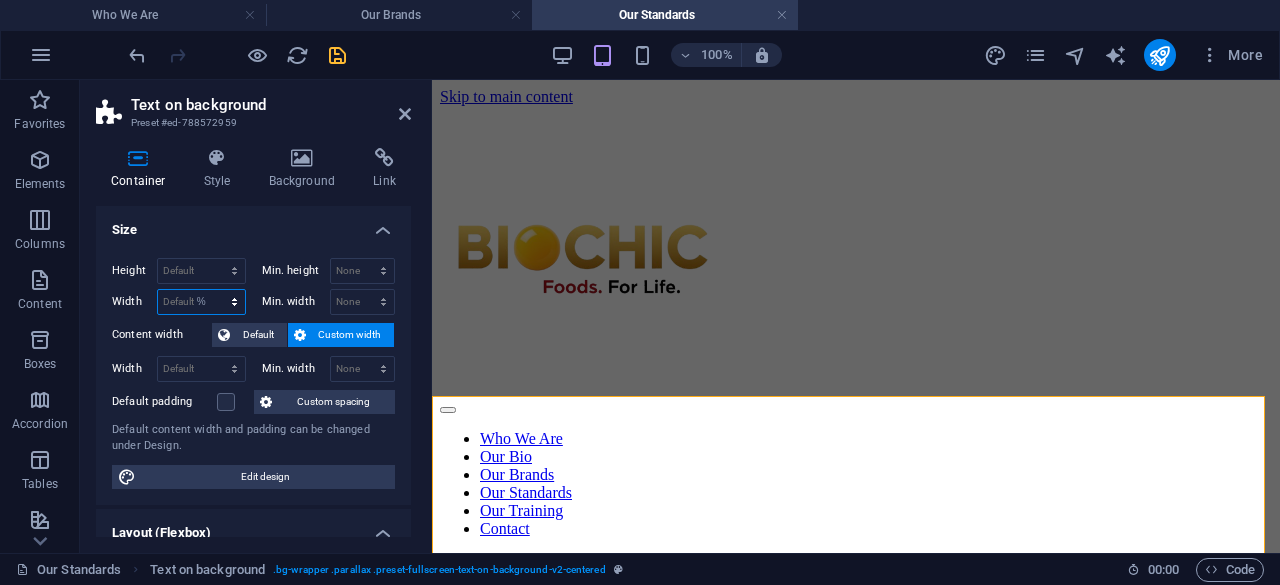 click on "Default px rem % em vh vw" at bounding box center (201, 302) 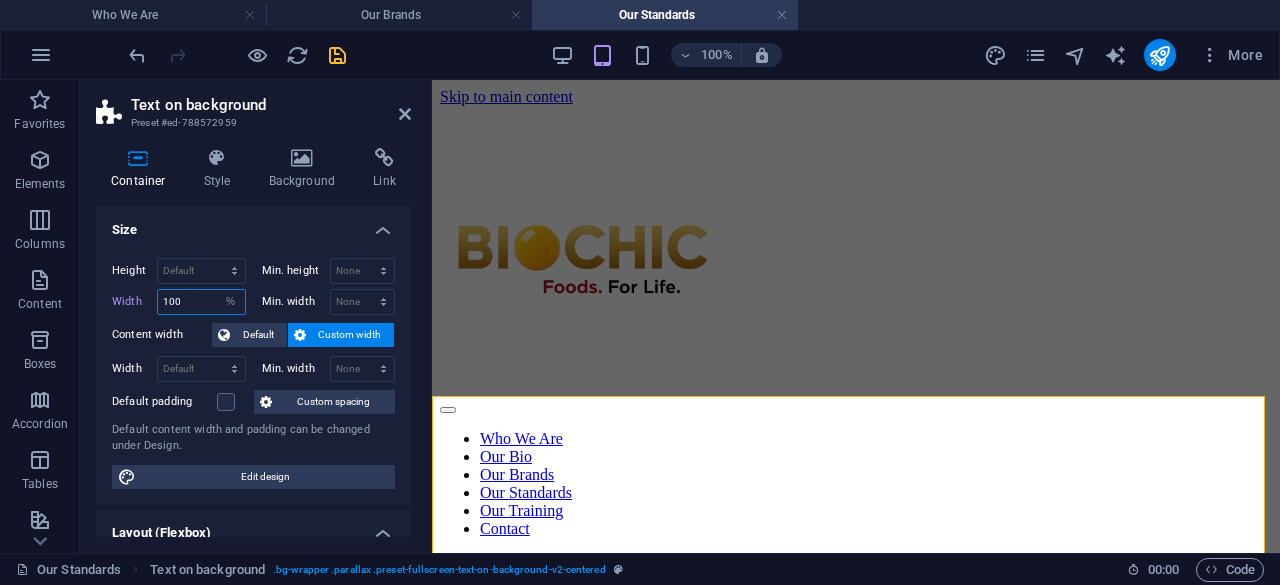 click on "100" at bounding box center [201, 302] 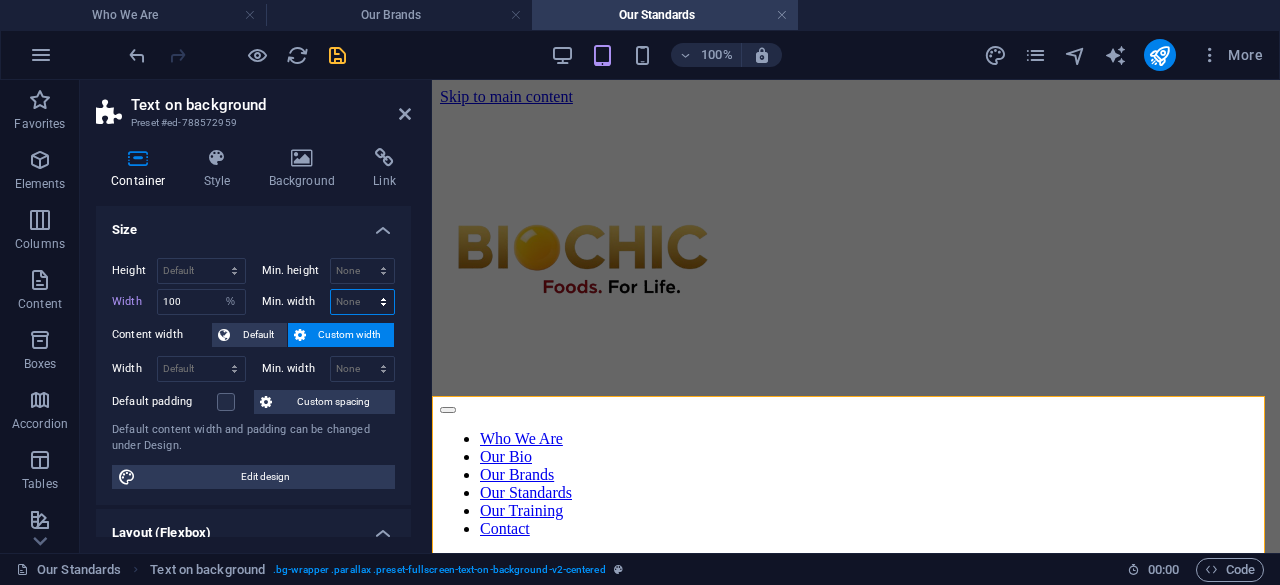 click on "None px rem % vh vw" at bounding box center (363, 302) 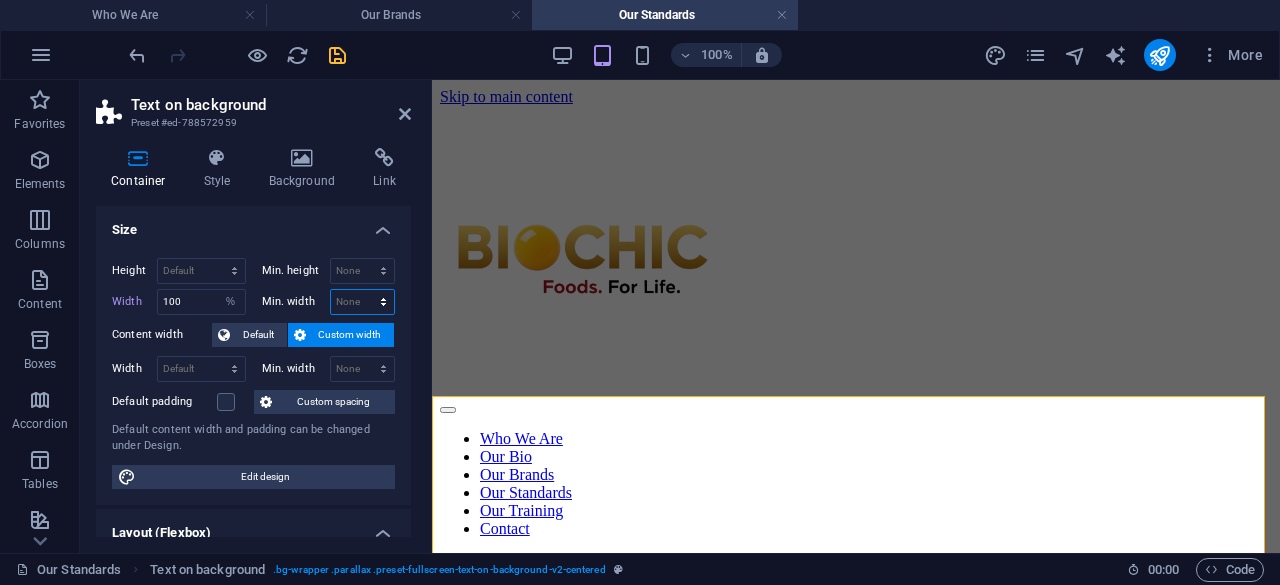 select on "%" 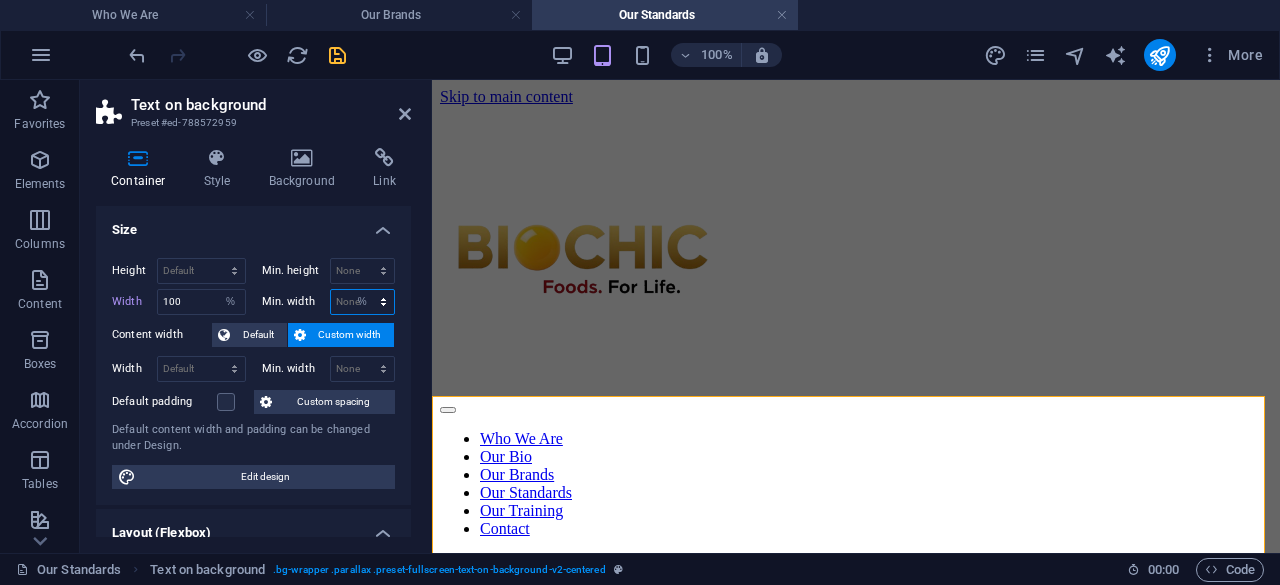 click on "None px rem % vh vw" at bounding box center (363, 302) 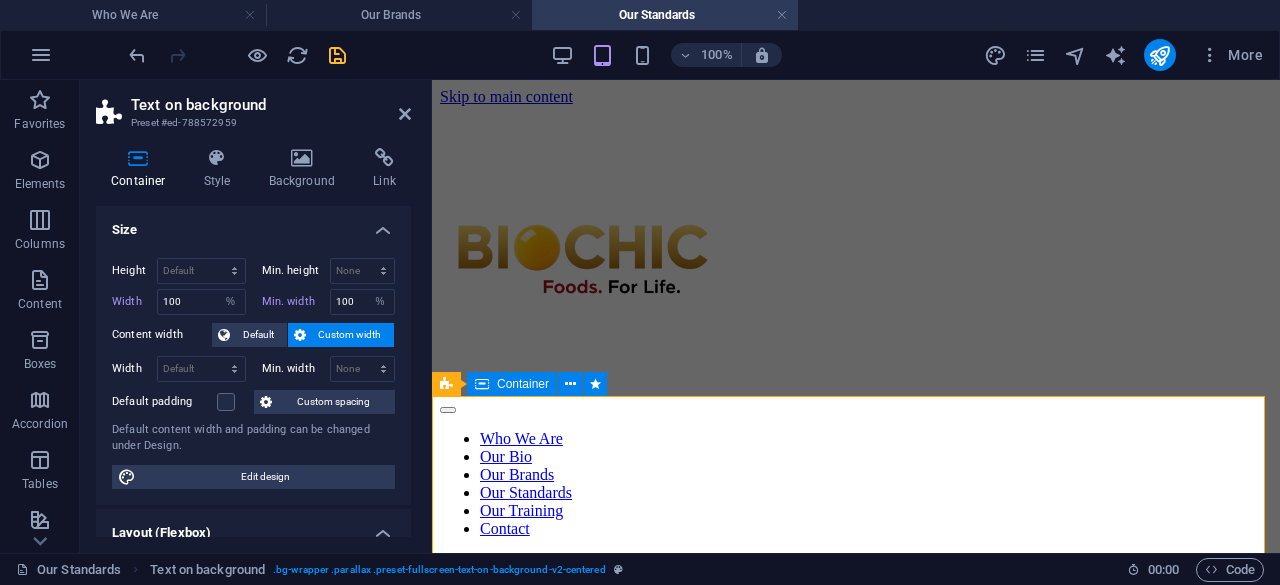 click on "BIOCHIC  Standards Our Standard at Biochic At Biochic, our core standard revolves around providing you with organic, healthy, and ethically reared chicken for both meat and eggs. This commitment is woven into every aspect of our operations, ensuring the well-being of our birds, the quality of our products, and the health of our planet. Human Animal Welfare We believe in treating our animals with the utmost respect and care. Our chickens are raised in spacious, free-range environments that encourage natural behaviors like foraging and dust bathing. We ensure comfortable housing, constant access to fresh water, and a stress-free living experience, because we know that happy, healthy chickens produce the best quality products. Raised without Antibiotics Organic Stewardship Environmental Sustainability Sustainability is the heartbeat of Biochic. We are committed to pioneering environmentally responsible practices that minimize waste, conserve resources, and promote ecological balance: Safety Standards" at bounding box center [856, 1086] 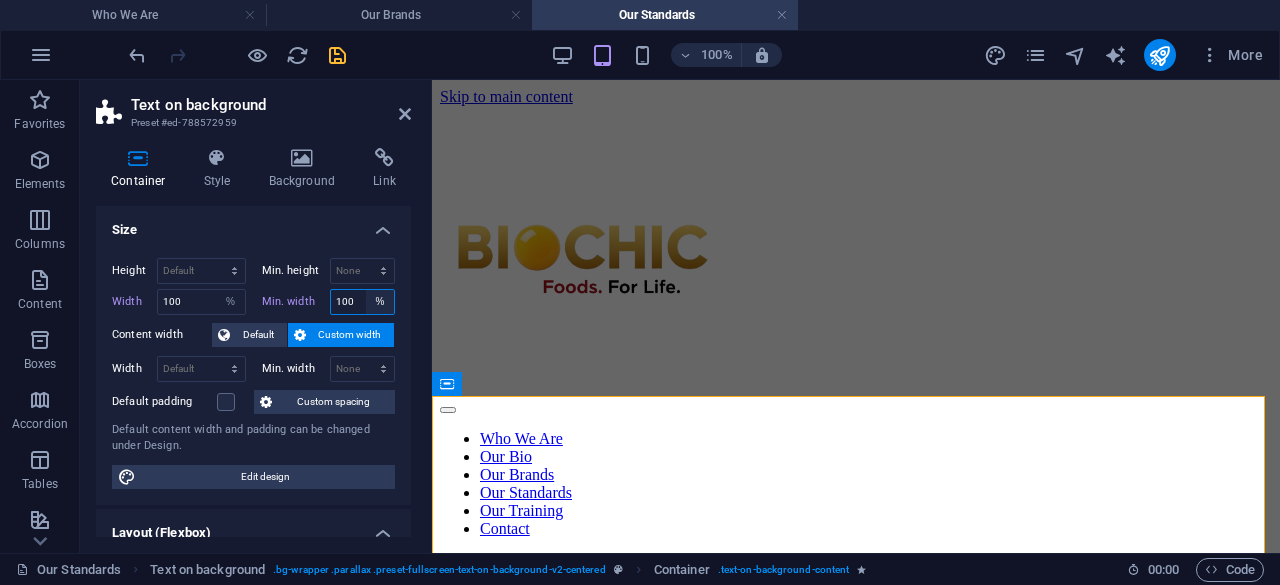 click on "None px rem % vh vw" at bounding box center [380, 302] 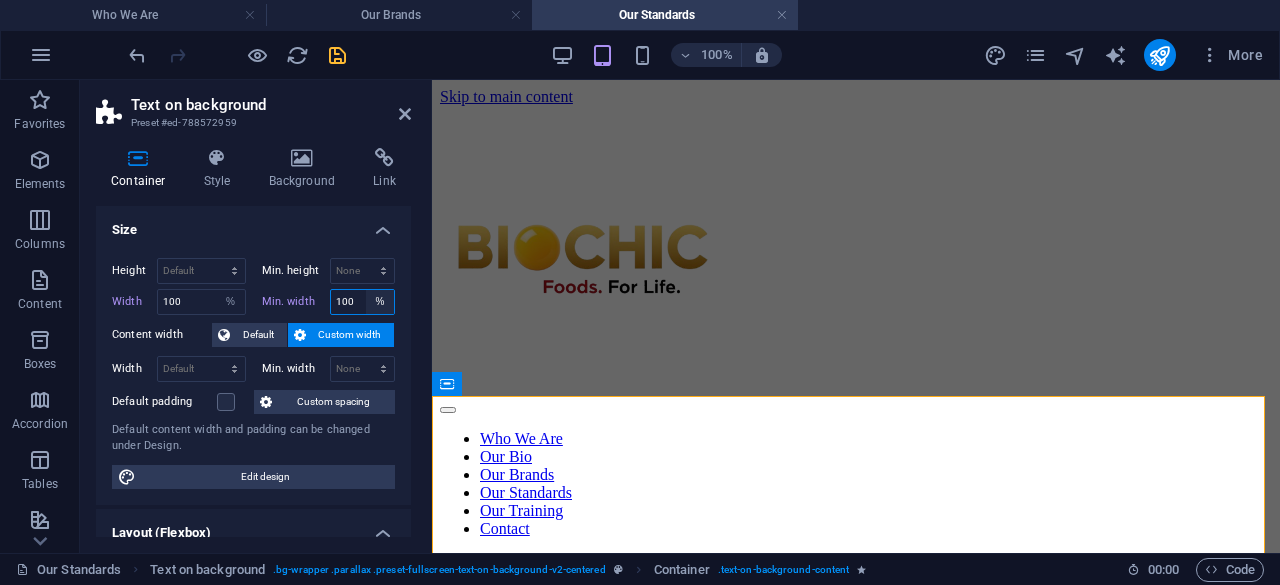 select on "2m7jp7q571s" 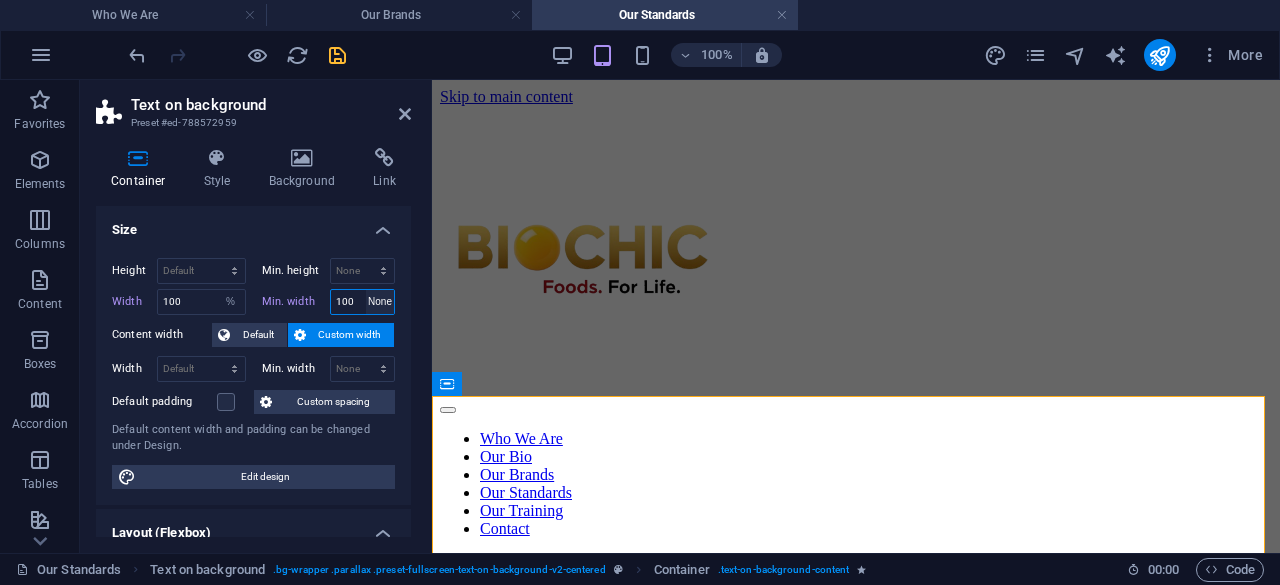 click on "None px rem % vh vw" at bounding box center (380, 302) 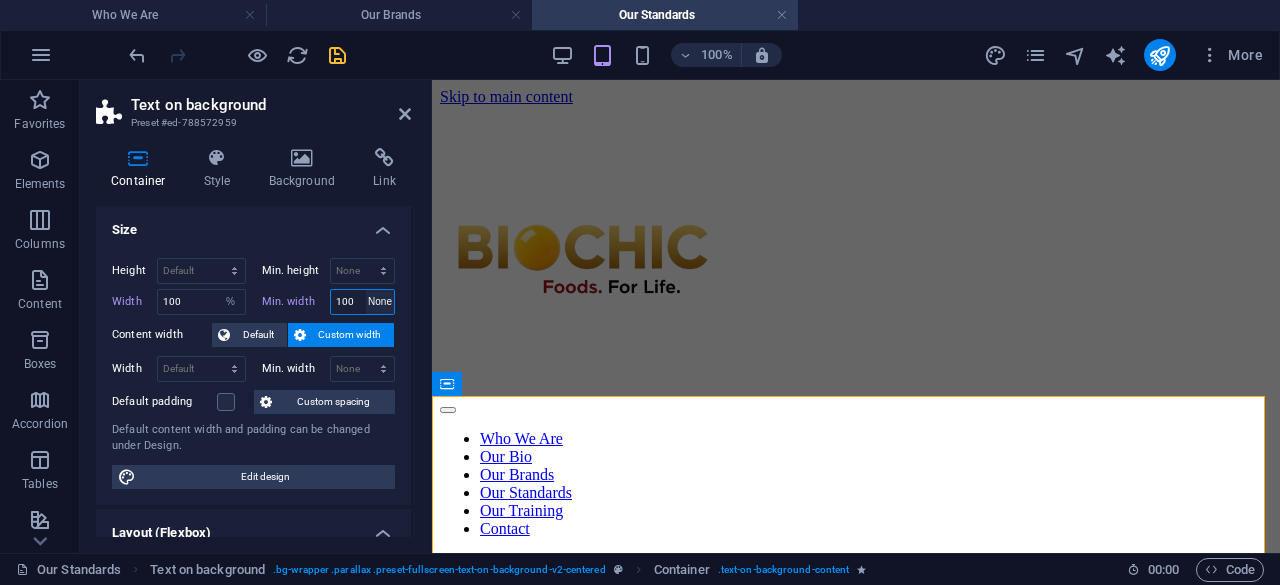 type on "100" 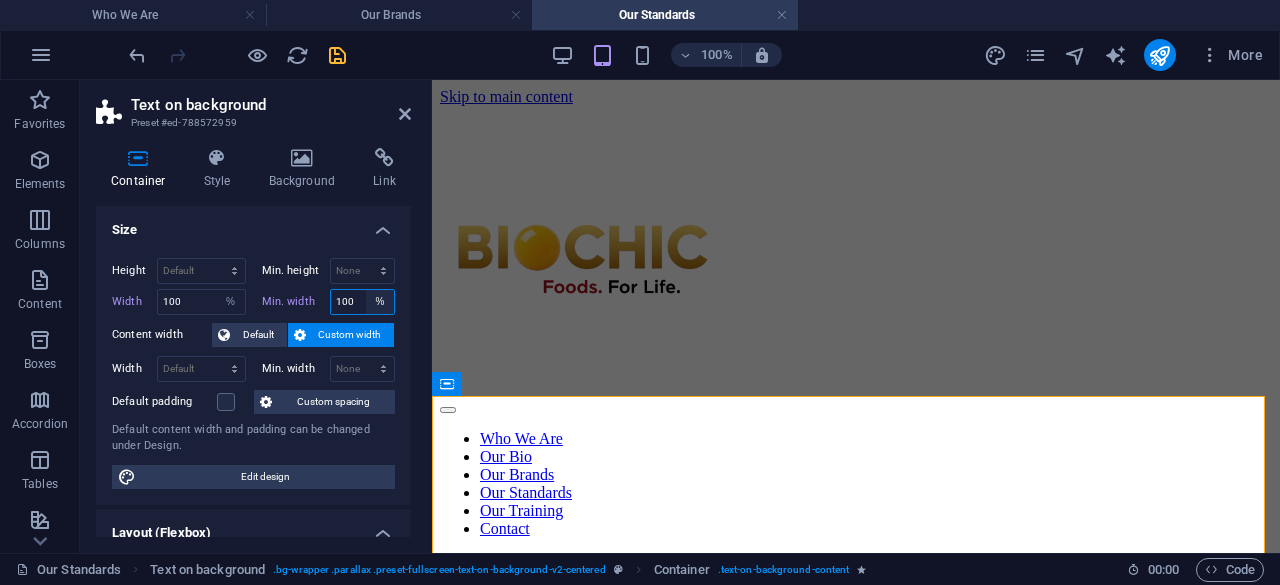 click on "None px rem % vh vw" at bounding box center [380, 302] 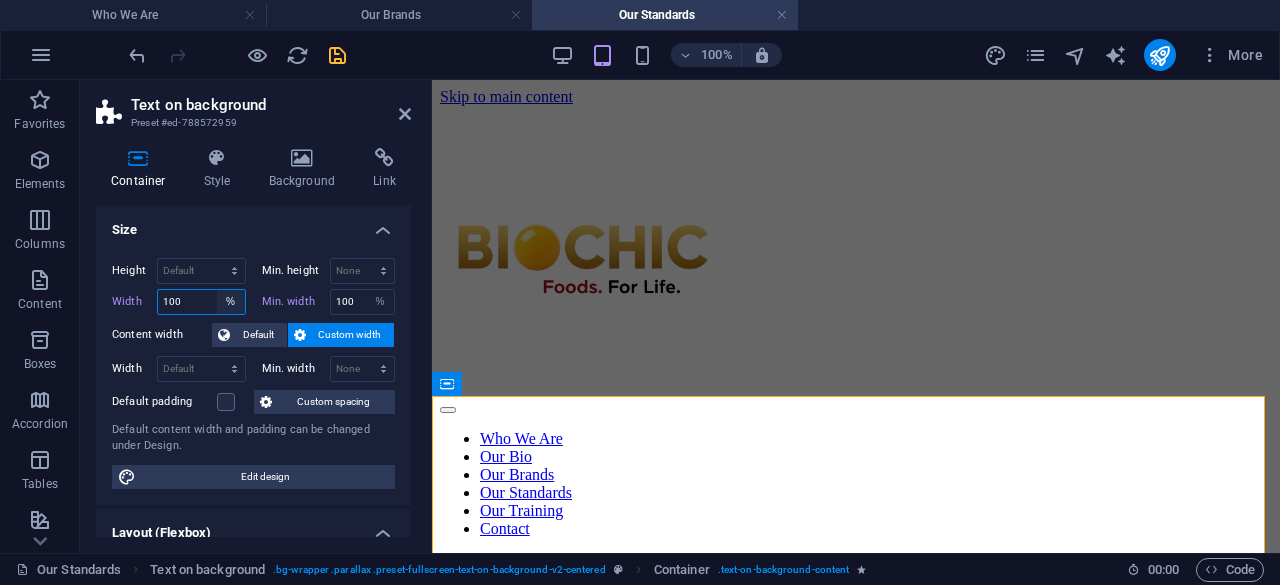 click on "Default px rem % em vh vw" at bounding box center [231, 302] 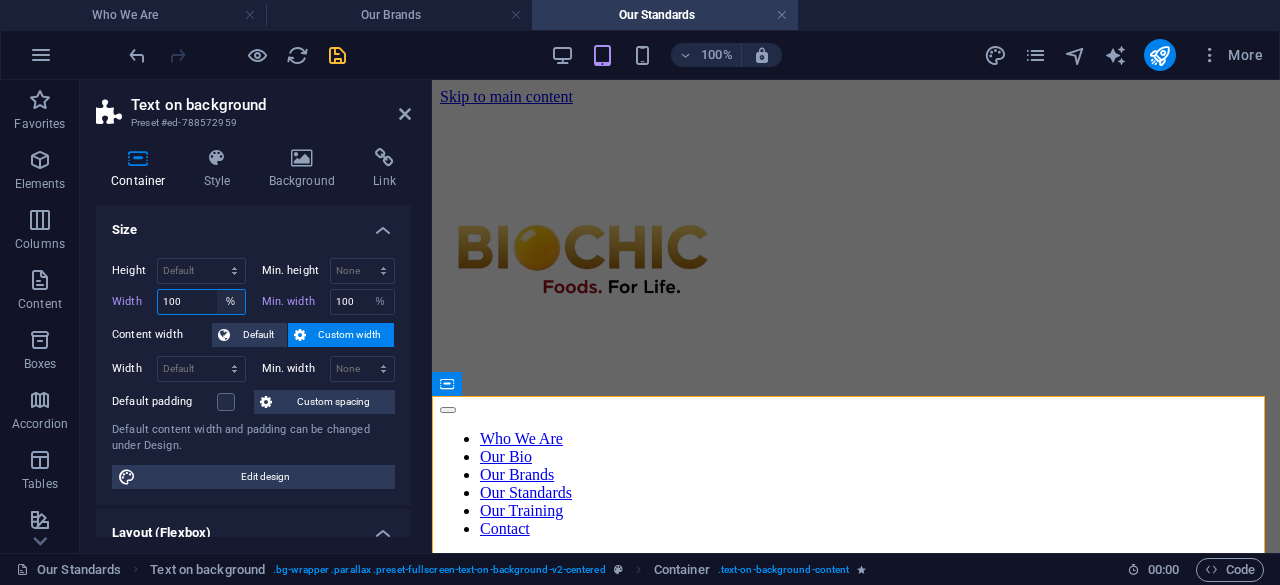 select on "default" 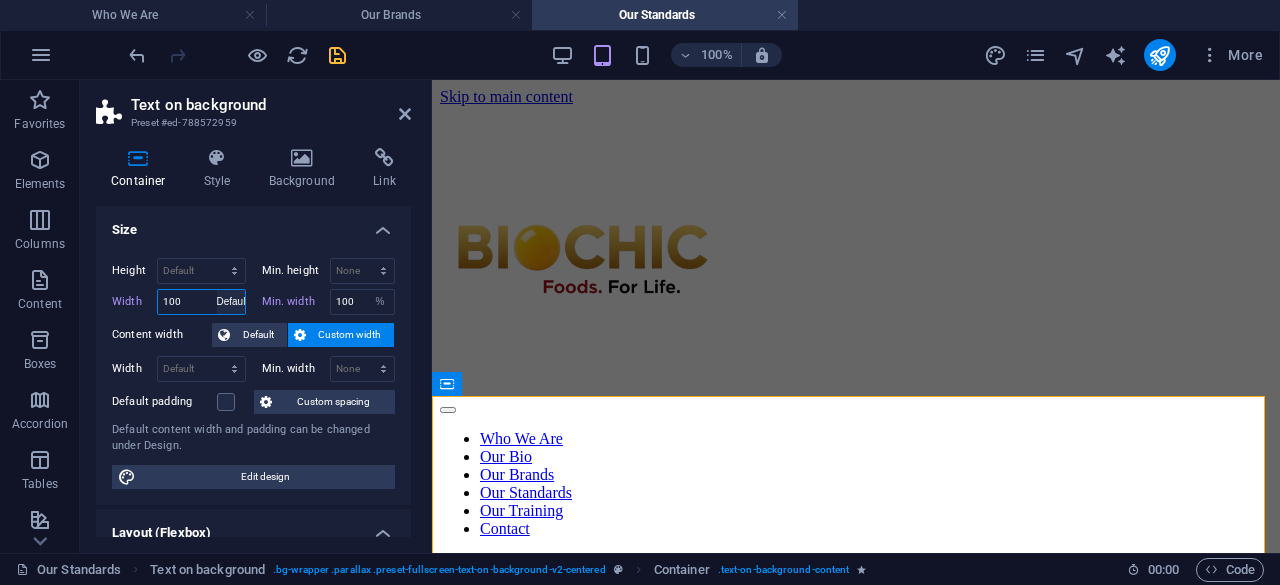 click on "Default px rem % em vh vw" at bounding box center (231, 302) 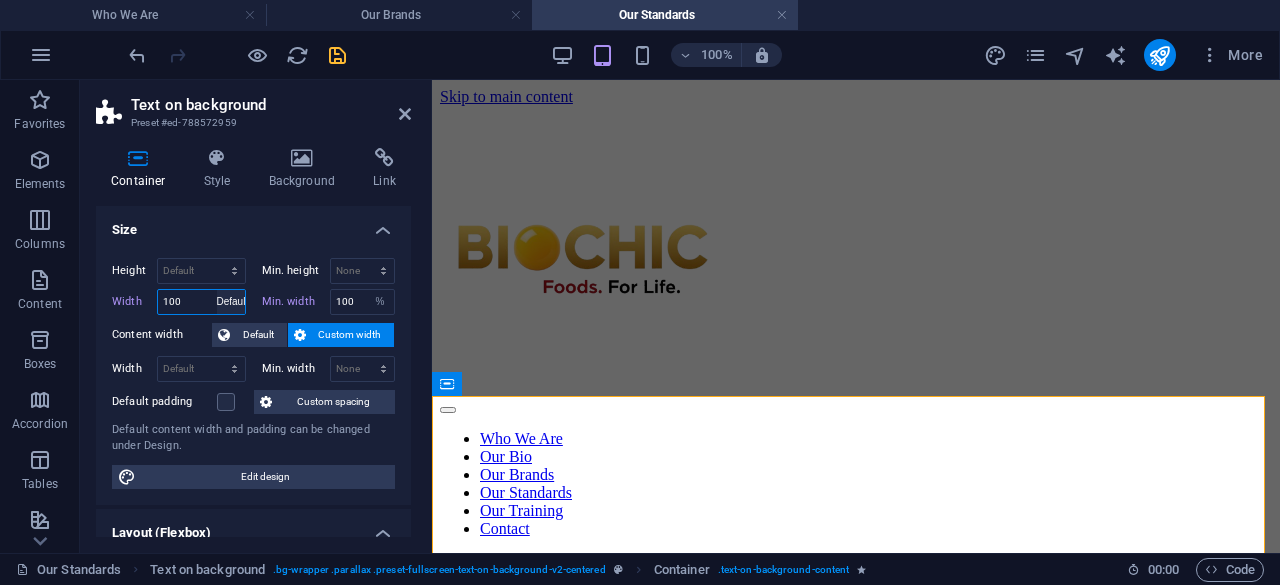 select on "%" 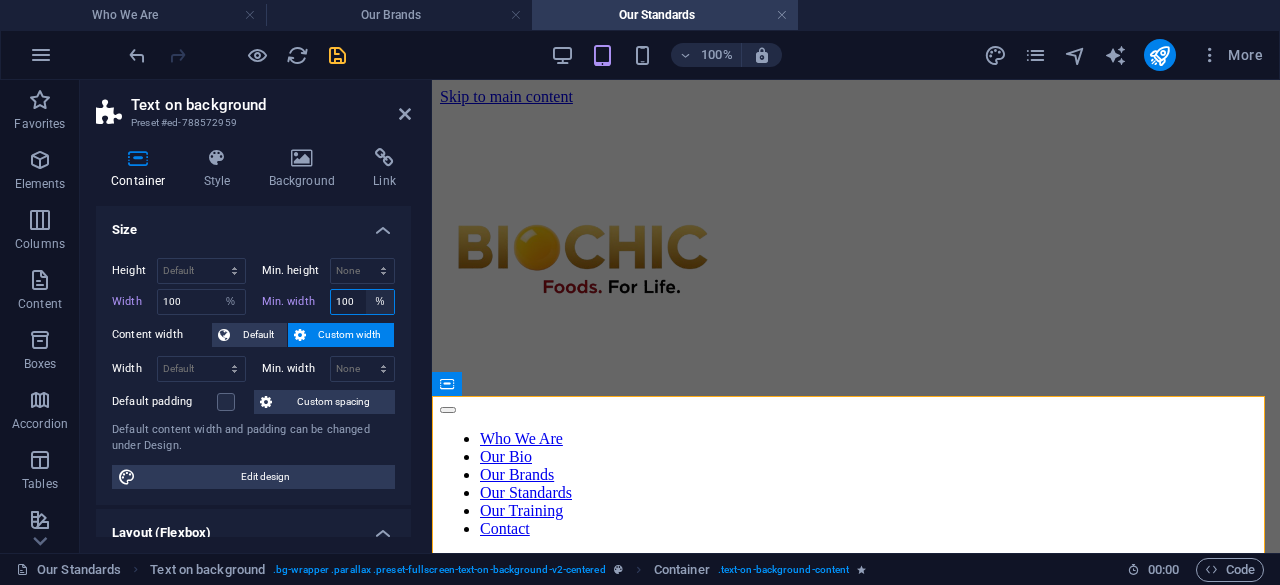 click on "None px rem % vh vw" at bounding box center (380, 302) 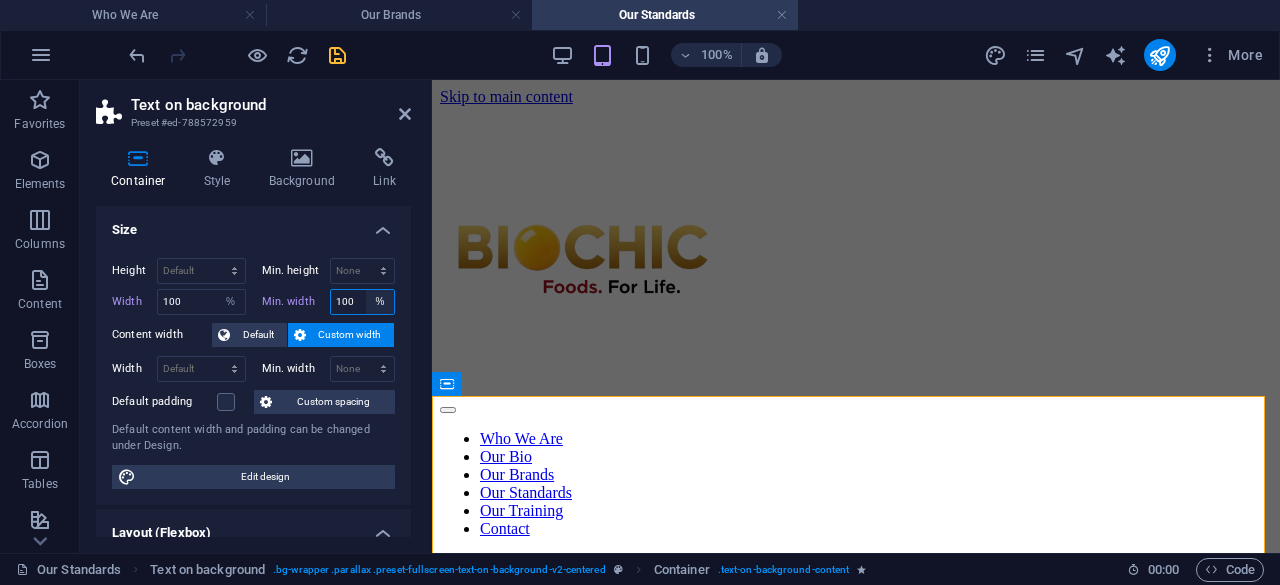 select on "2m7jp7q571s" 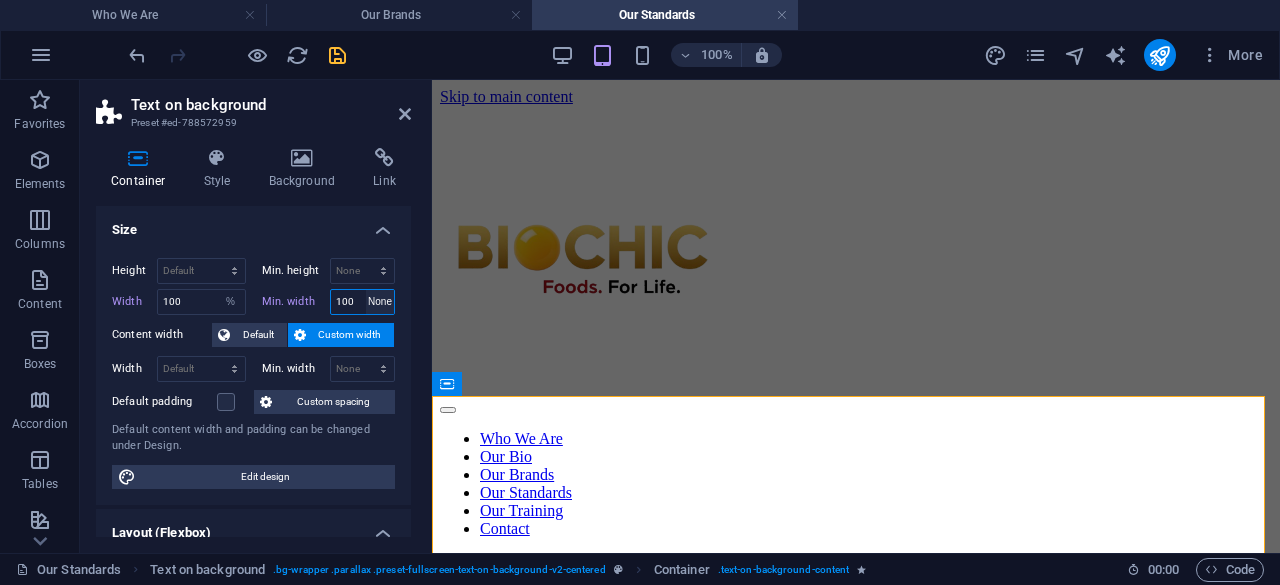 click on "None px rem % vh vw" at bounding box center (380, 302) 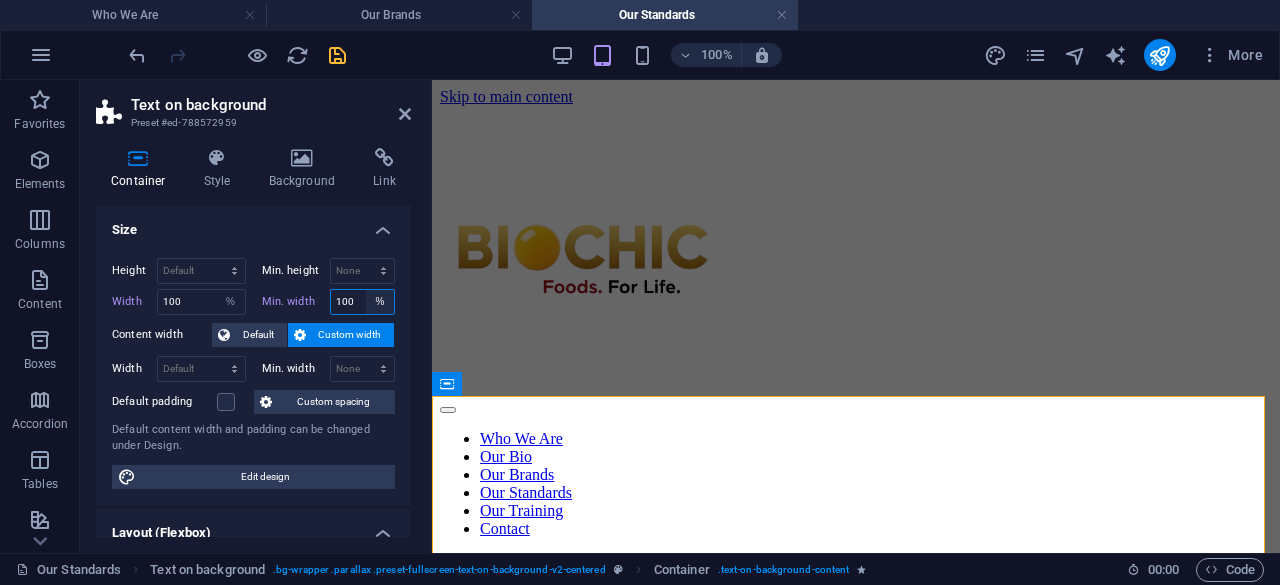 click on "None px rem % vh vw" at bounding box center (380, 302) 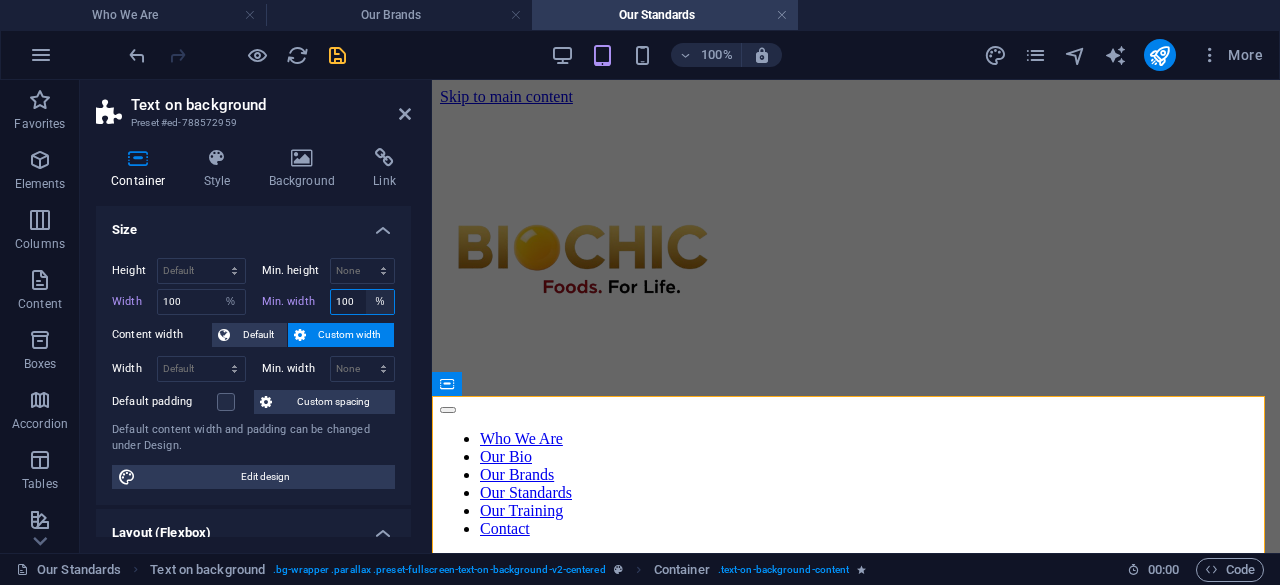 select on "2m7jp7q571s" 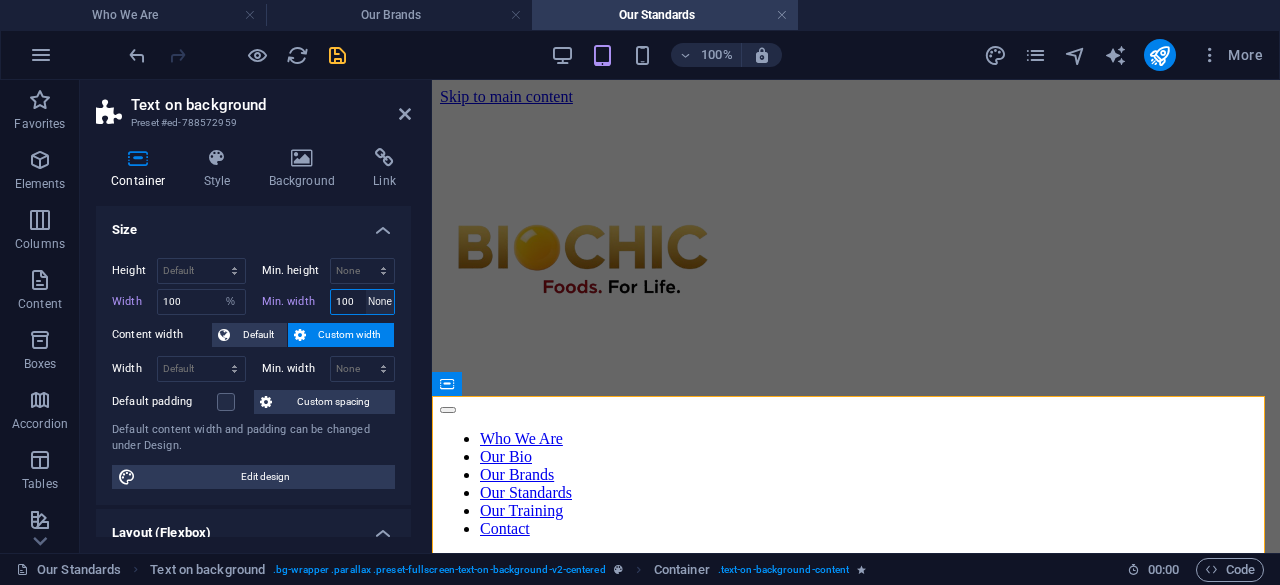 click on "None px rem % vh vw" at bounding box center (380, 302) 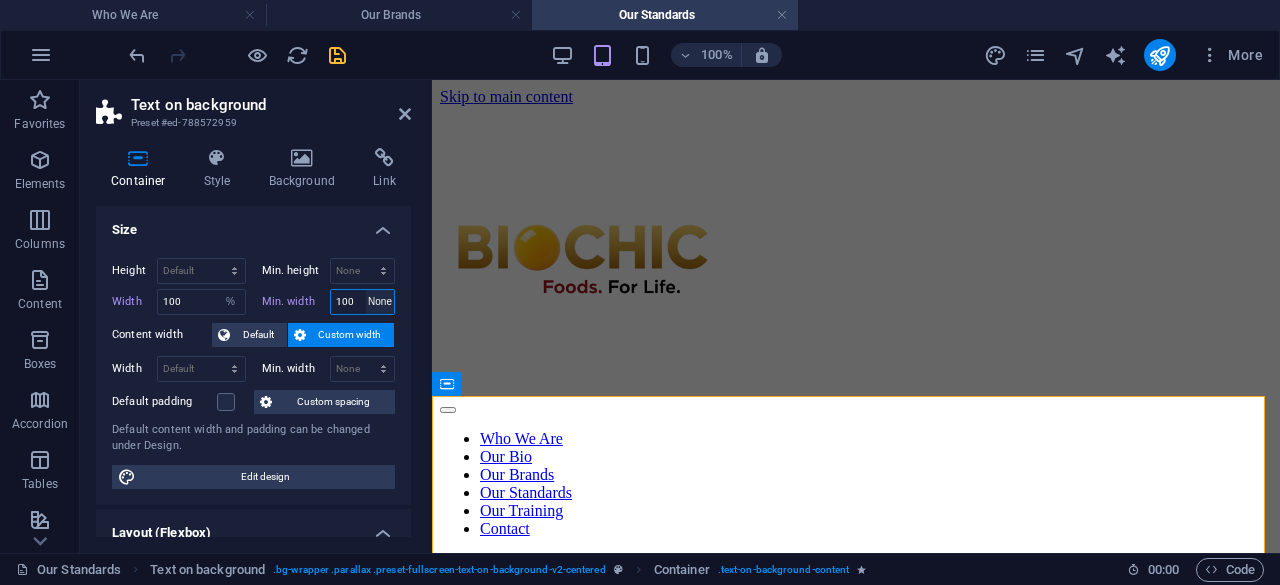 type on "100" 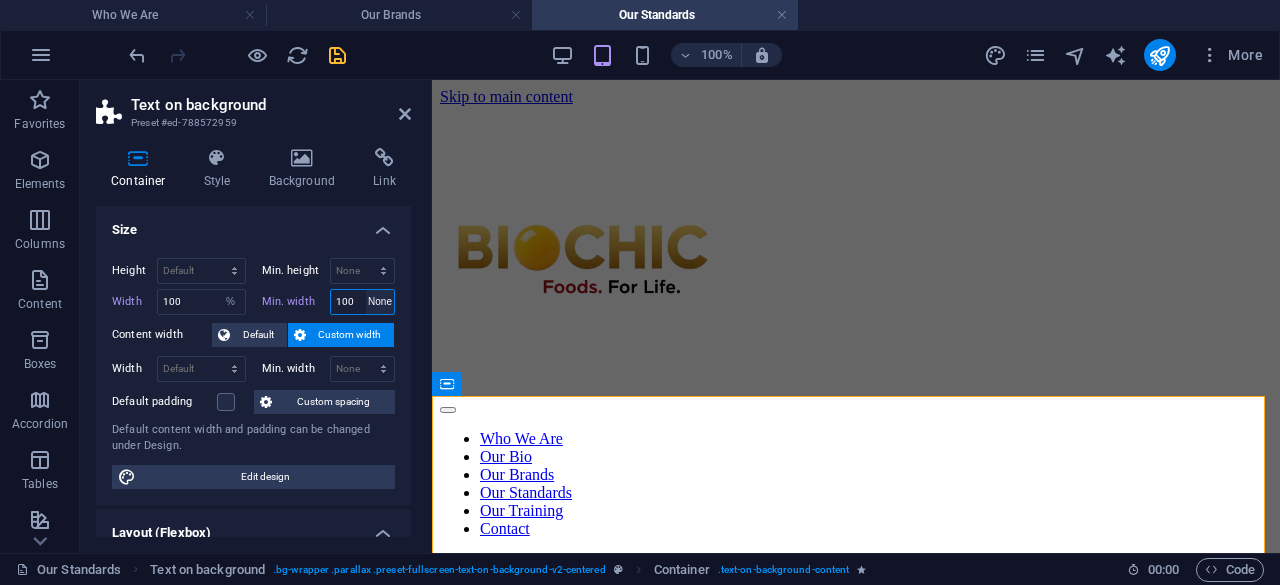 select on "%" 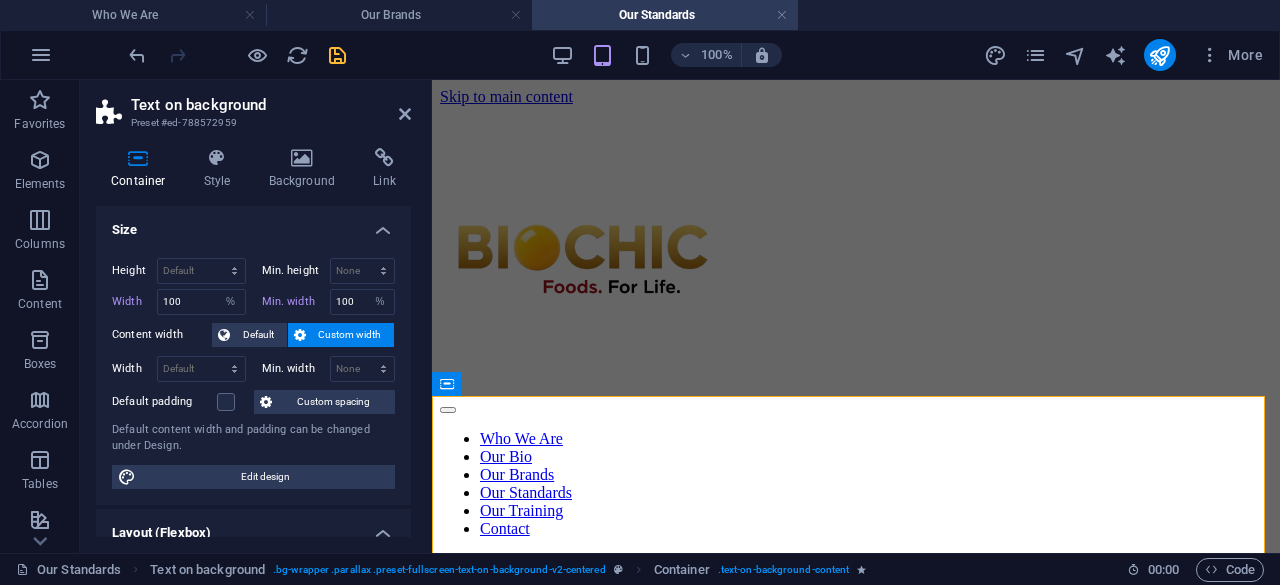 click on "Min. width" at bounding box center [296, 301] 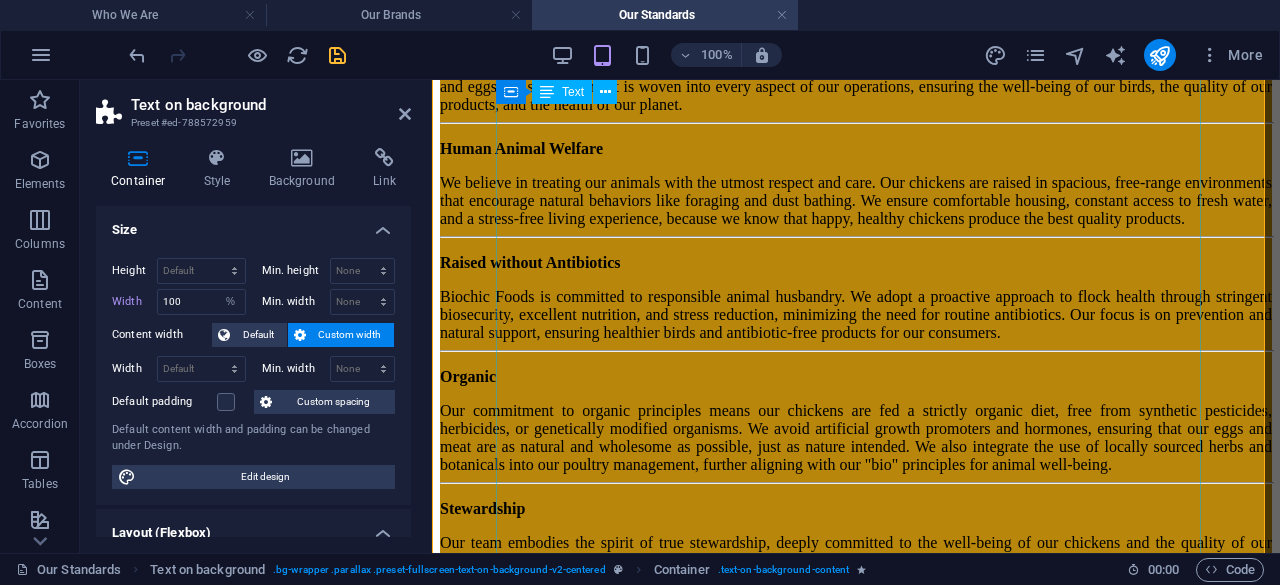 scroll, scrollTop: 610, scrollLeft: 0, axis: vertical 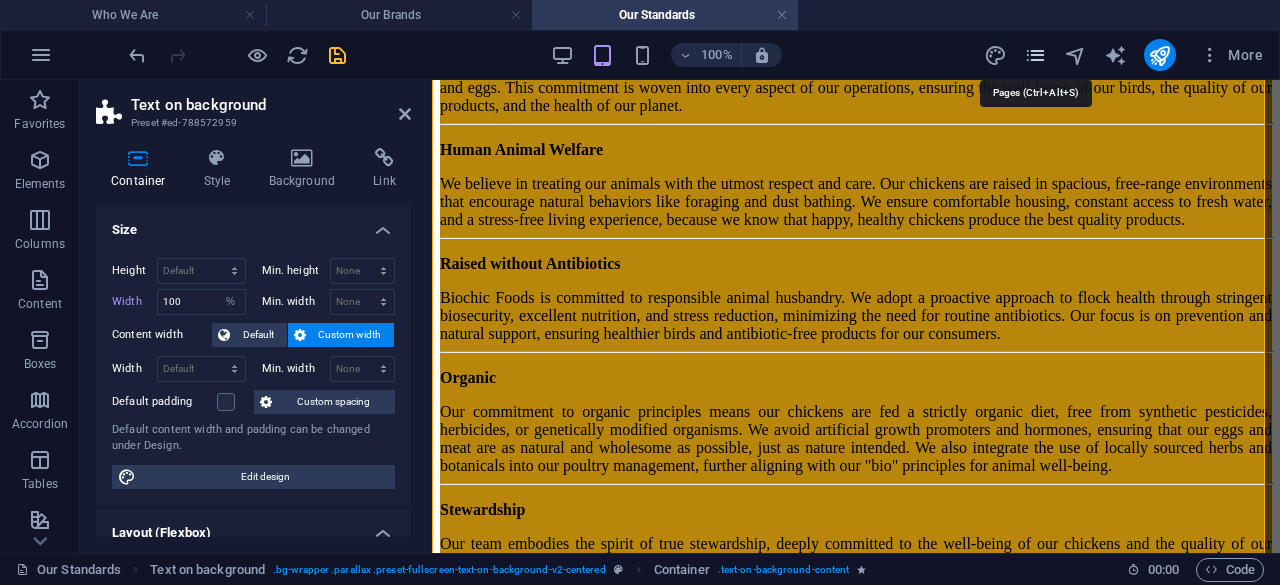 click at bounding box center (1035, 55) 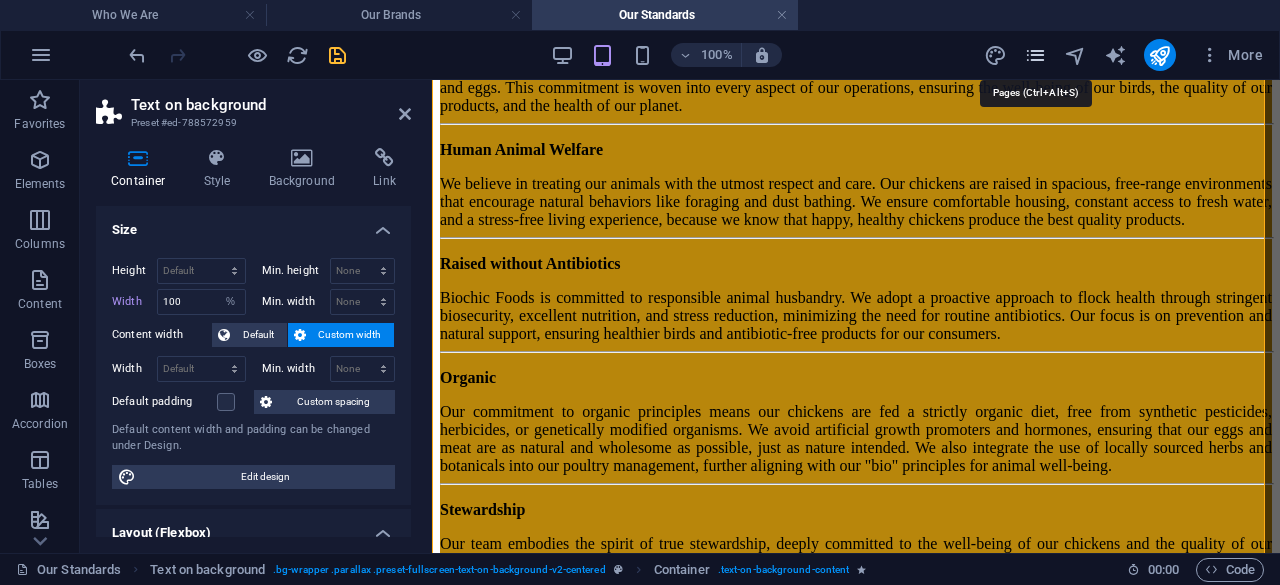 scroll, scrollTop: 644, scrollLeft: 0, axis: vertical 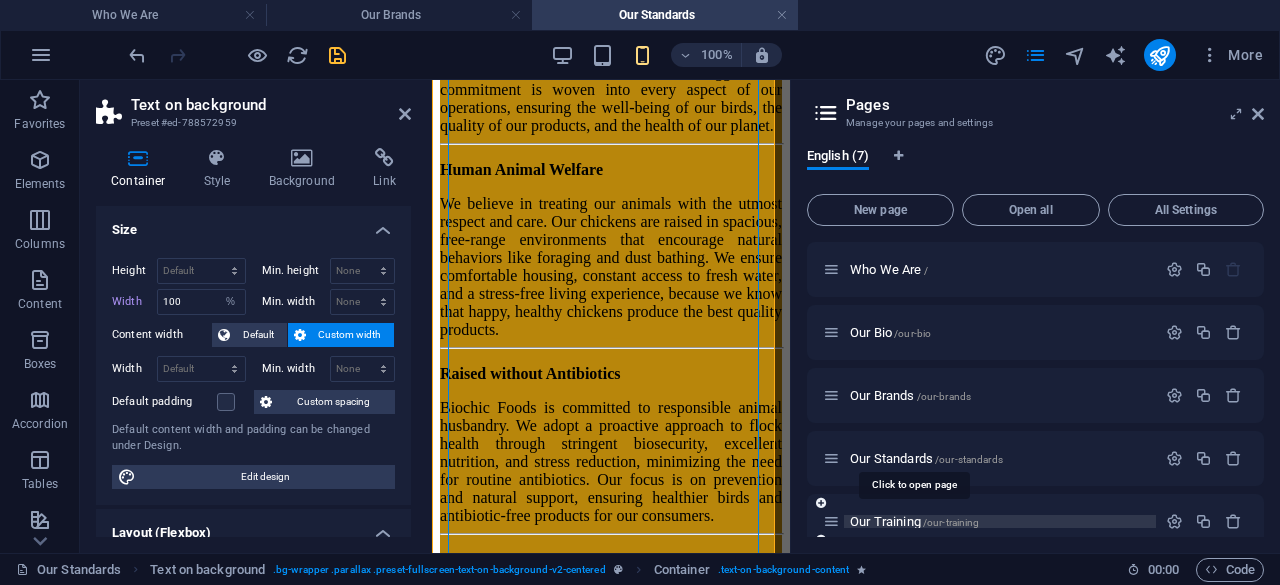 click on "Our Training /our-training" at bounding box center [914, 521] 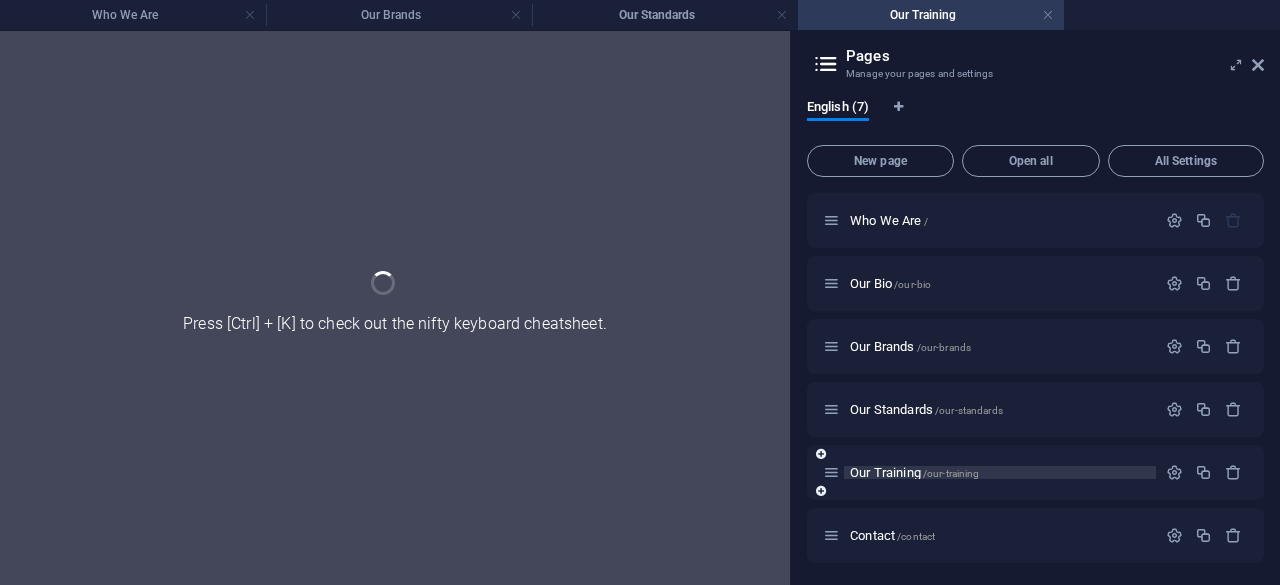 click on "Contact /contact" at bounding box center [1035, 535] 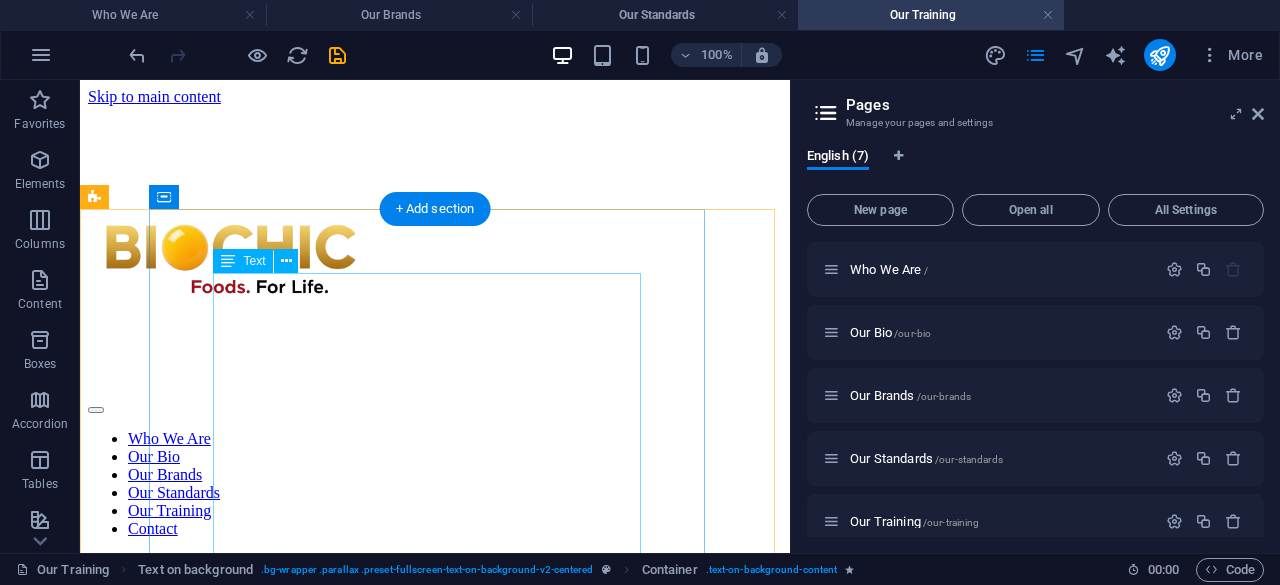 scroll, scrollTop: 0, scrollLeft: 0, axis: both 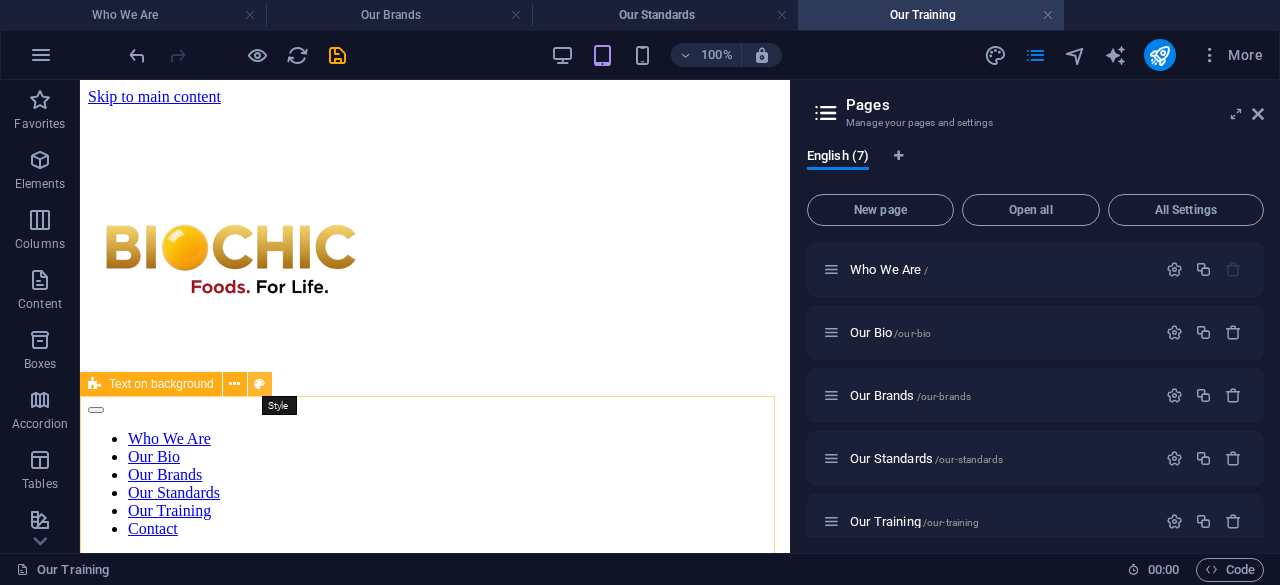 click at bounding box center (259, 384) 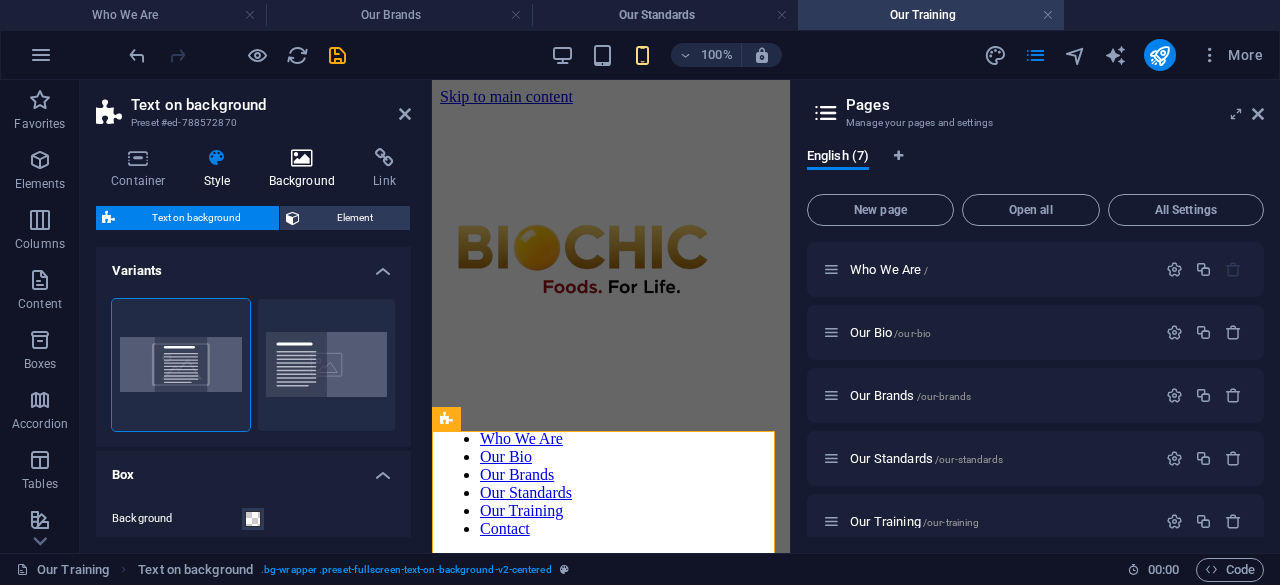 click on "Background" at bounding box center [306, 169] 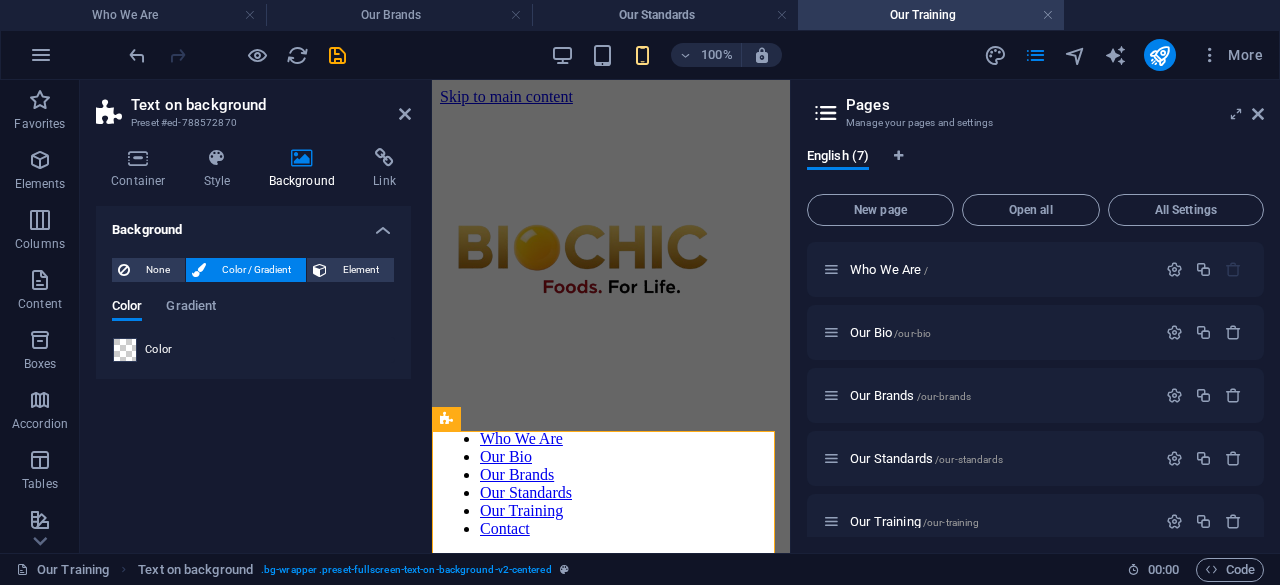 click at bounding box center [125, 350] 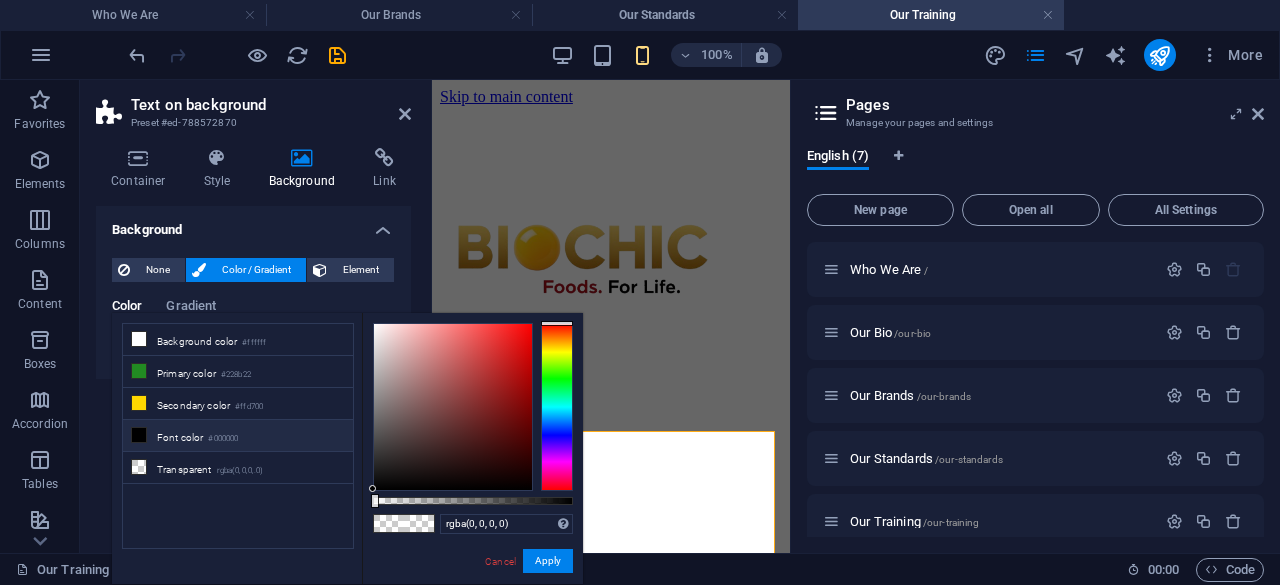 click on "Background color
#ffffff" at bounding box center [238, 340] 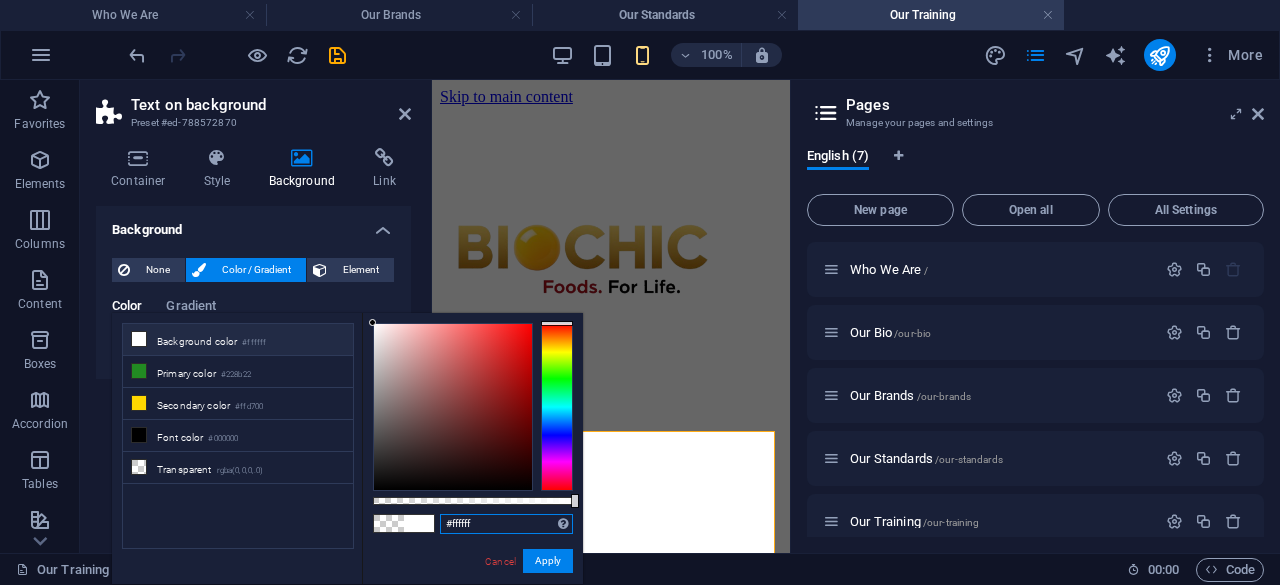 click on "#ffffff" at bounding box center (506, 524) 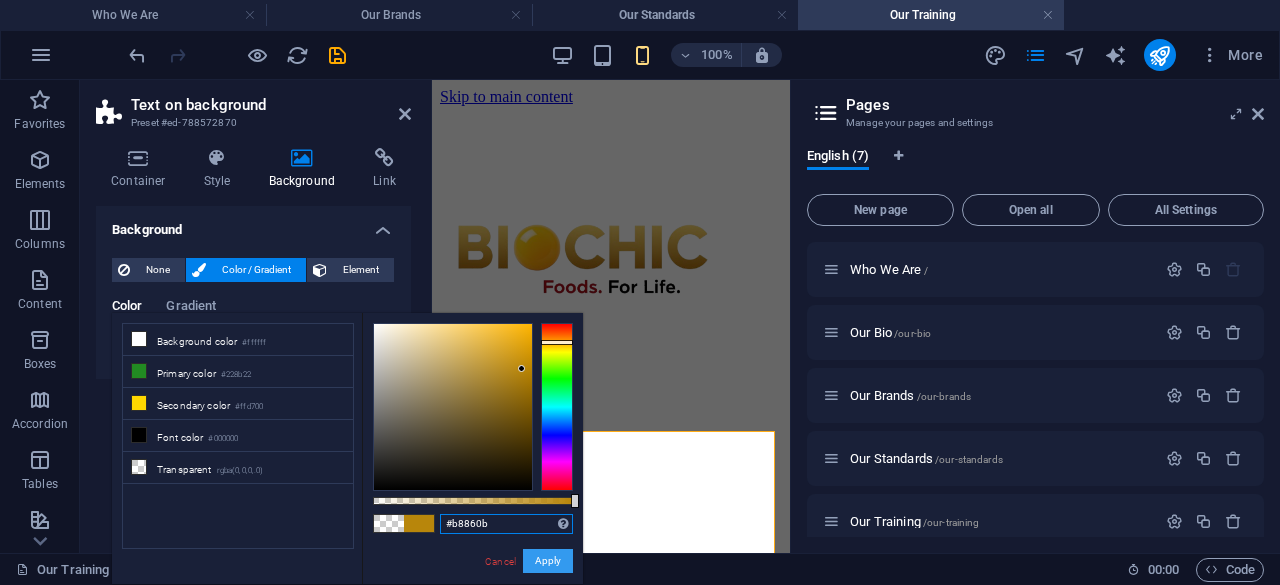 type on "#b8860b" 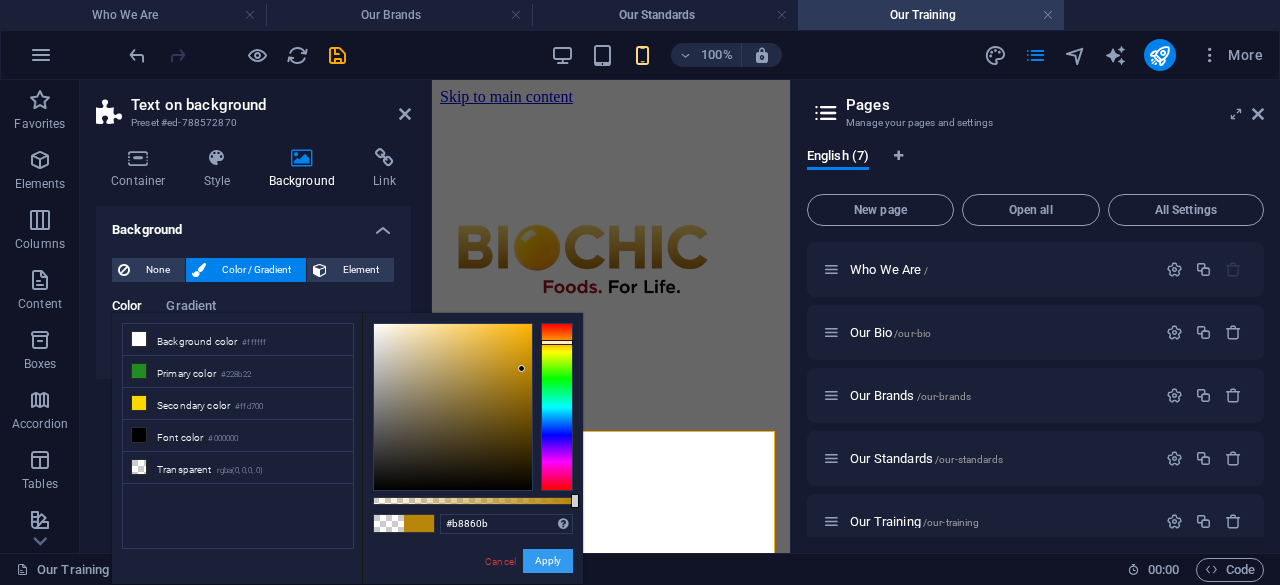 click on "Apply" at bounding box center (548, 561) 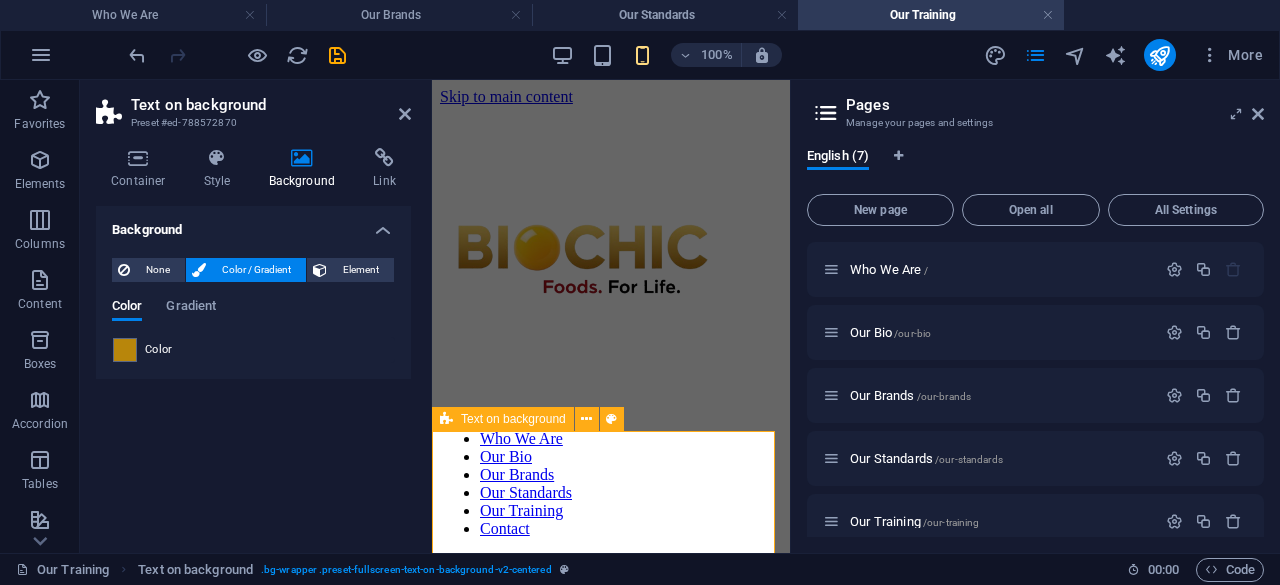 click on "Text on background" at bounding box center (513, 419) 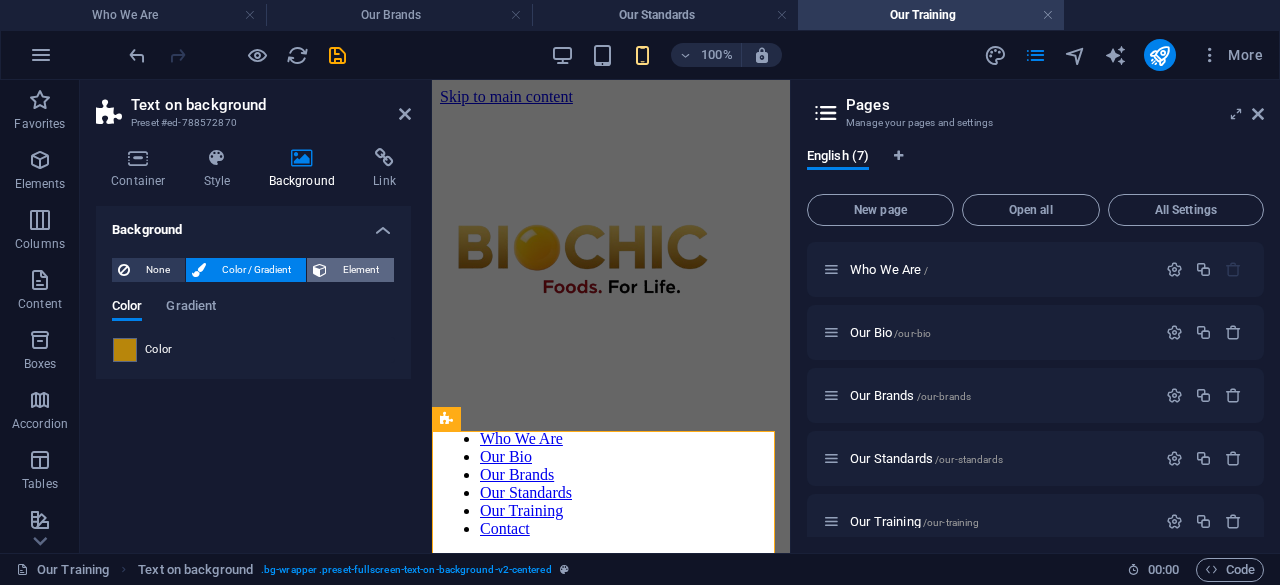 click on "Element" at bounding box center (360, 270) 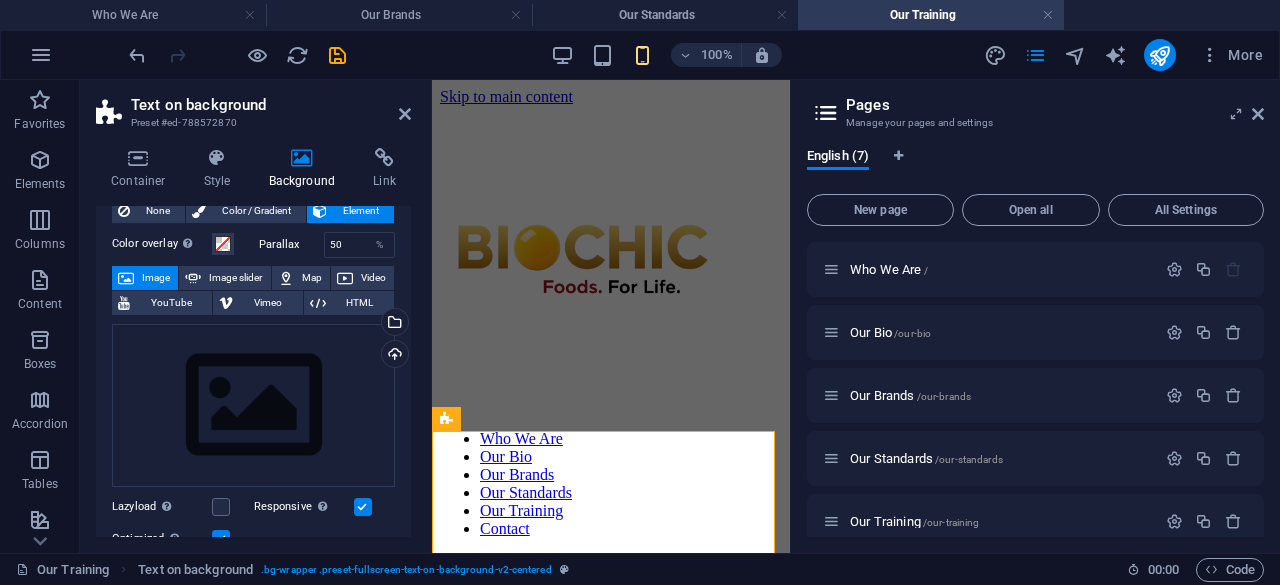 scroll, scrollTop: 0, scrollLeft: 0, axis: both 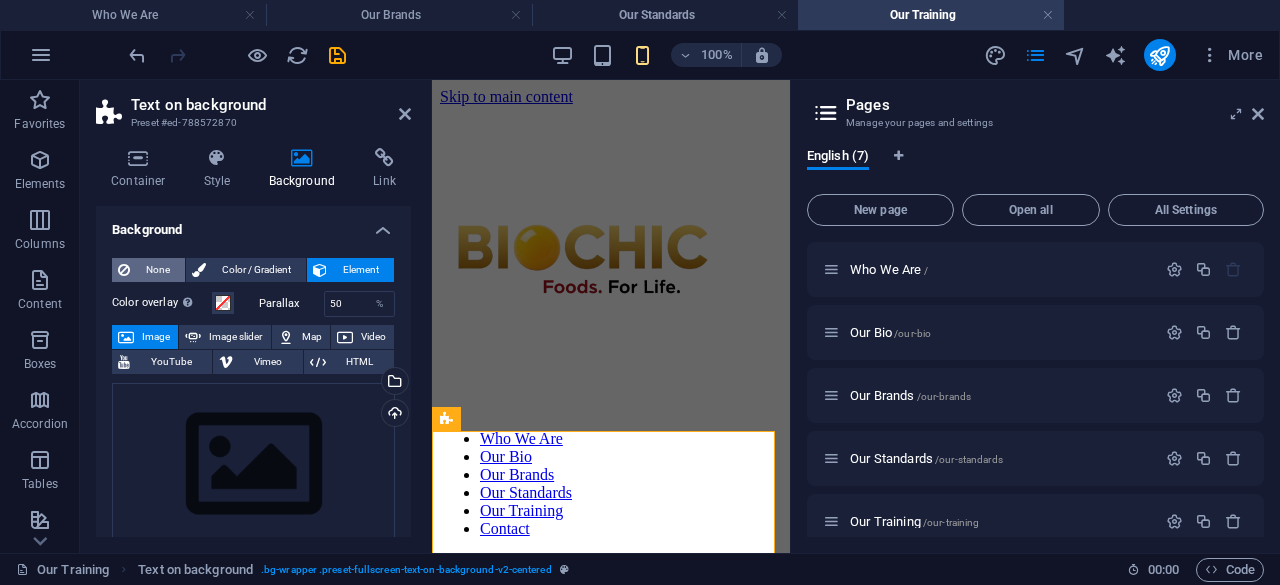 click on "None" at bounding box center [157, 270] 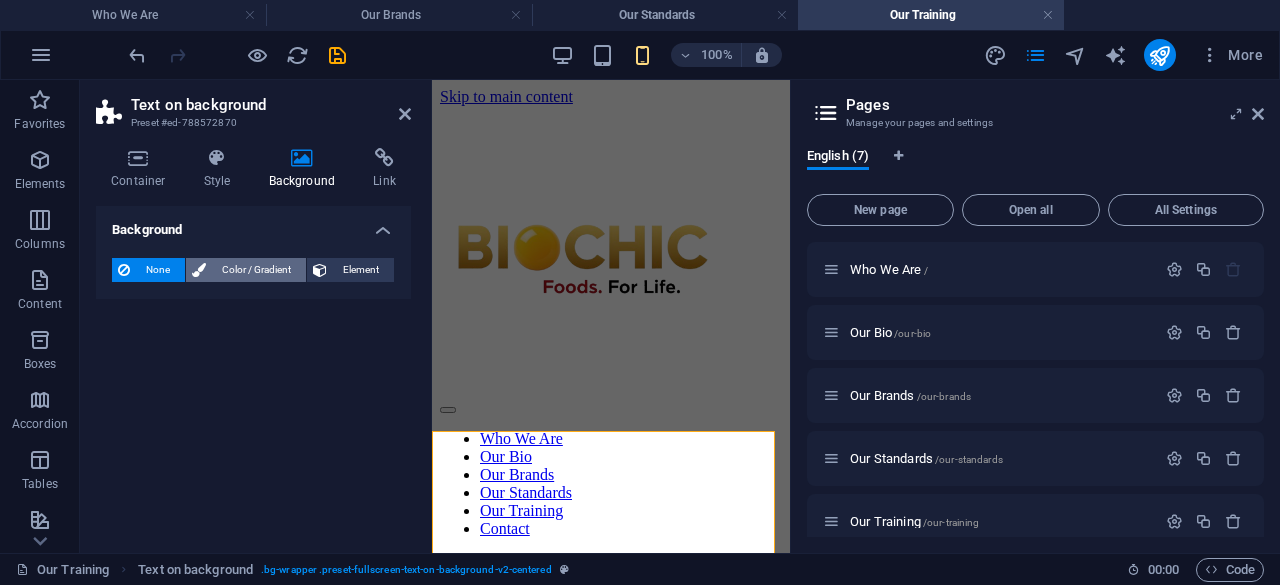 click on "Color / Gradient" at bounding box center [256, 270] 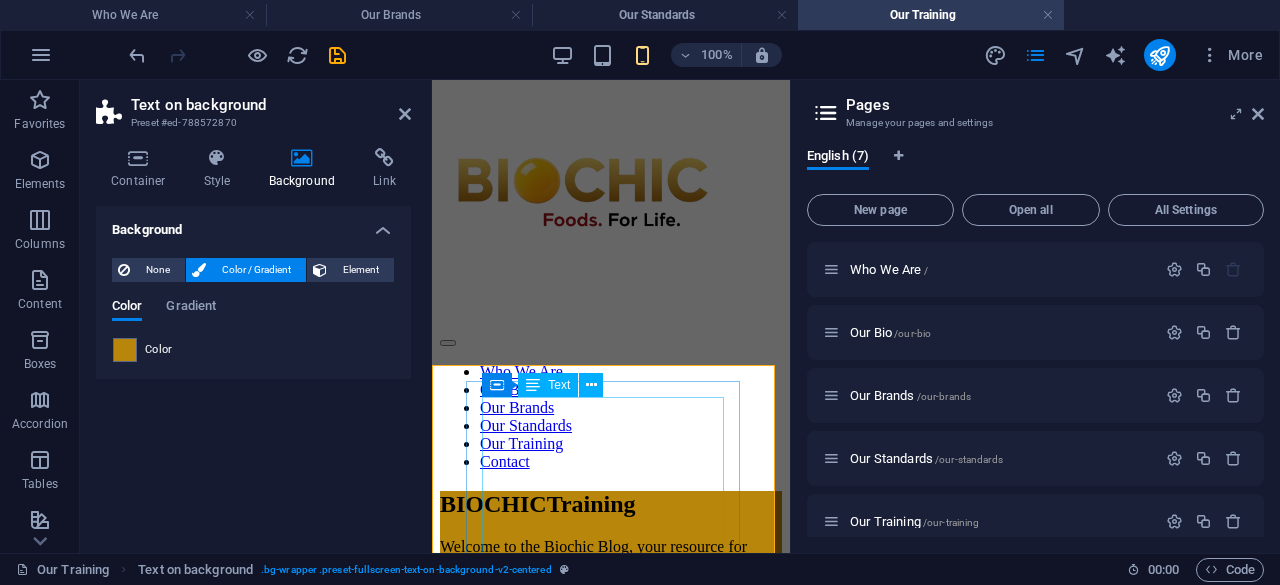 scroll, scrollTop: 66, scrollLeft: 0, axis: vertical 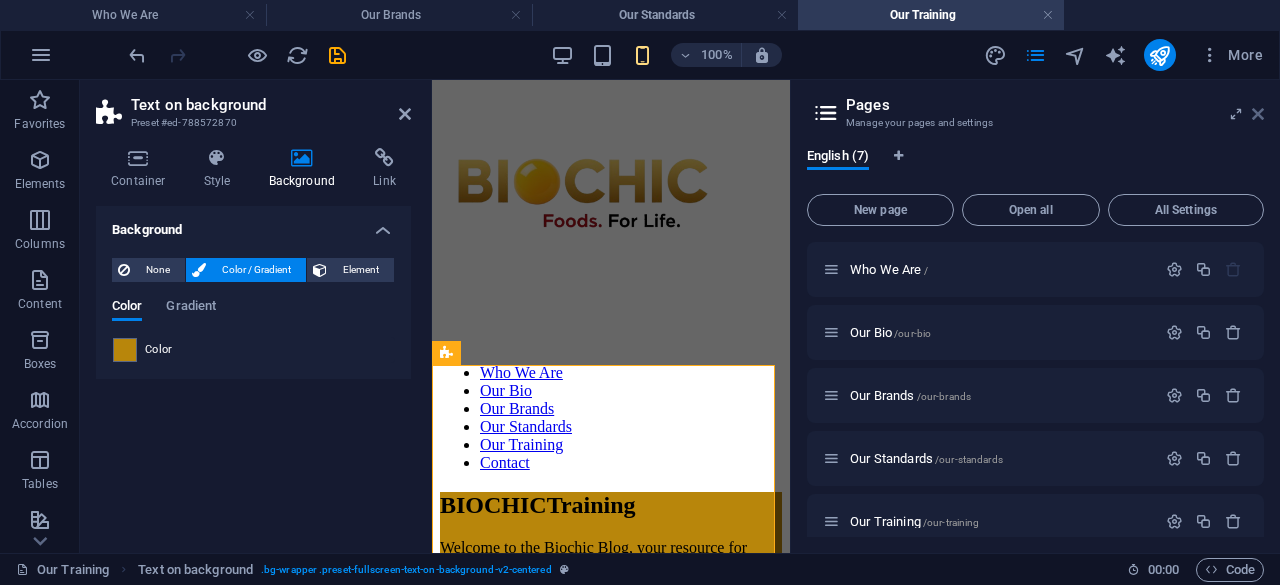 click at bounding box center (1258, 114) 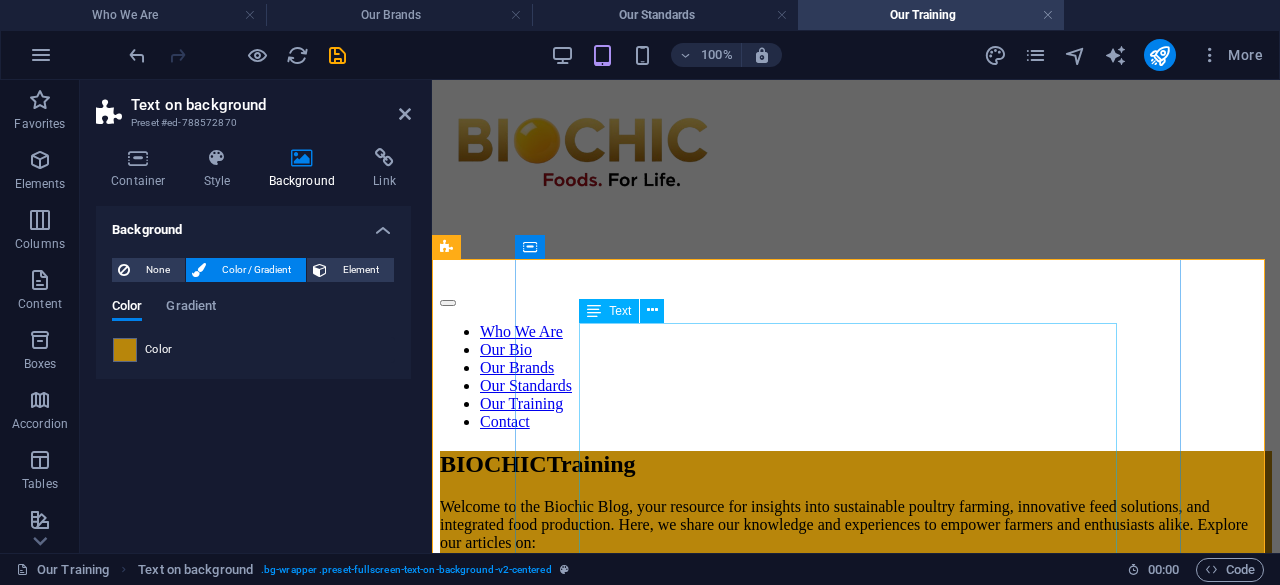 scroll, scrollTop: 103, scrollLeft: 0, axis: vertical 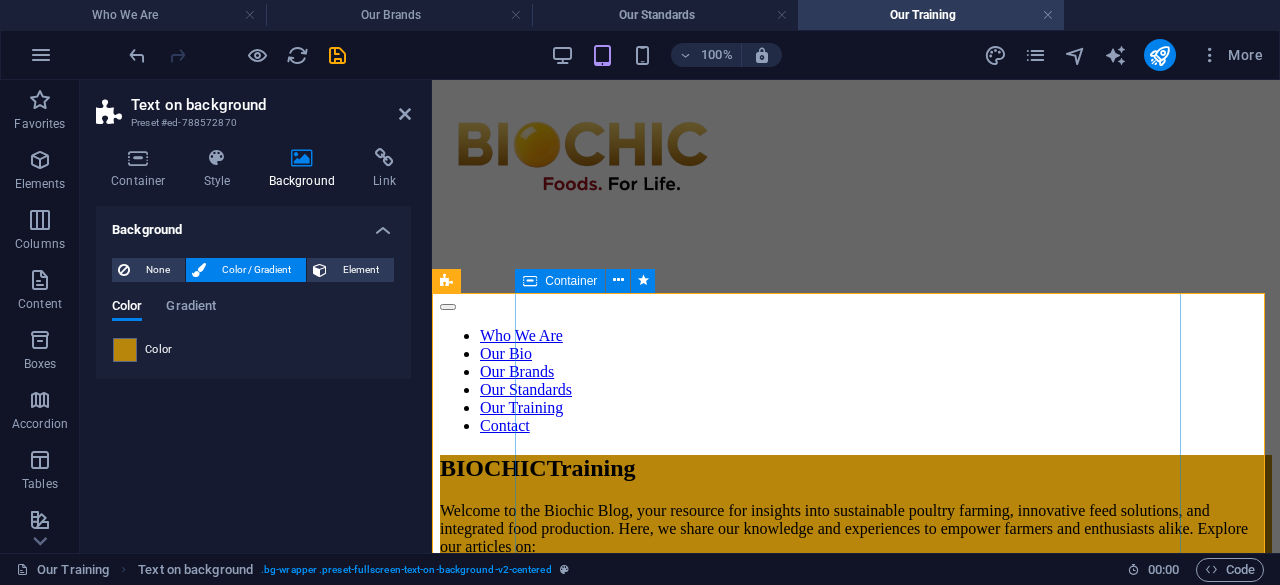 click on "Container" at bounding box center [560, 281] 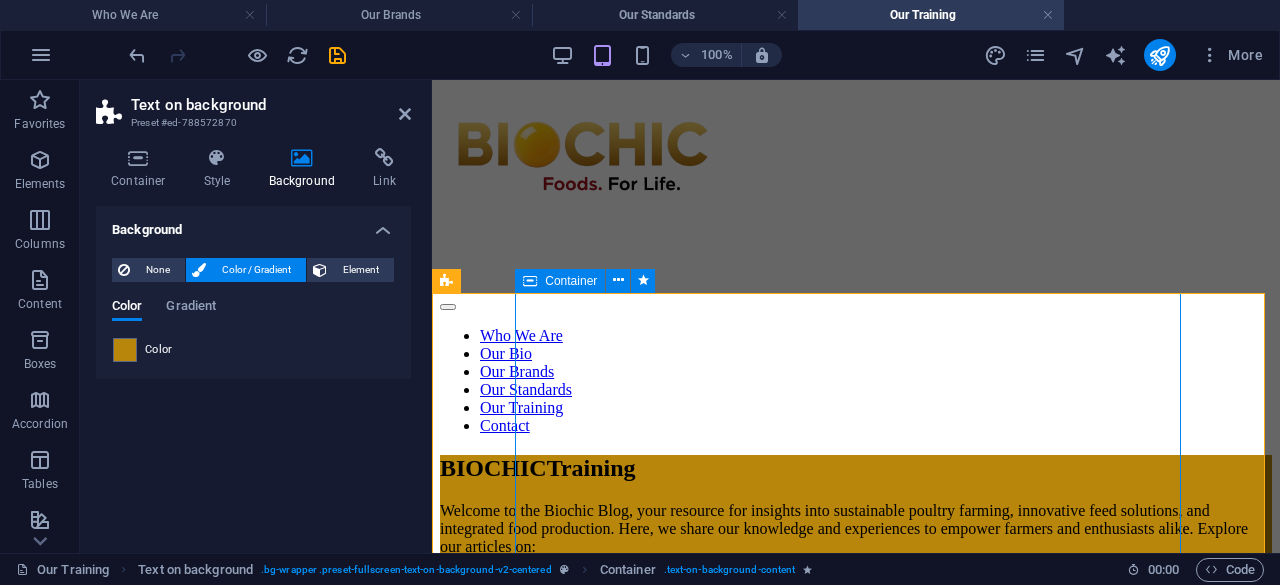 click on "Container" at bounding box center [560, 281] 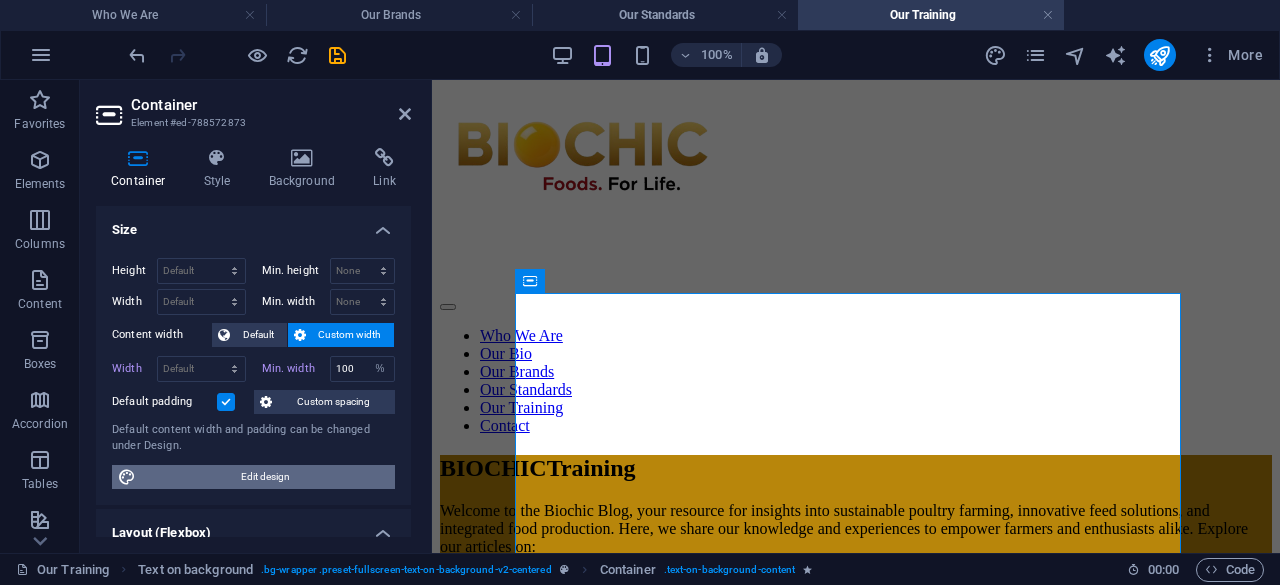click on "Edit design" at bounding box center (265, 477) 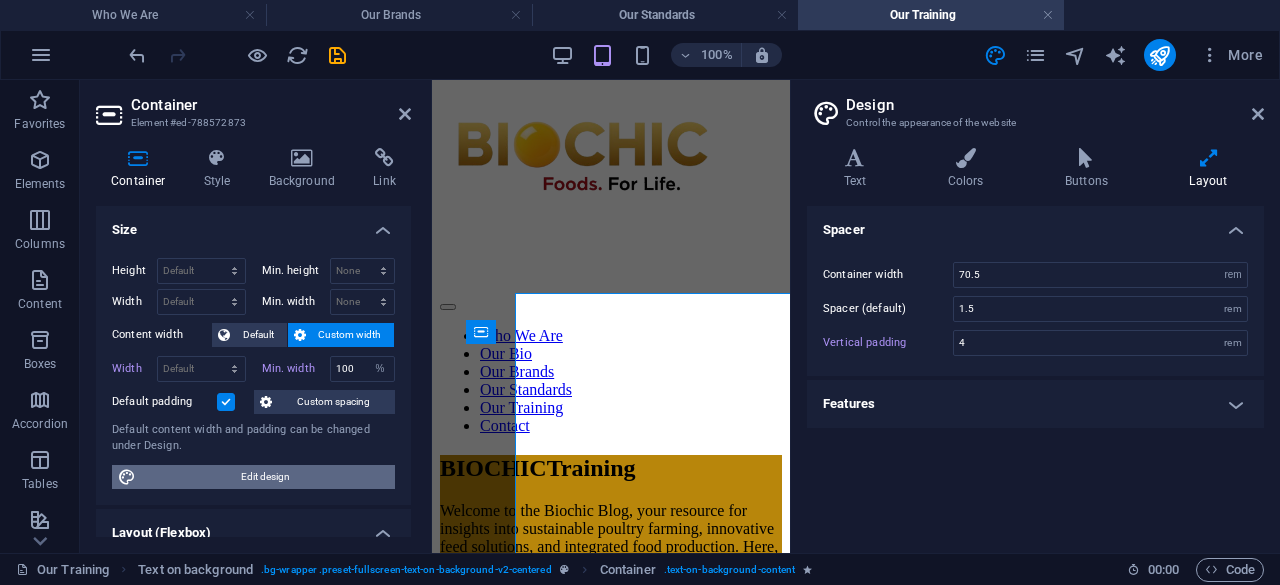 type on "2.5" 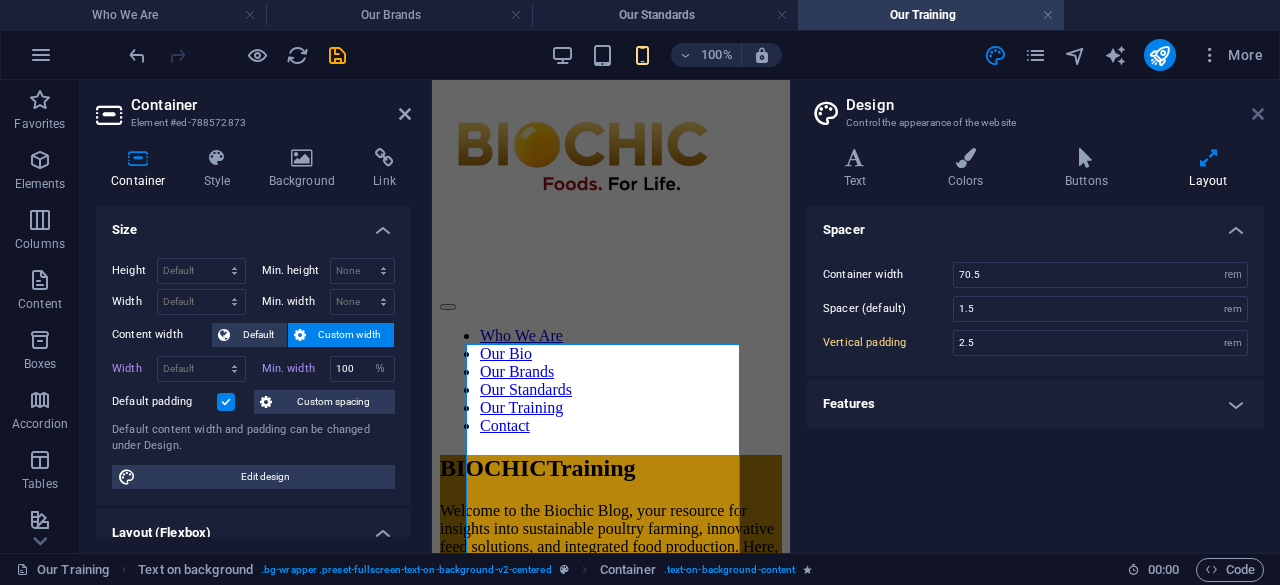 click at bounding box center (1258, 114) 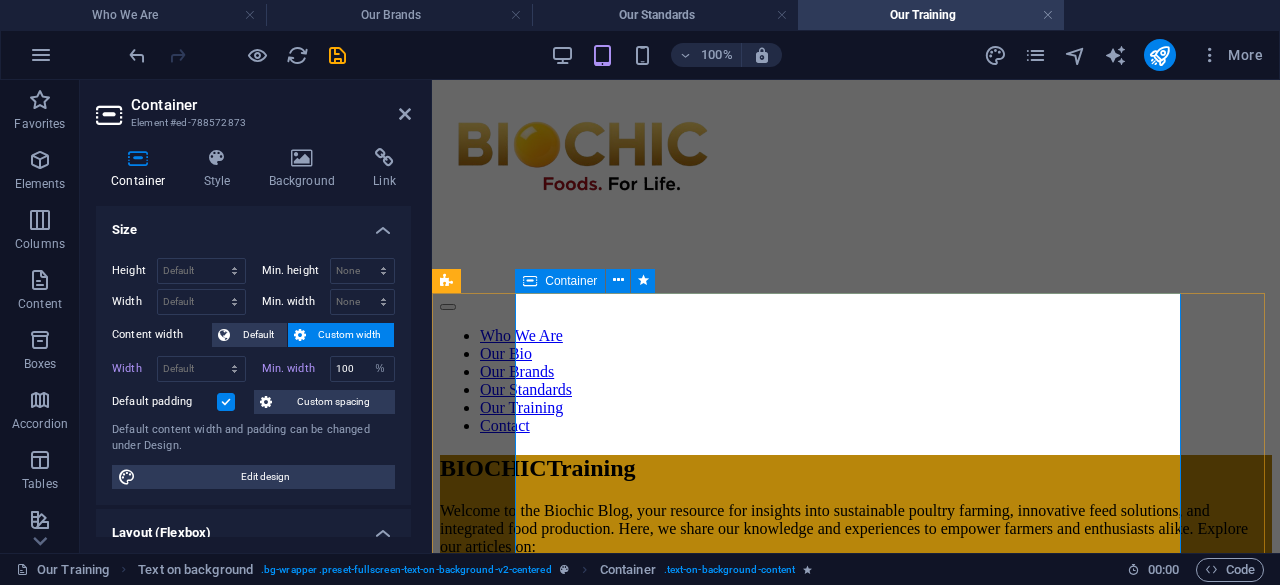 click on "Container" at bounding box center (571, 281) 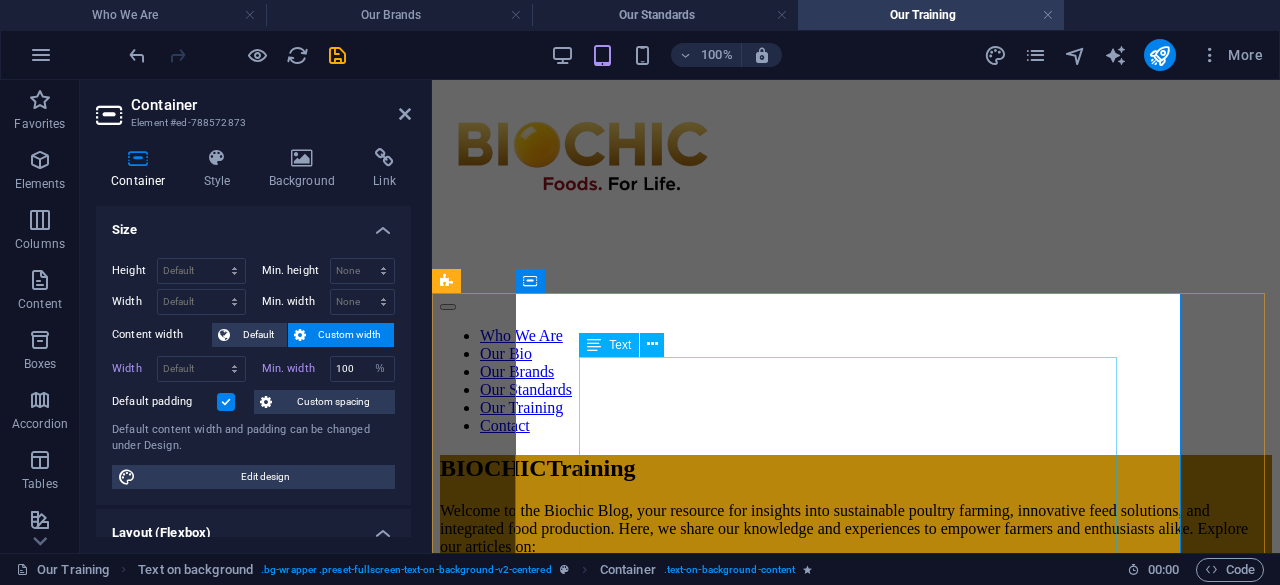 click on "Text" at bounding box center (620, 345) 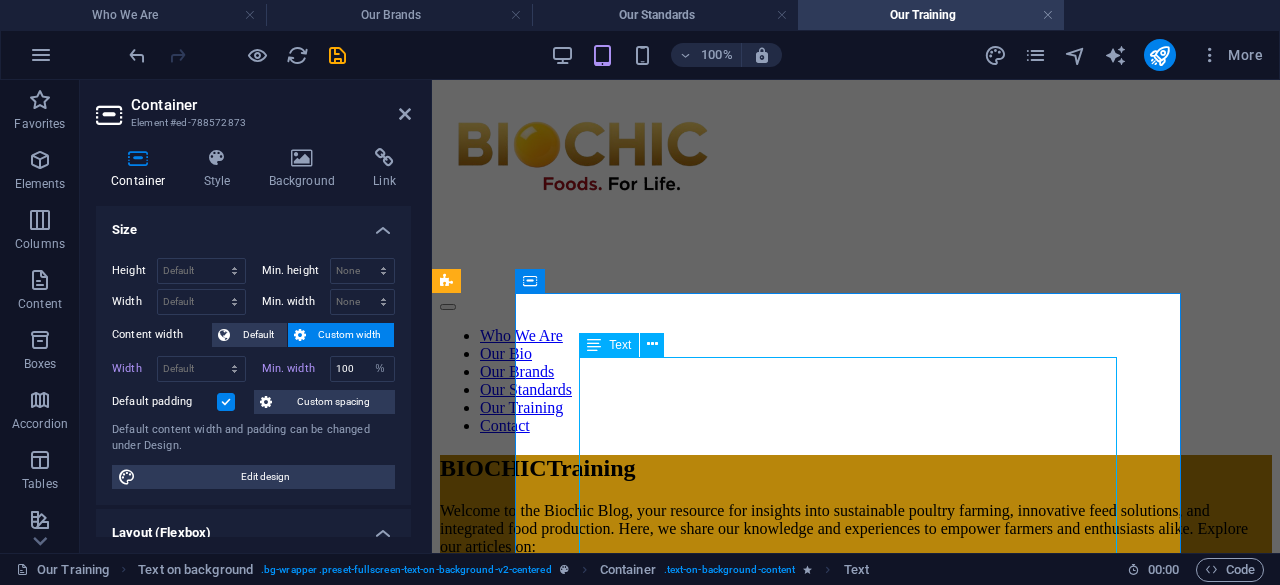 click on "Text" at bounding box center [620, 345] 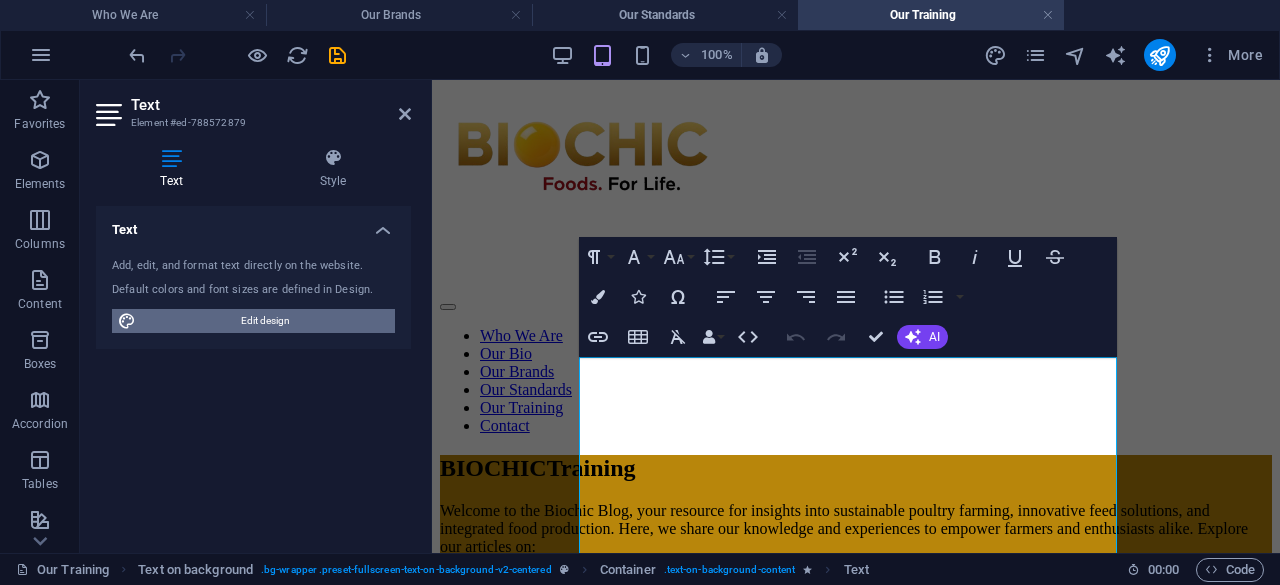 click on "Edit design" at bounding box center [265, 321] 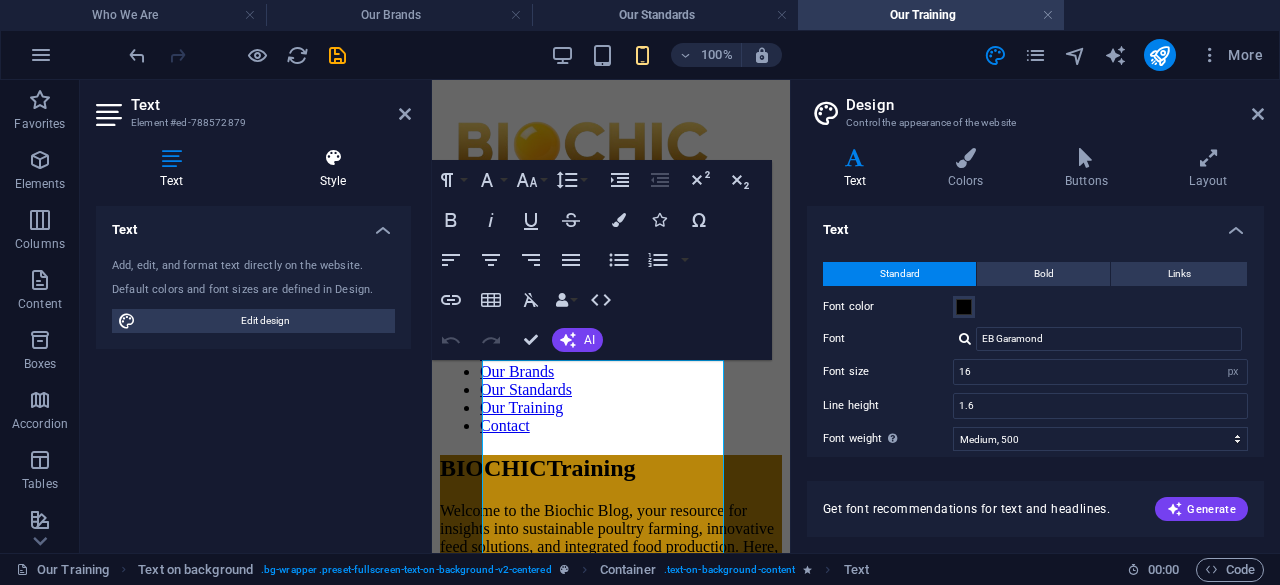 click on "Style" at bounding box center (333, 169) 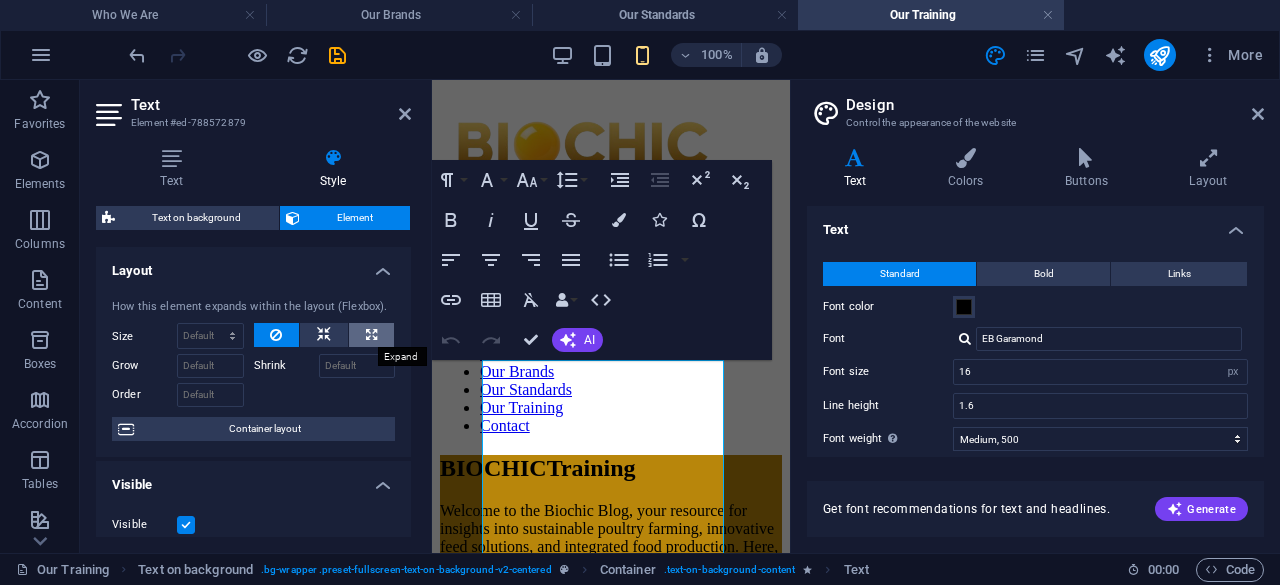 click at bounding box center (371, 335) 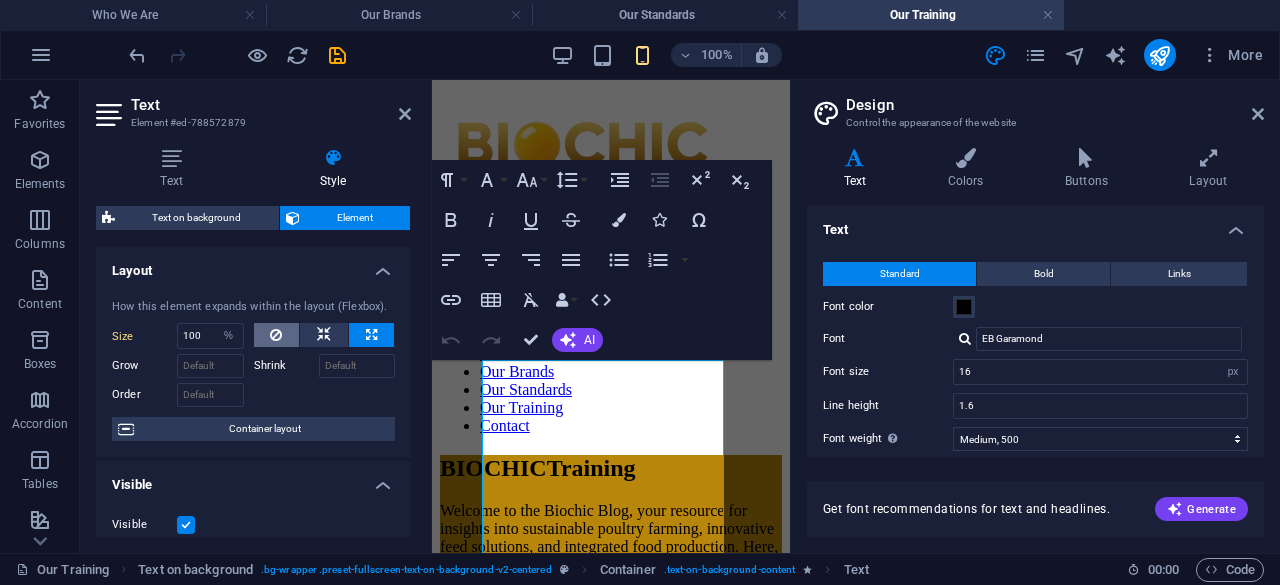 click at bounding box center [276, 335] 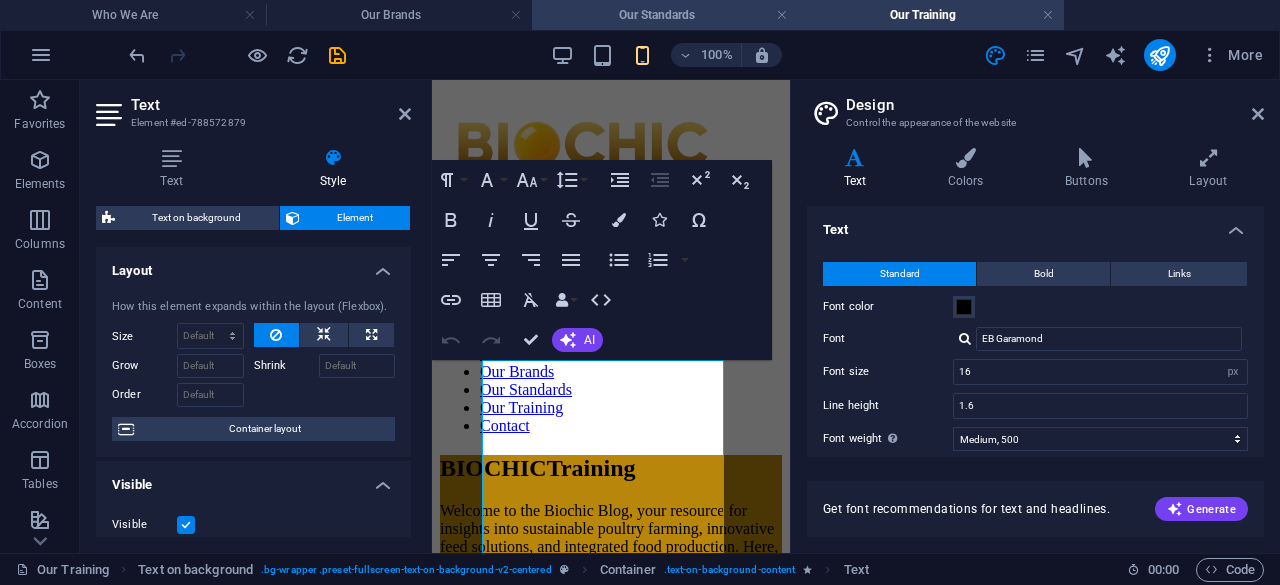 click on "Our Standards" at bounding box center (665, 15) 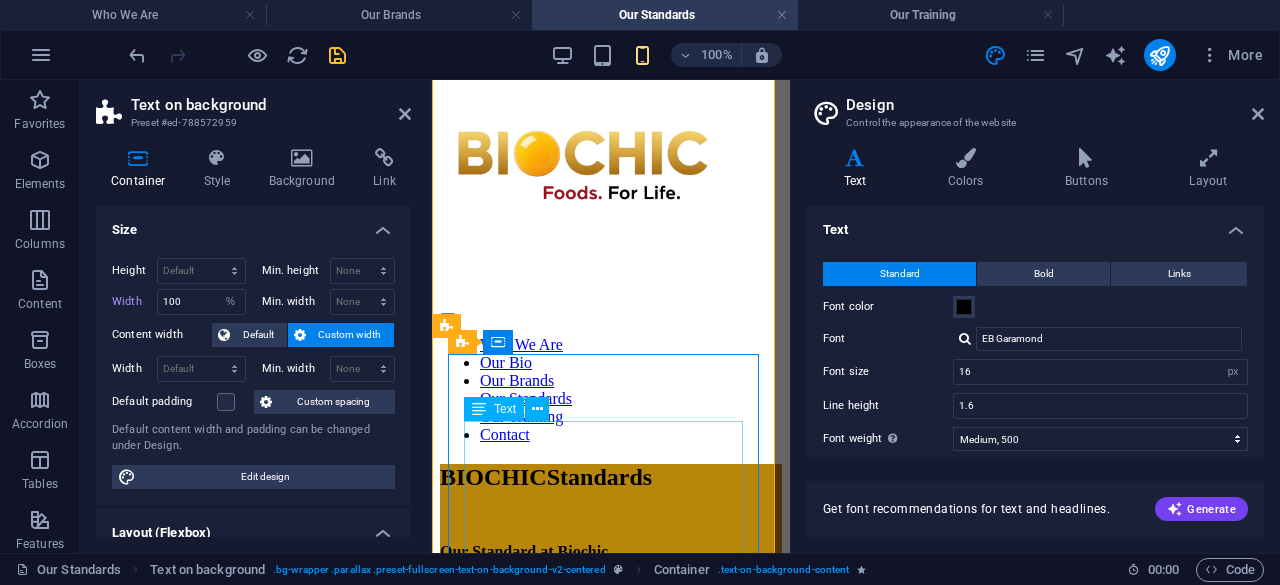 scroll, scrollTop: 92, scrollLeft: 0, axis: vertical 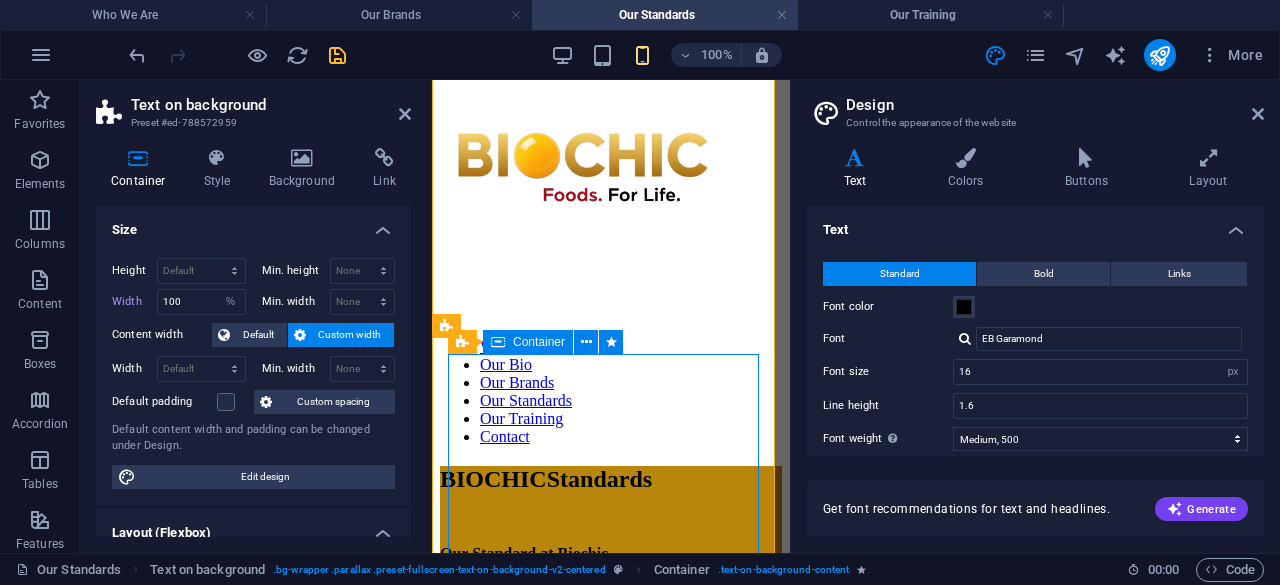 click on "Container" at bounding box center [528, 342] 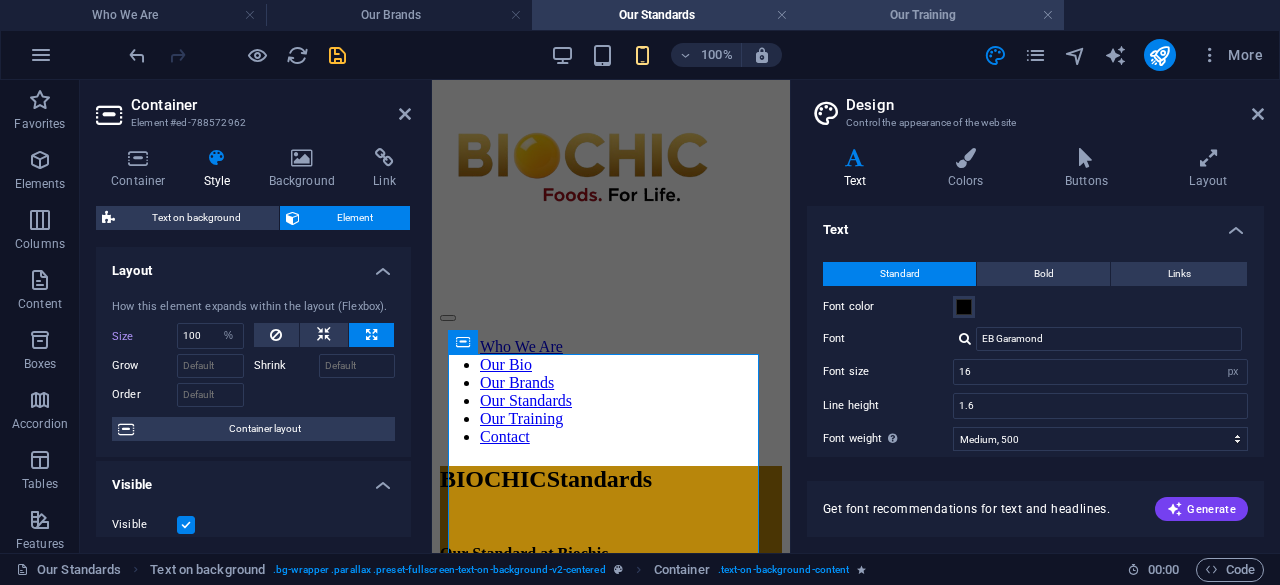 click on "Our Training" at bounding box center [931, 15] 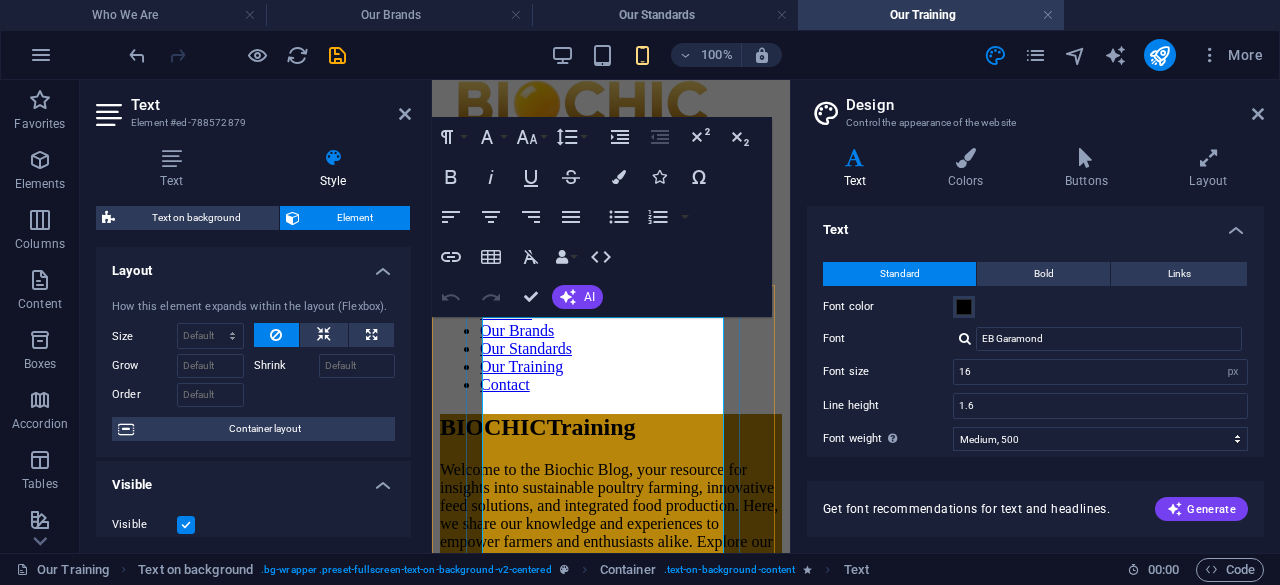 scroll, scrollTop: 147, scrollLeft: 0, axis: vertical 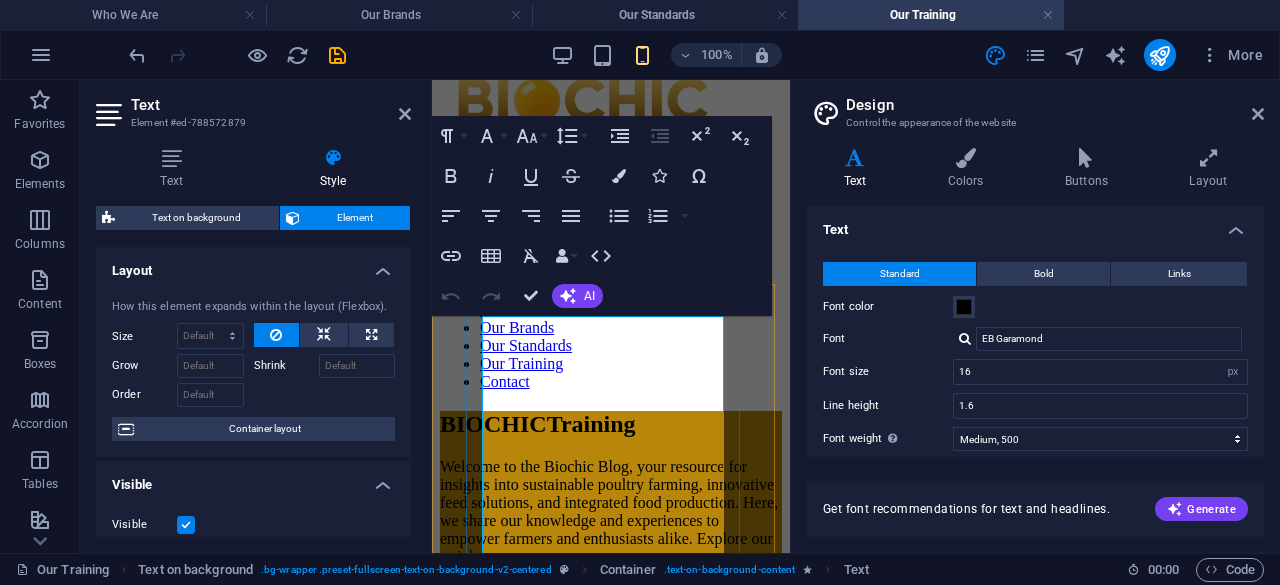 click on "Welcome to the Biochic Blog, your resource for insights into sustainable poultry farming, innovative feed solutions, and integrated food production. Here, we share our knowledge and experiences to empower farmers and enthusiasts alike. Explore our articles on:" at bounding box center [611, 512] 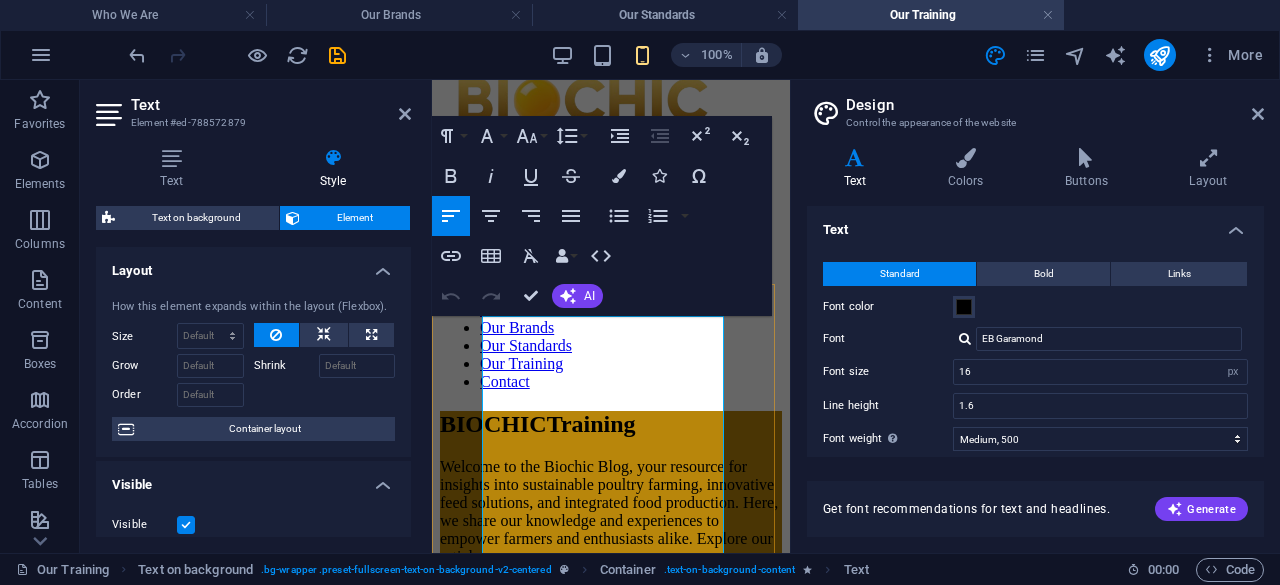 click on "BIOCHIC  Training Welcome to the Biochic Blog, your resource for insights into sustainable poultry farming, innovative feed solutions, and integrated food production. Here, we share our knowledge and experiences to empower farmers and enthusiasts alike. Explore our articles on: Poultry Project Management Learn the essentials of planning, executing, and scaling a successful poultry venture, from initial setup to managing large-scale operations. Chicken House Design Discover efficient and sustainable designs for poultry housing, including optimal layouts for deep litter and cage systems, ventilation, and environmental control. Organic Manure Production Master the art of transforming farm waste into valuable organic fertilizer. Our guides cover composting techniques, nutrient management, and maximizing the value of your farm's manure. Black Soldier Fly Rearing Feed Formulation Integrated Food Production How to Learn with Us" at bounding box center (611, 1071) 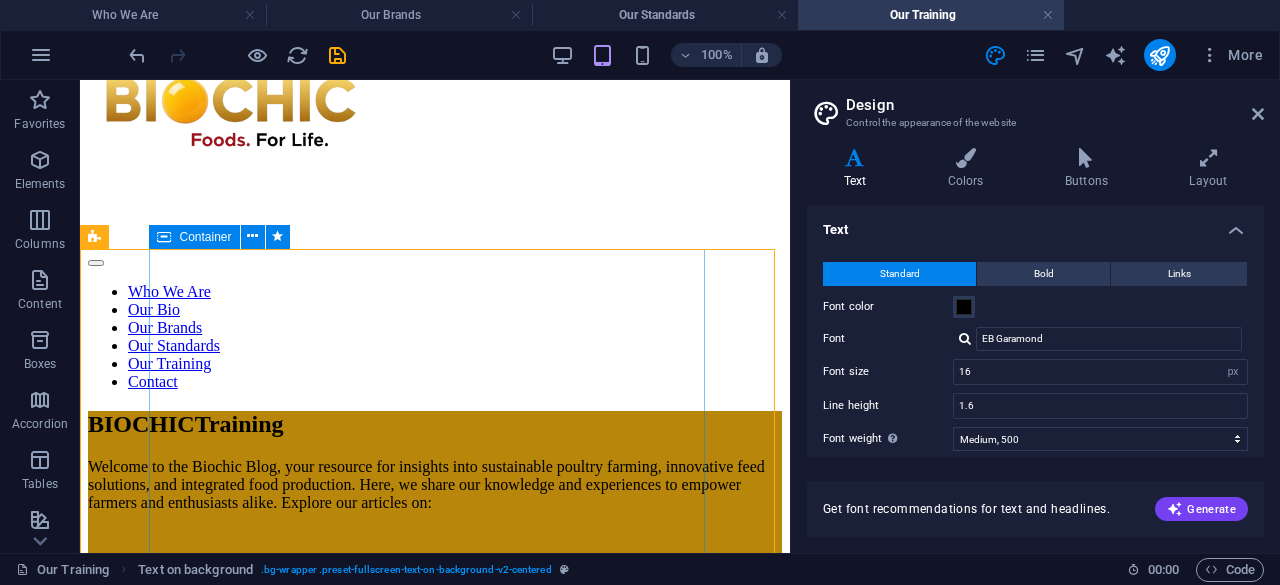click on "Container" at bounding box center (205, 237) 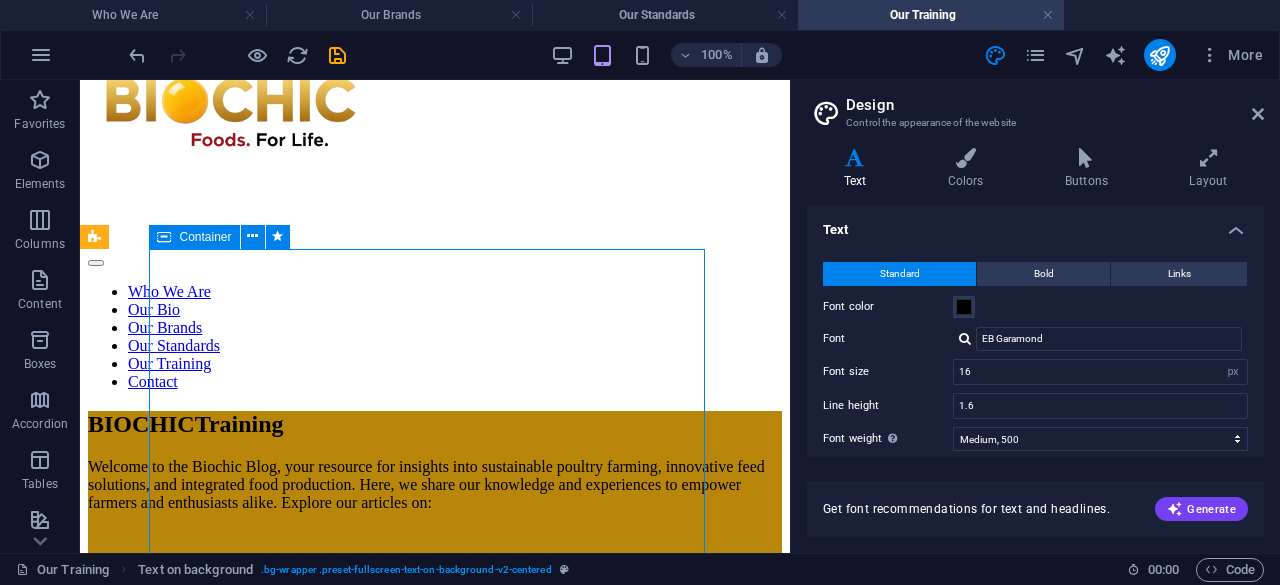 click on "Container" at bounding box center (205, 237) 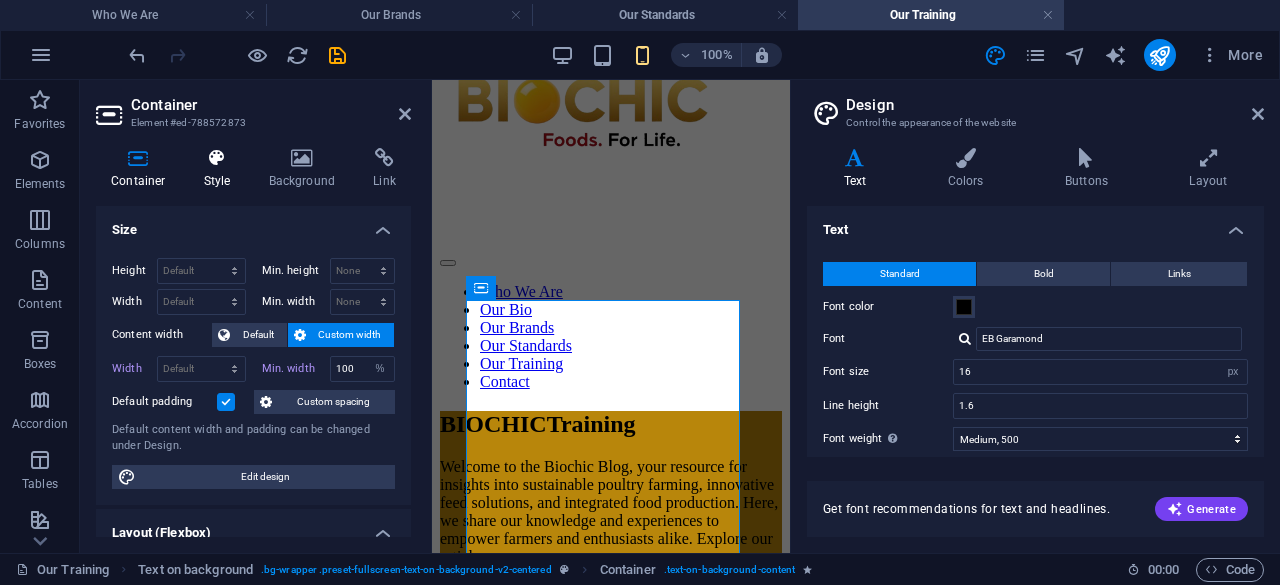 click on "Style" at bounding box center [221, 169] 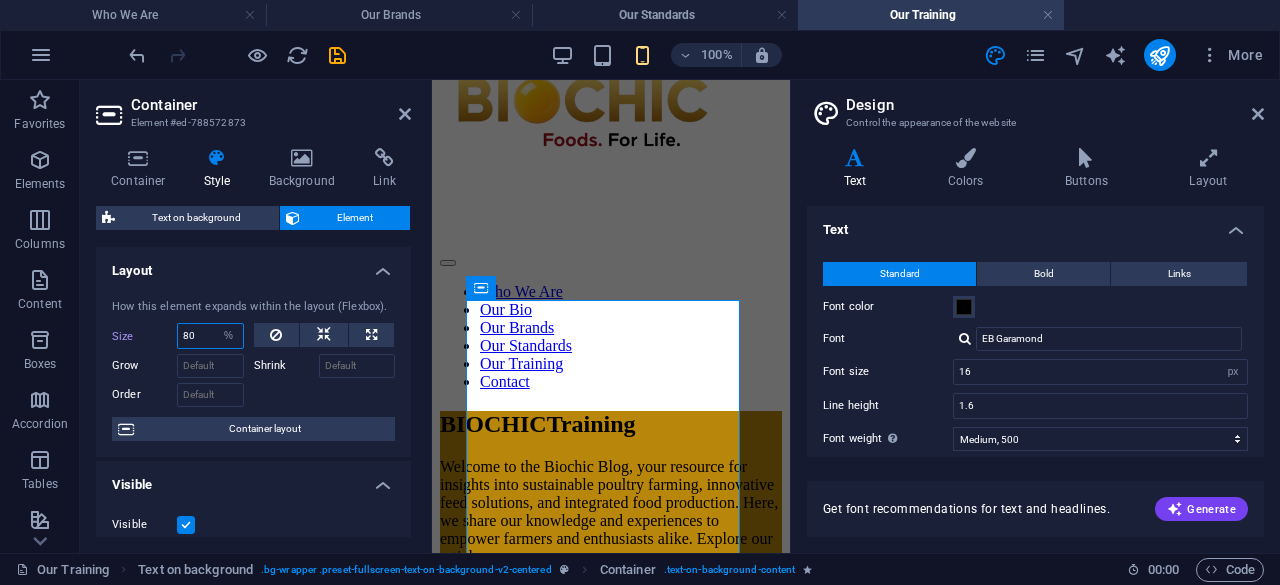 drag, startPoint x: 196, startPoint y: 336, endPoint x: 176, endPoint y: 335, distance: 20.024984 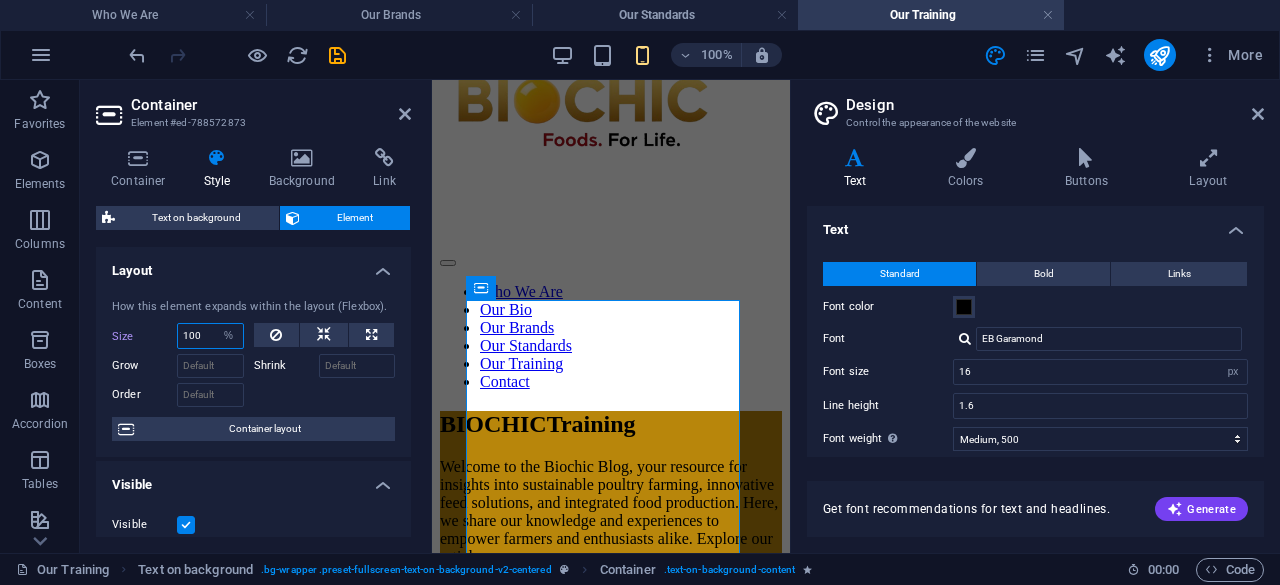 type on "100" 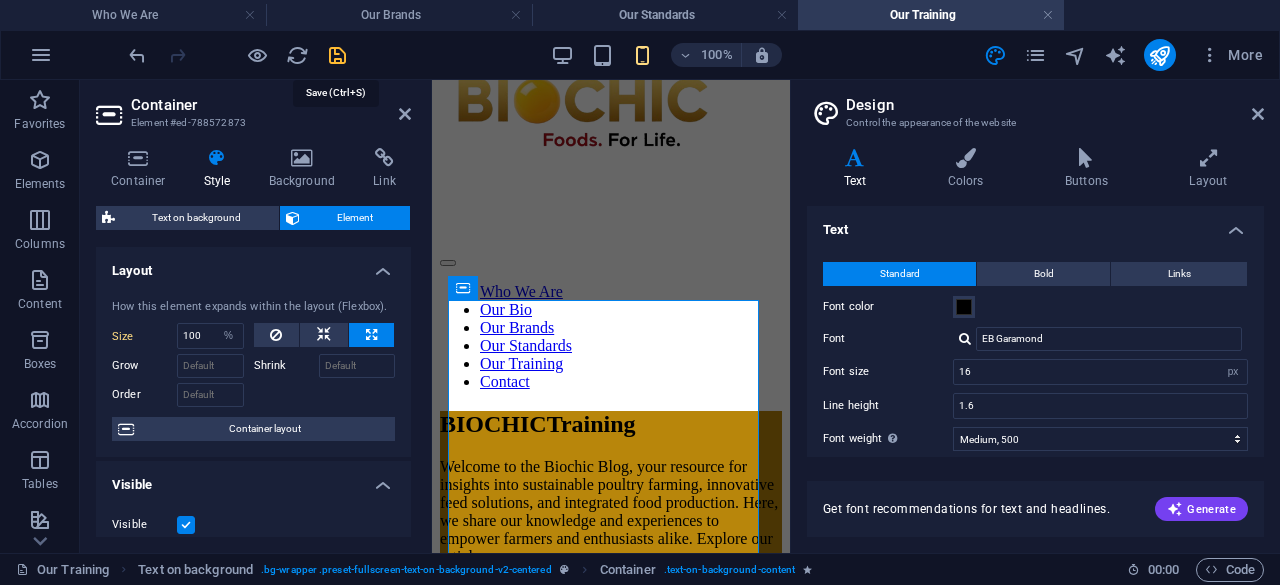 click at bounding box center (337, 55) 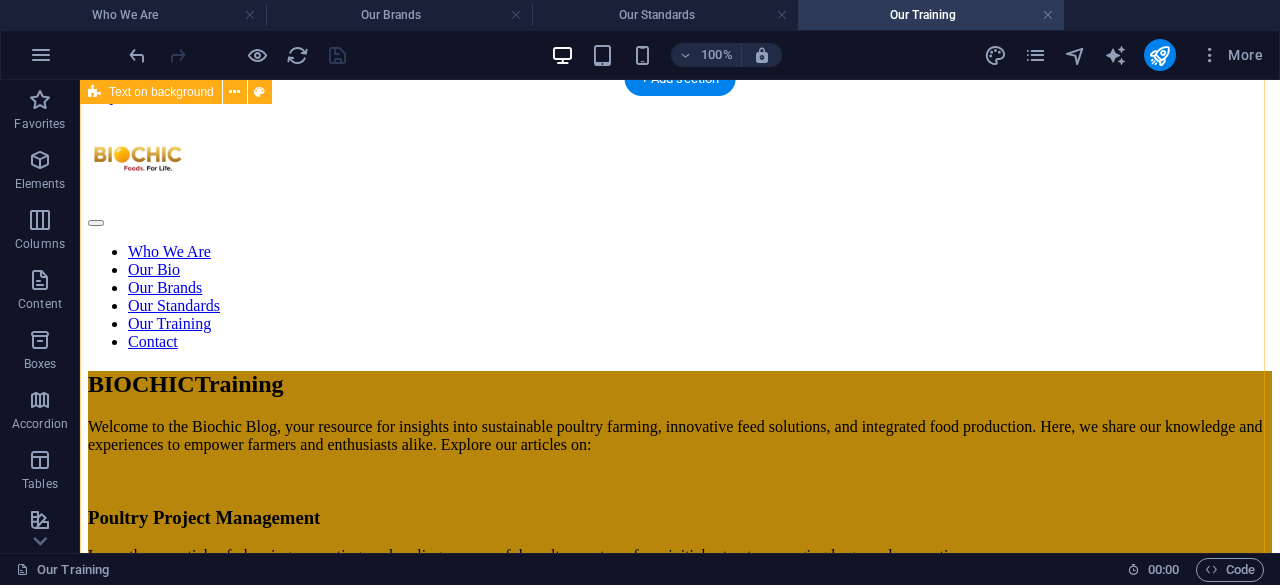scroll, scrollTop: 0, scrollLeft: 0, axis: both 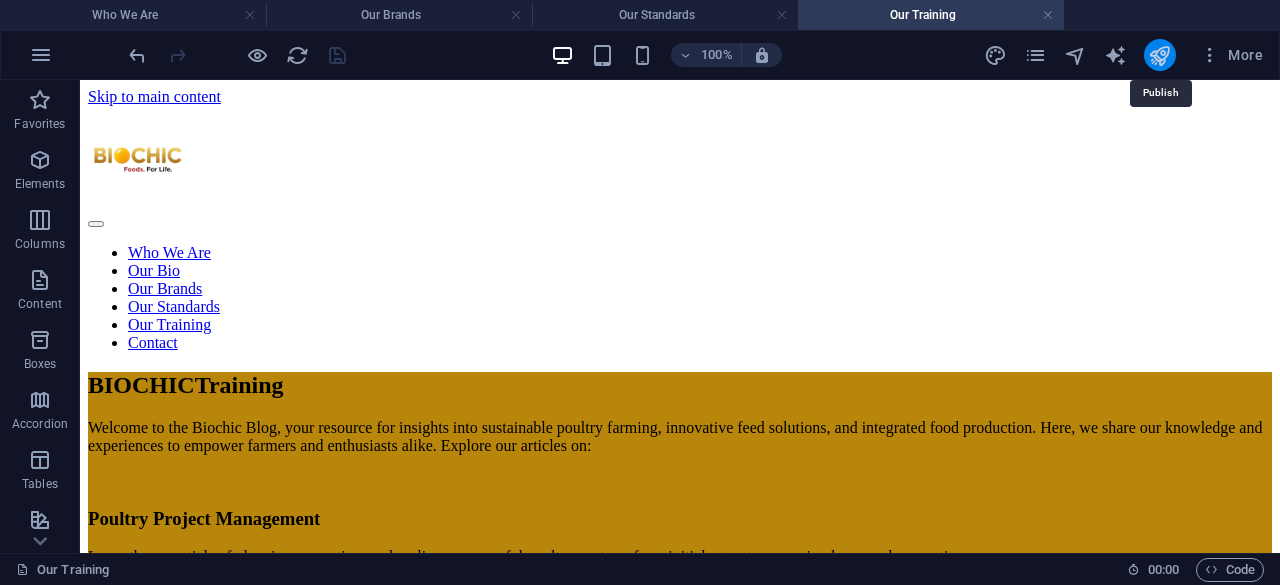 click at bounding box center (1159, 55) 